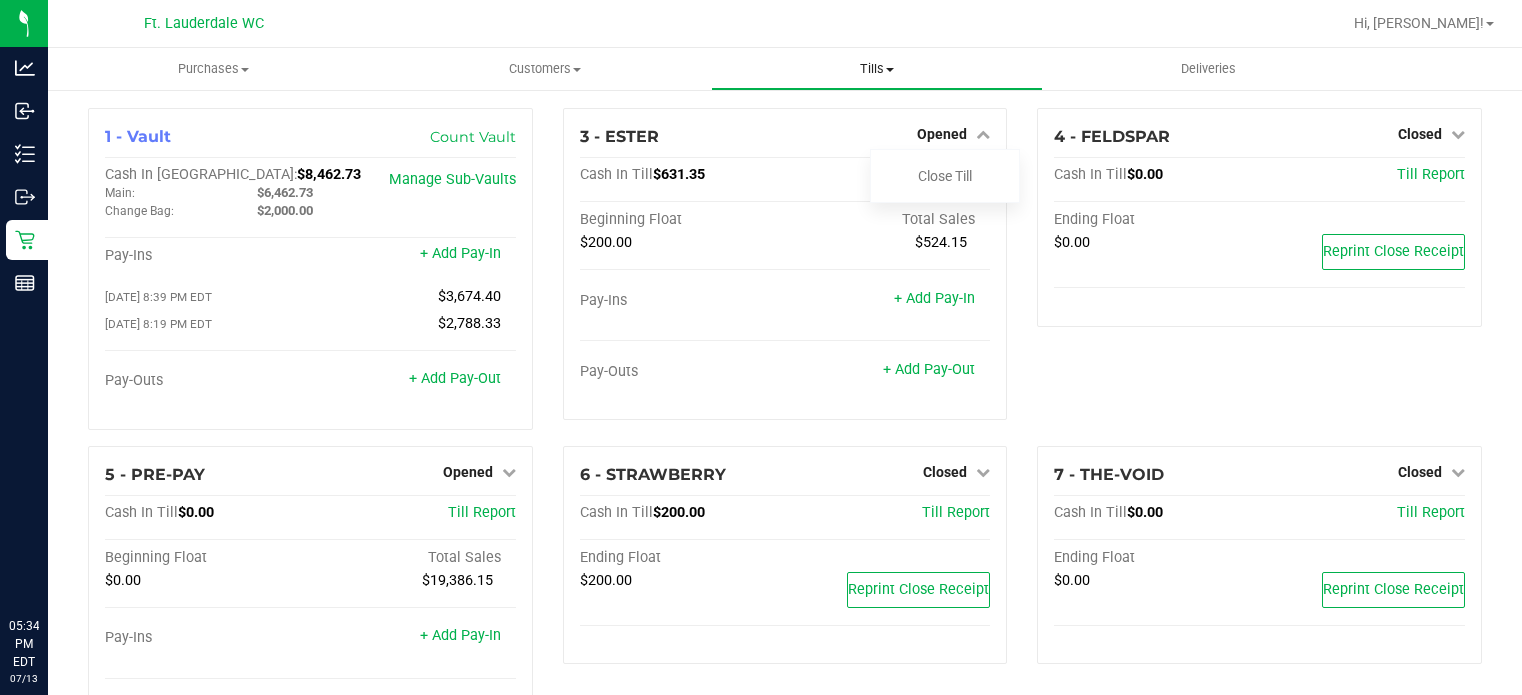 scroll, scrollTop: 0, scrollLeft: 0, axis: both 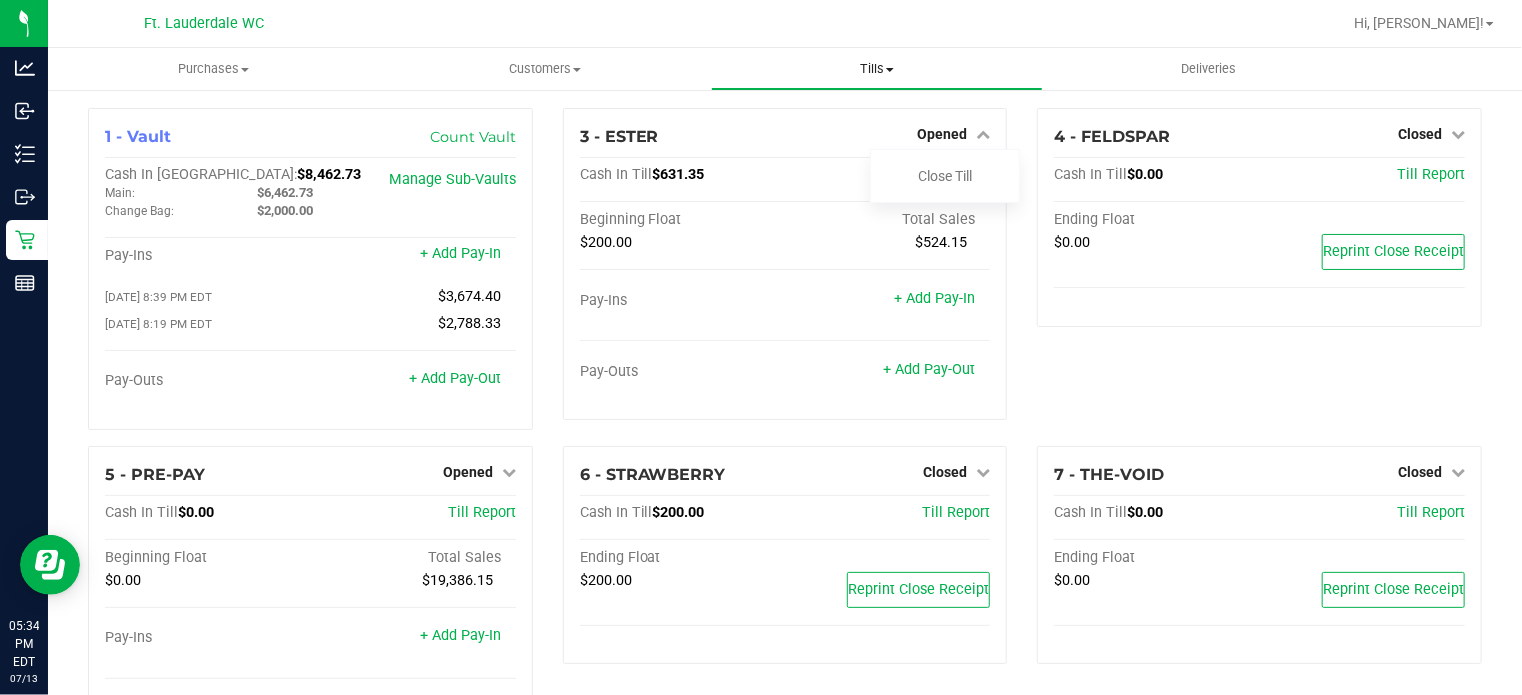 click on "Tills" at bounding box center [877, 69] 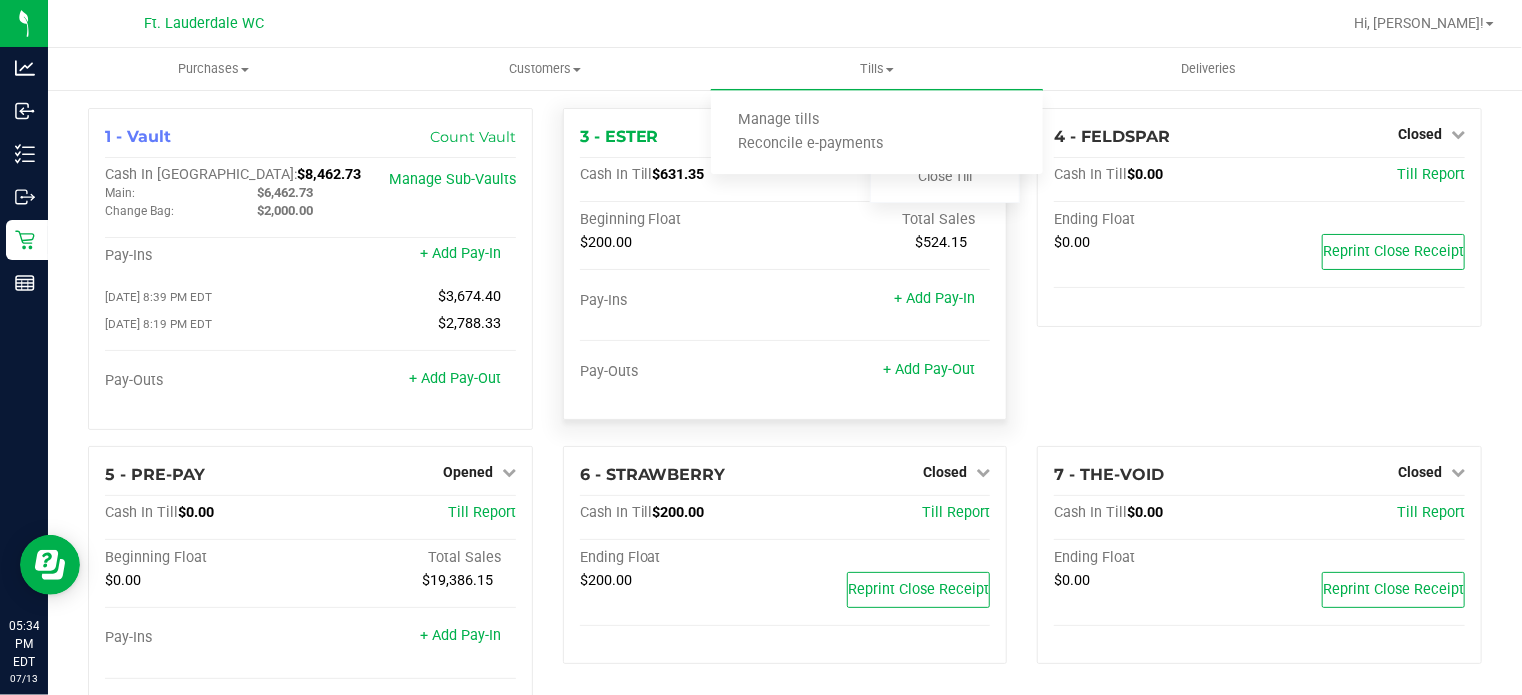 click on "3 - ESTER  Opened  Close Till" at bounding box center [785, 137] 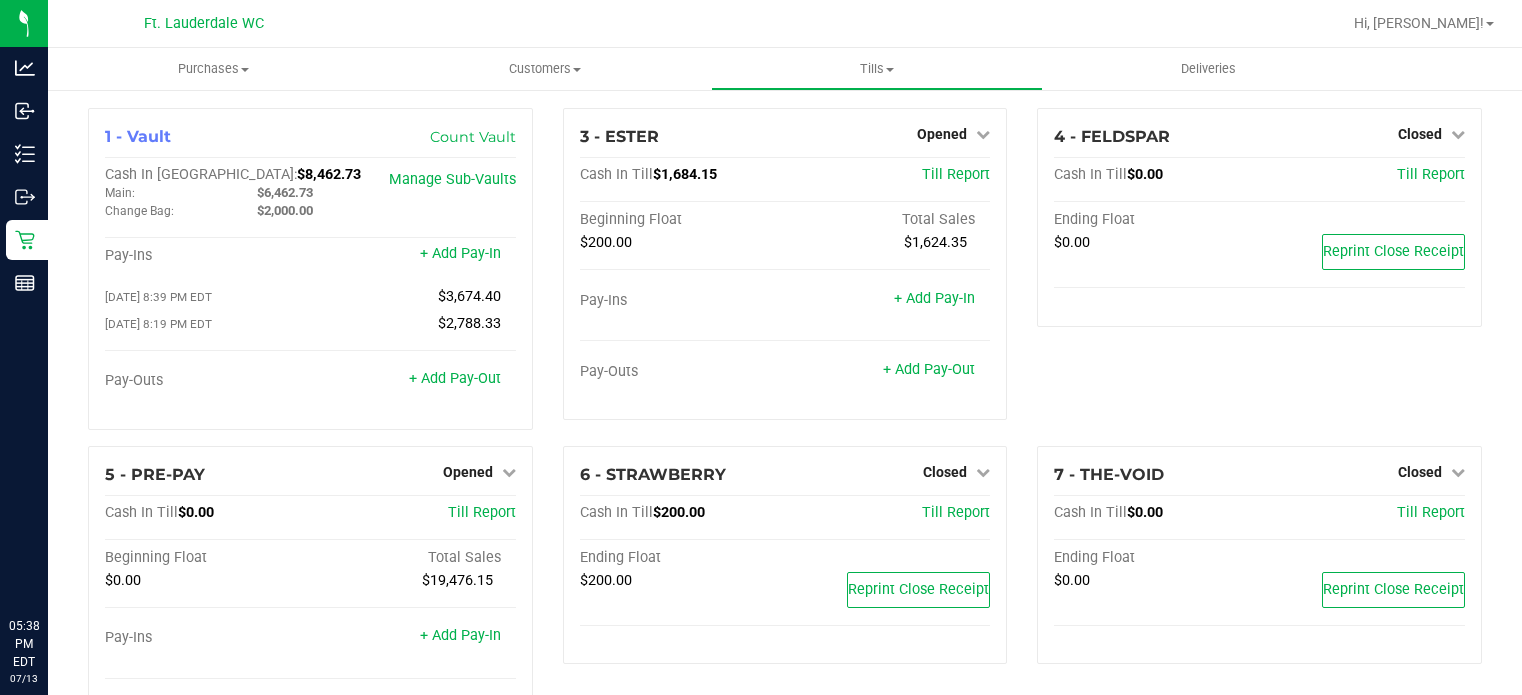 scroll, scrollTop: 0, scrollLeft: 0, axis: both 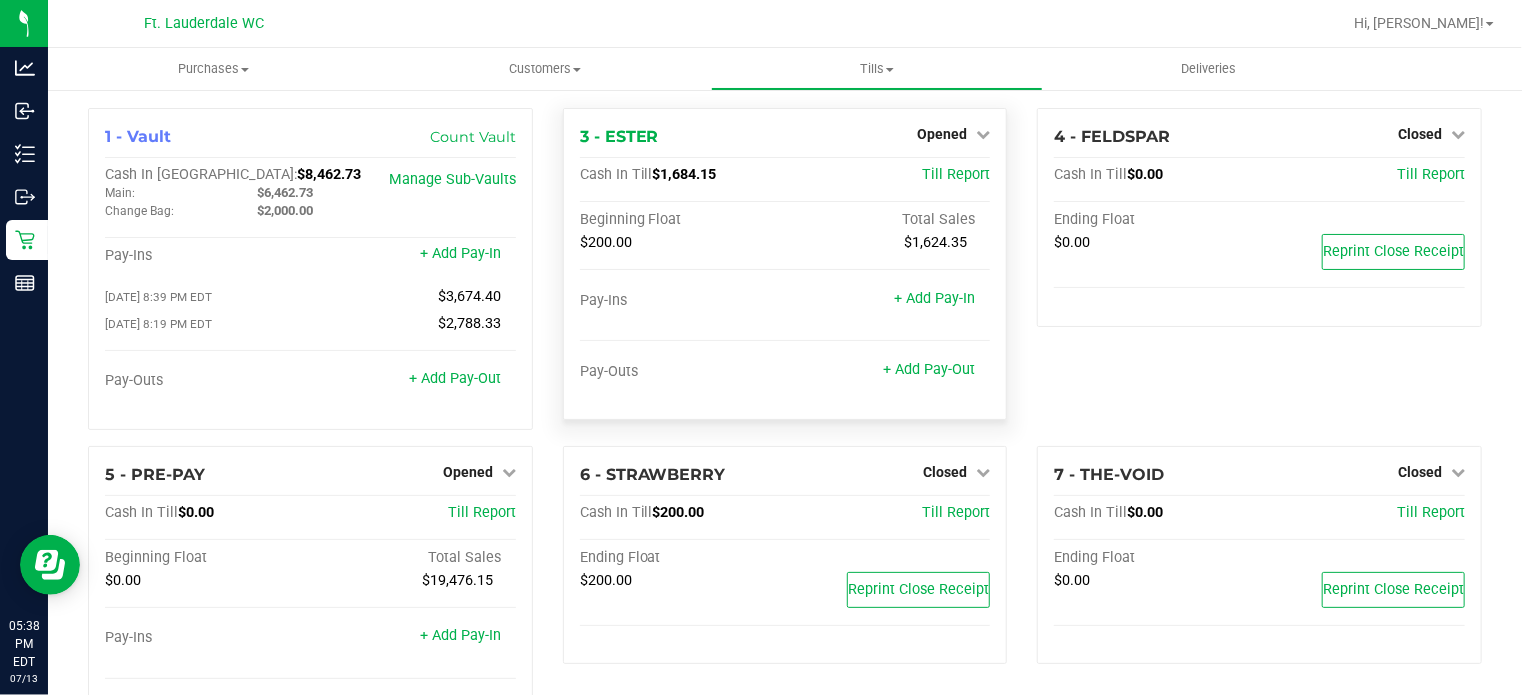 click on "Opened" at bounding box center (953, 134) 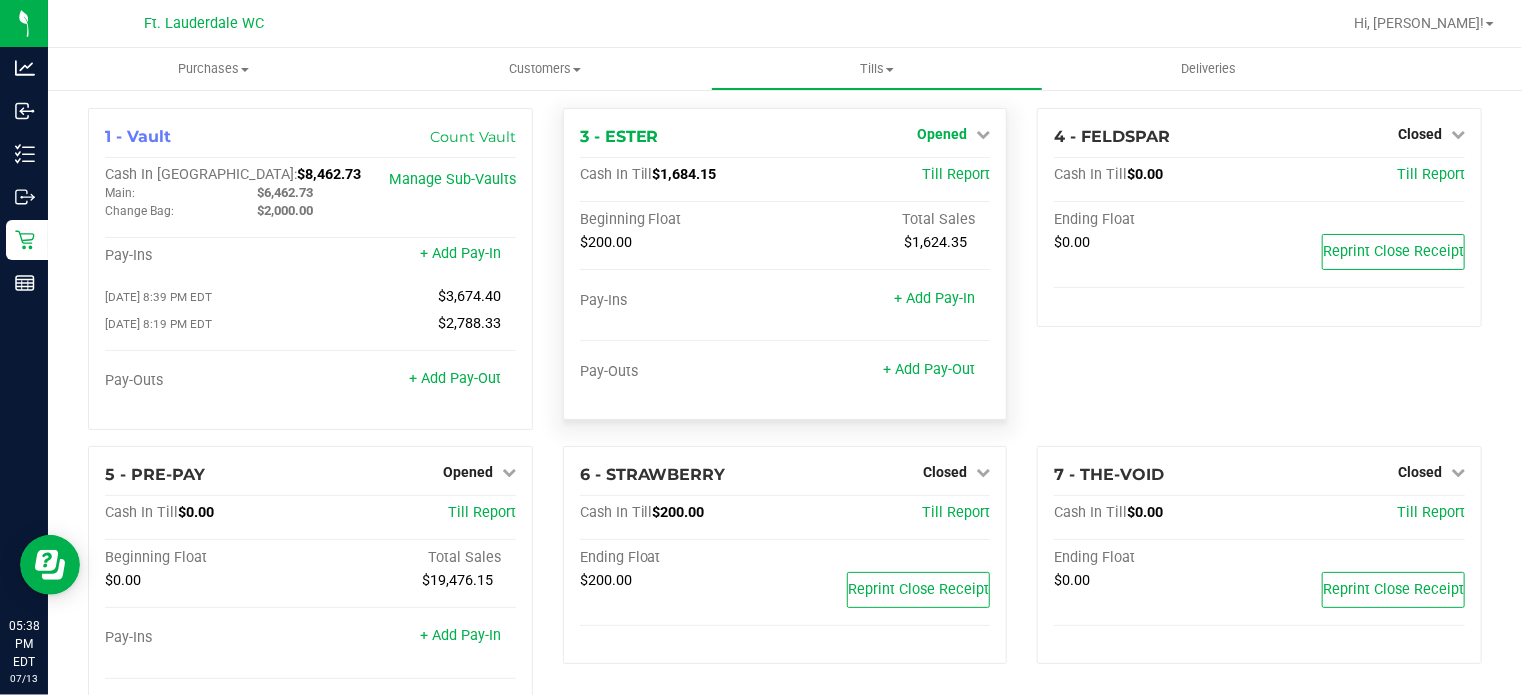click at bounding box center [983, 134] 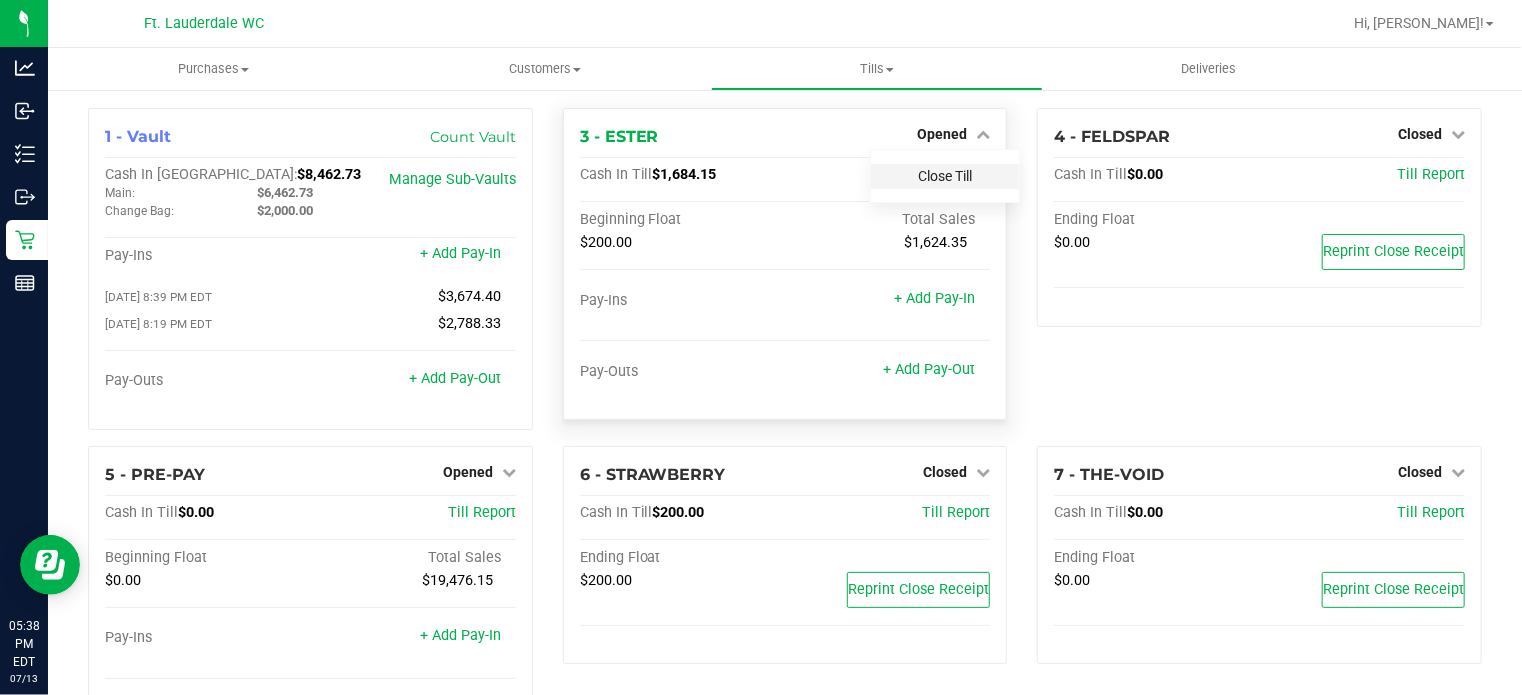 click on "Close Till" at bounding box center [945, 176] 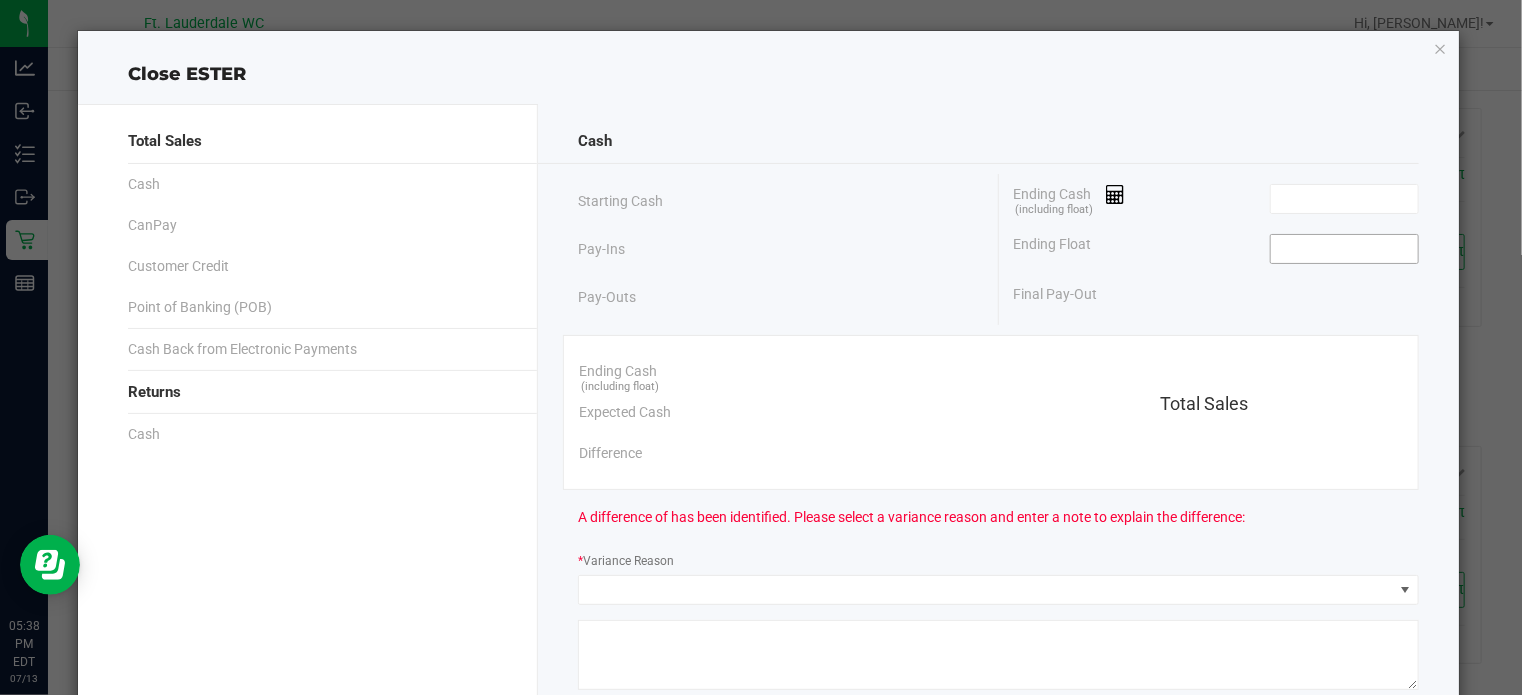 click at bounding box center (1344, 249) 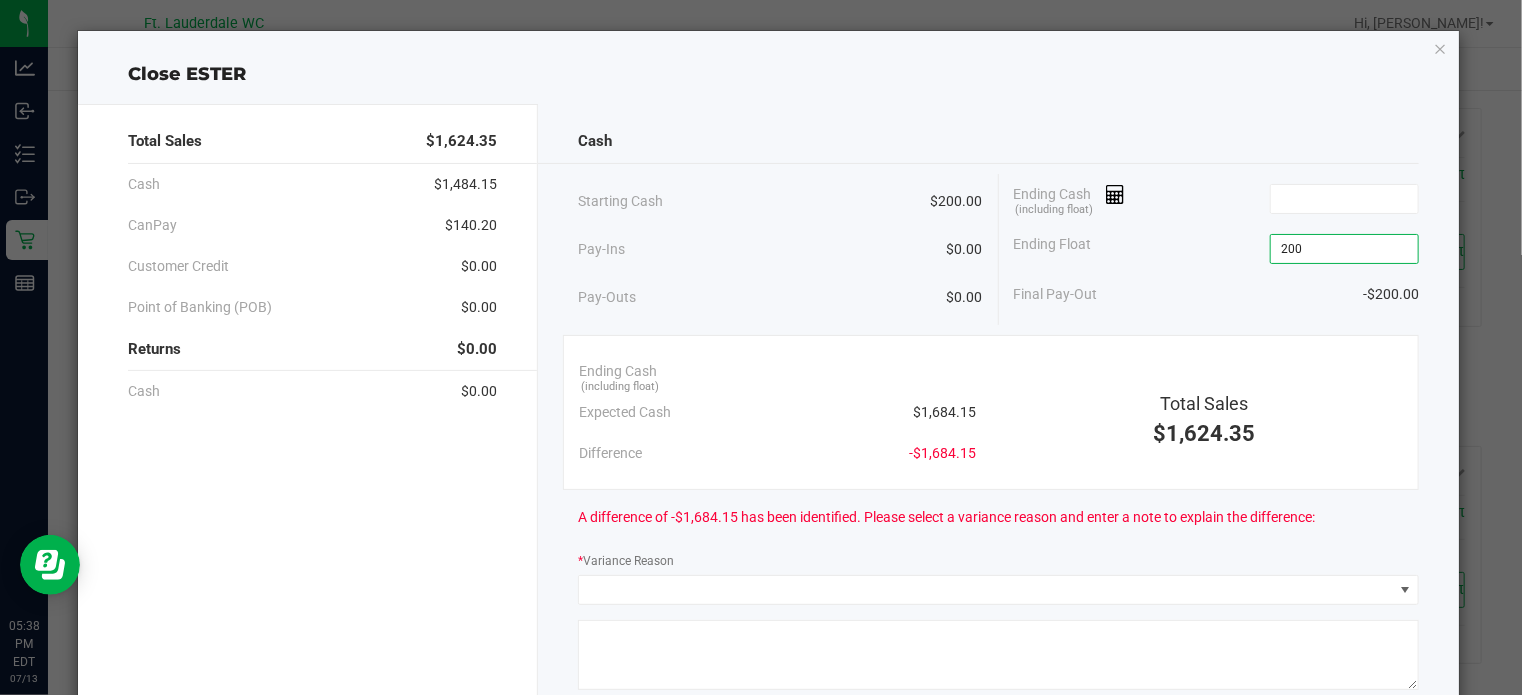 type on "$200.00" 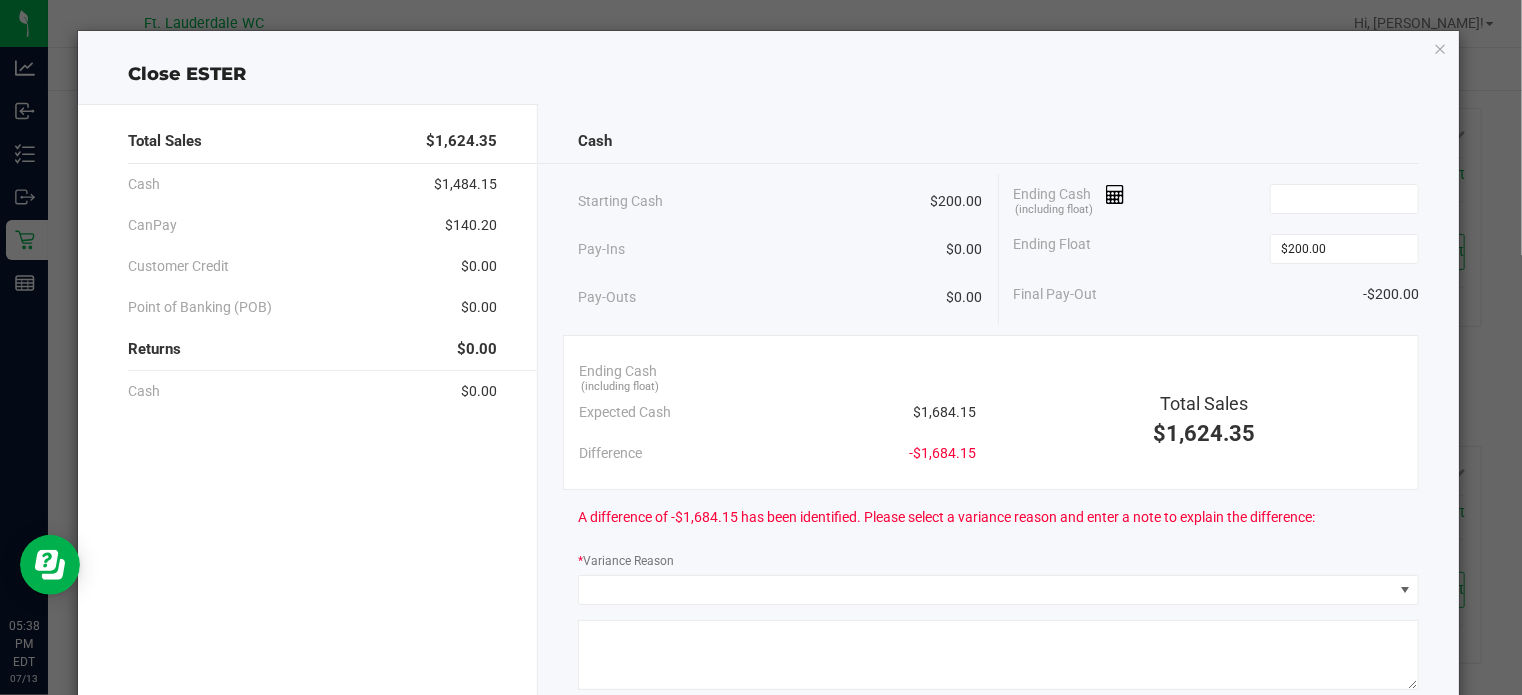 click on "Ending Cash  (including float)" 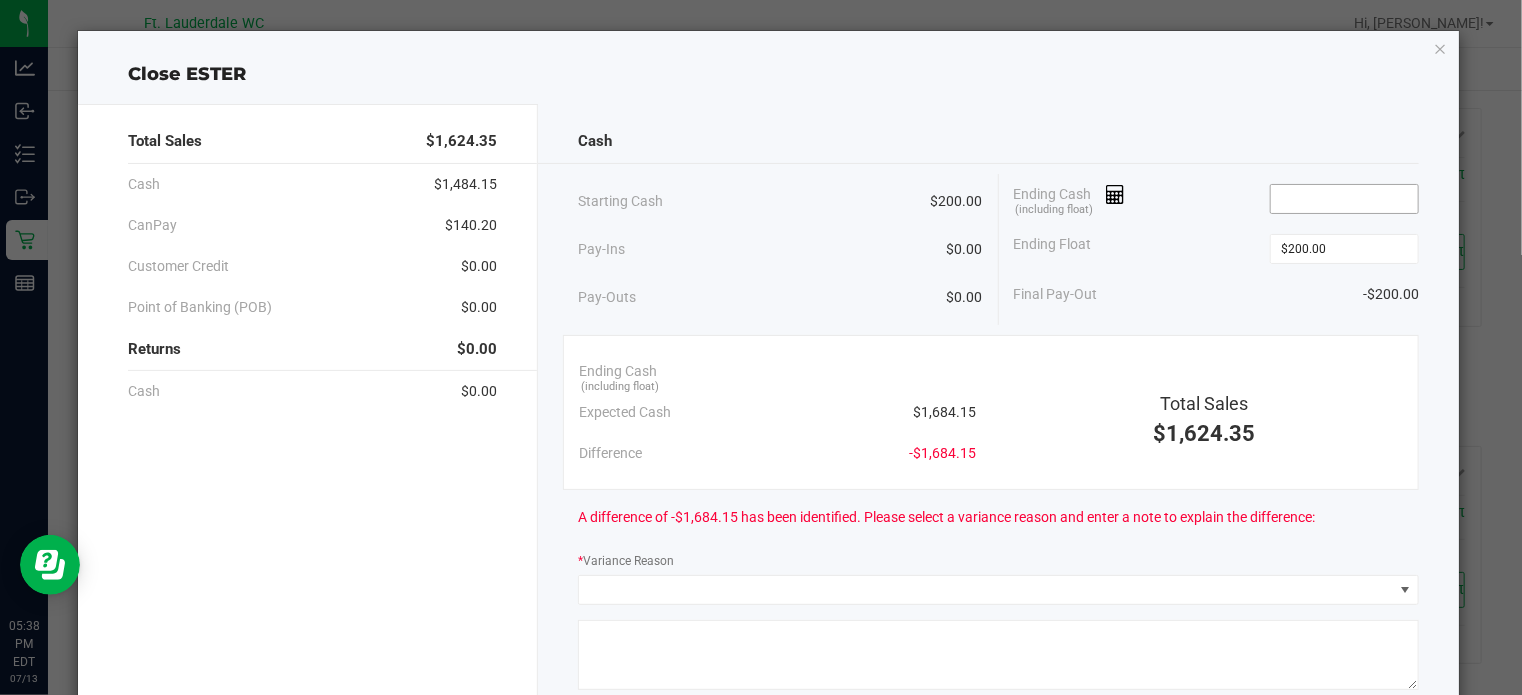 click at bounding box center [1344, 199] 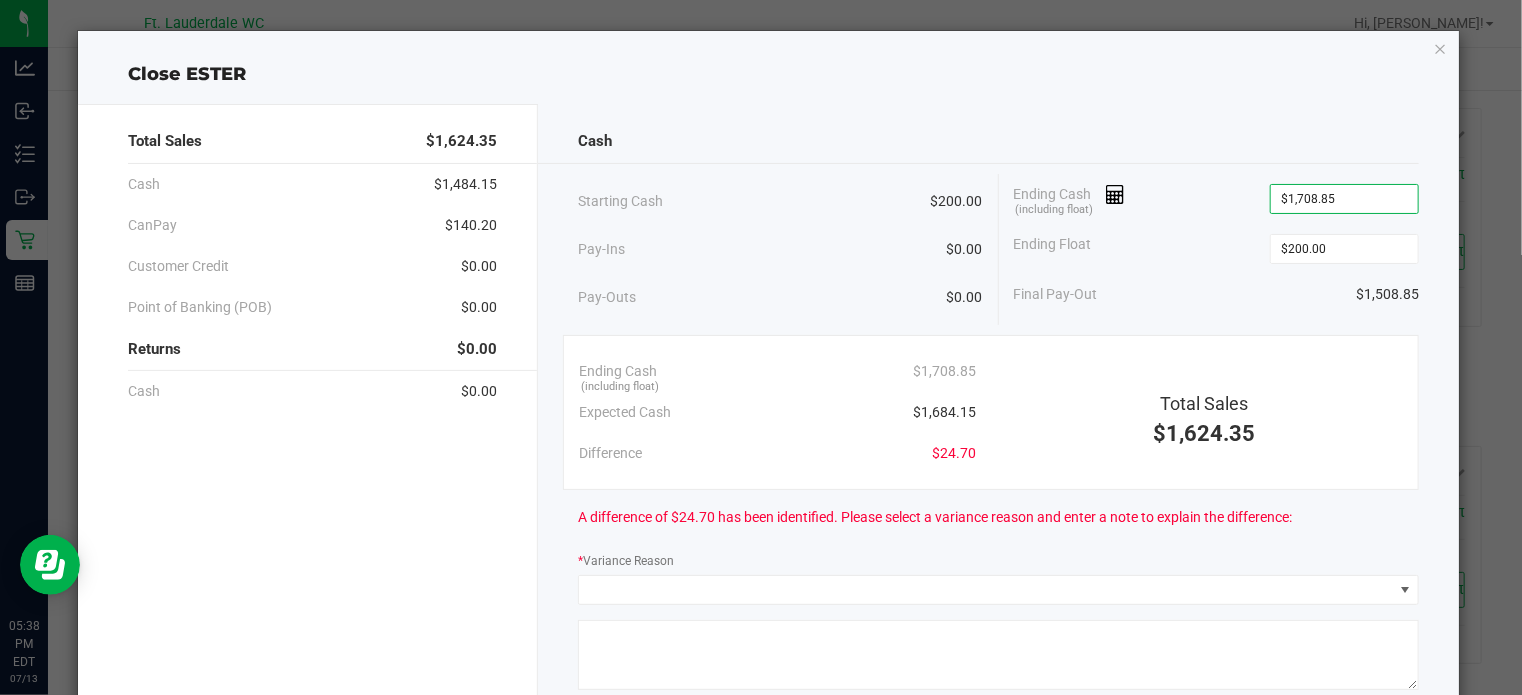 click on "Final Pay-Out   $1,508.85" 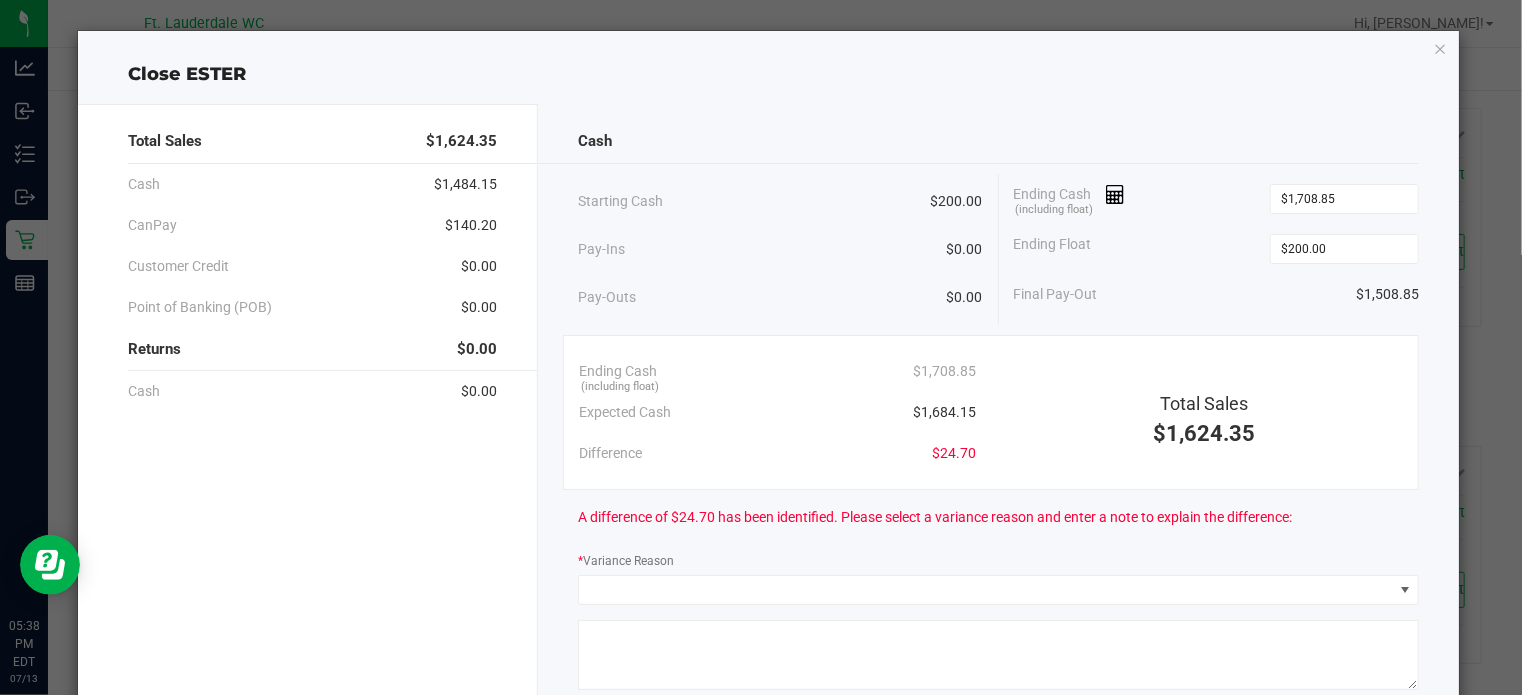 click on "Final Pay-Out   $1,508.85" 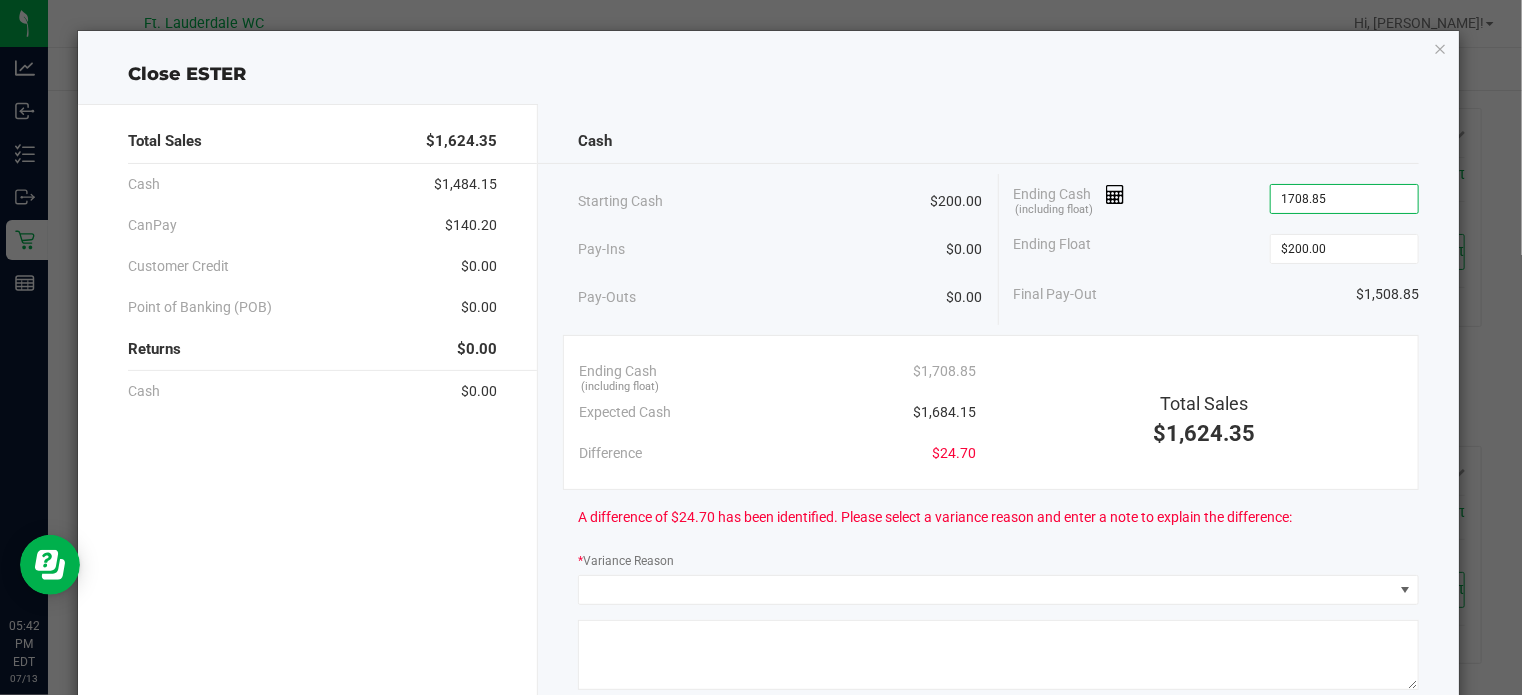 click on "1708.85" at bounding box center [1344, 199] 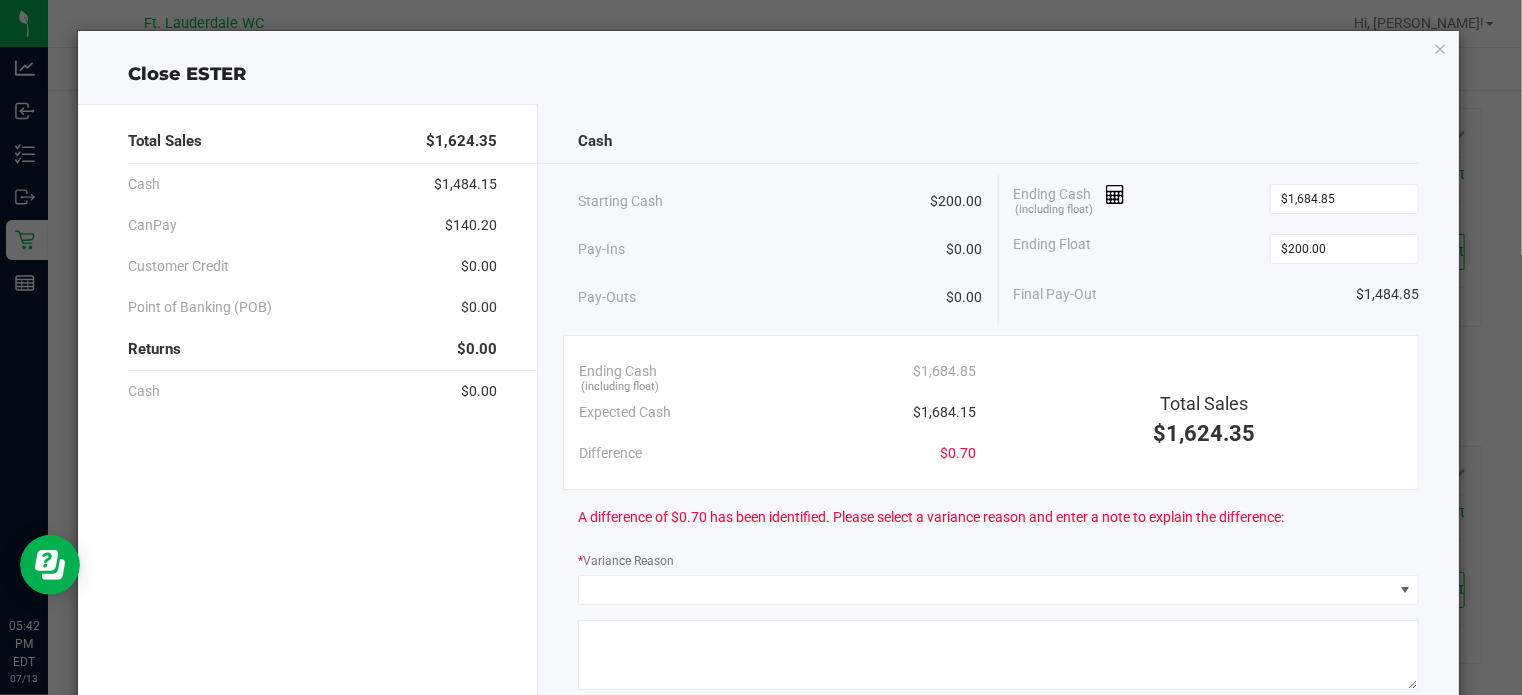 click on "Ending Float  $200.00" 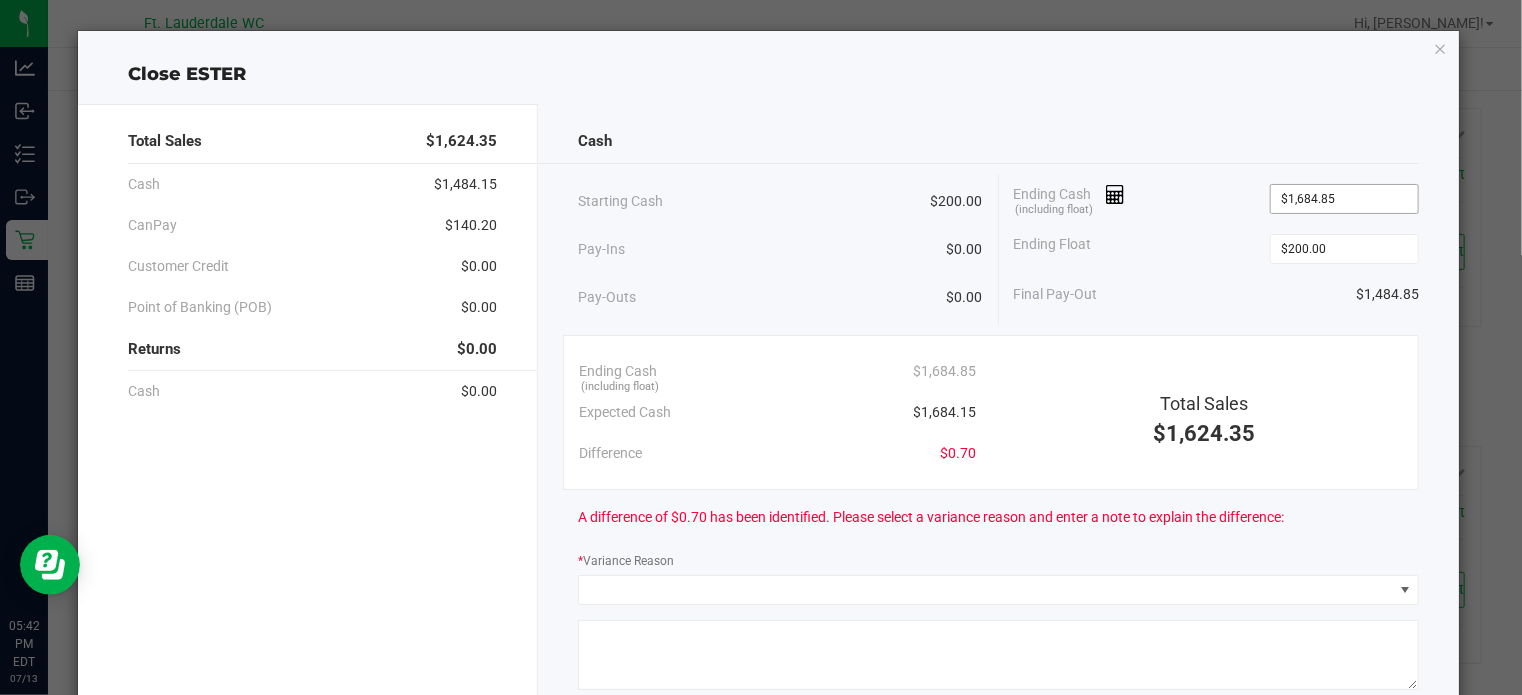 type on "1684.85" 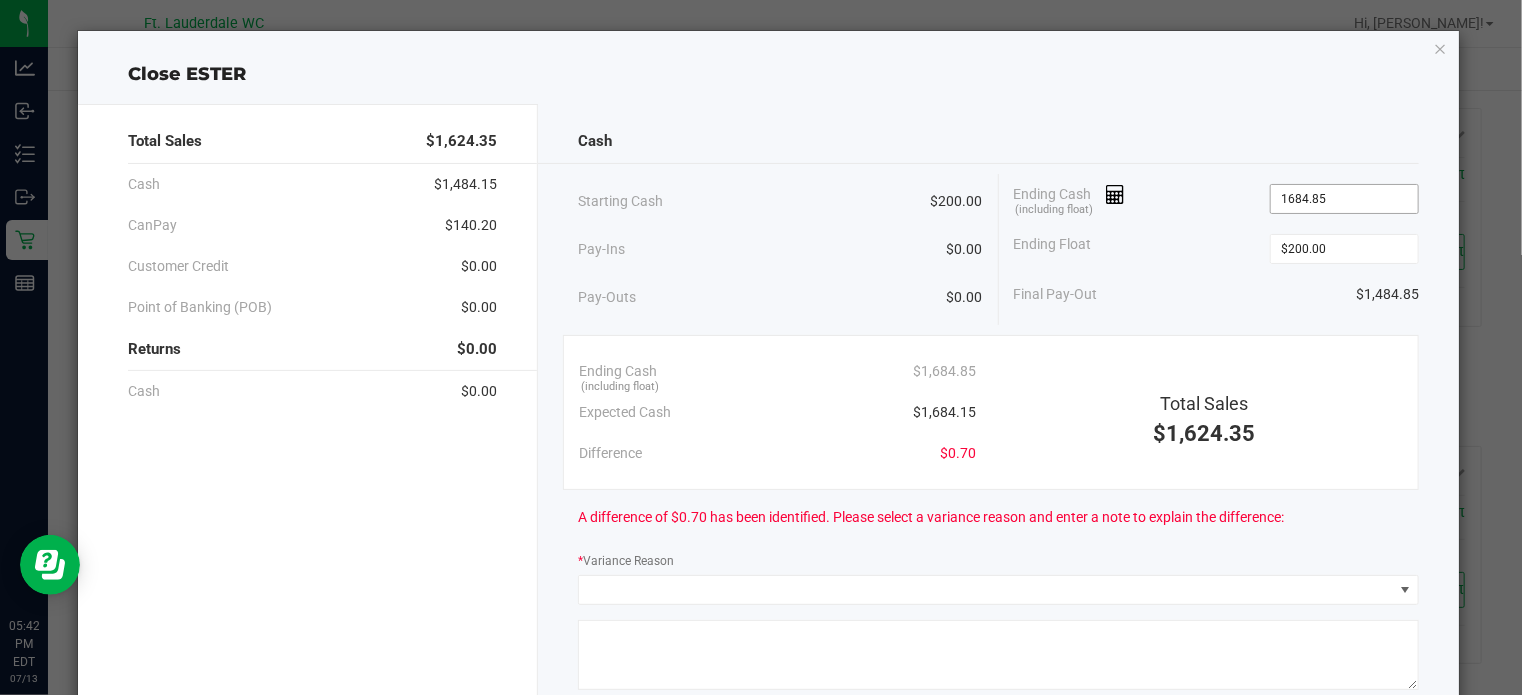 click on "1684.85" at bounding box center [1344, 199] 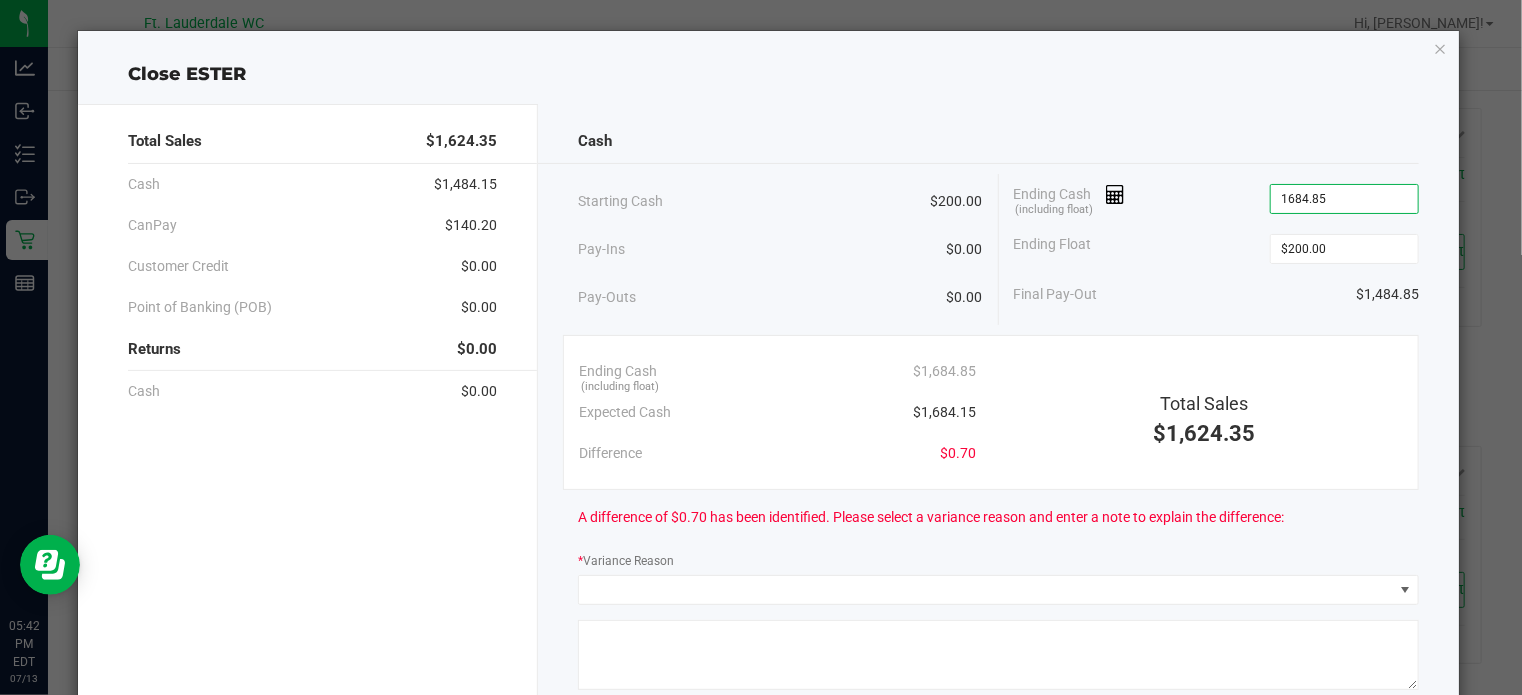 click on "1684.85" at bounding box center (1344, 199) 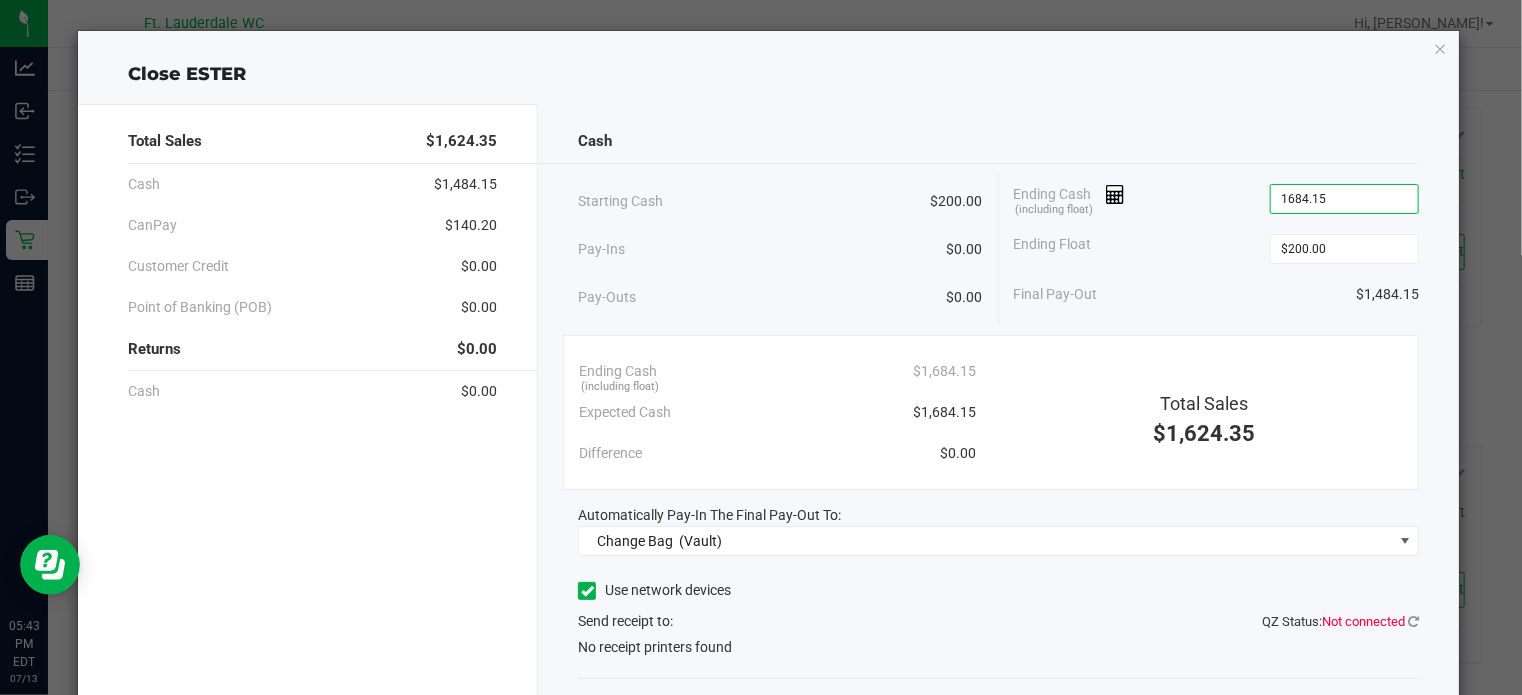 type on "$1,684.15" 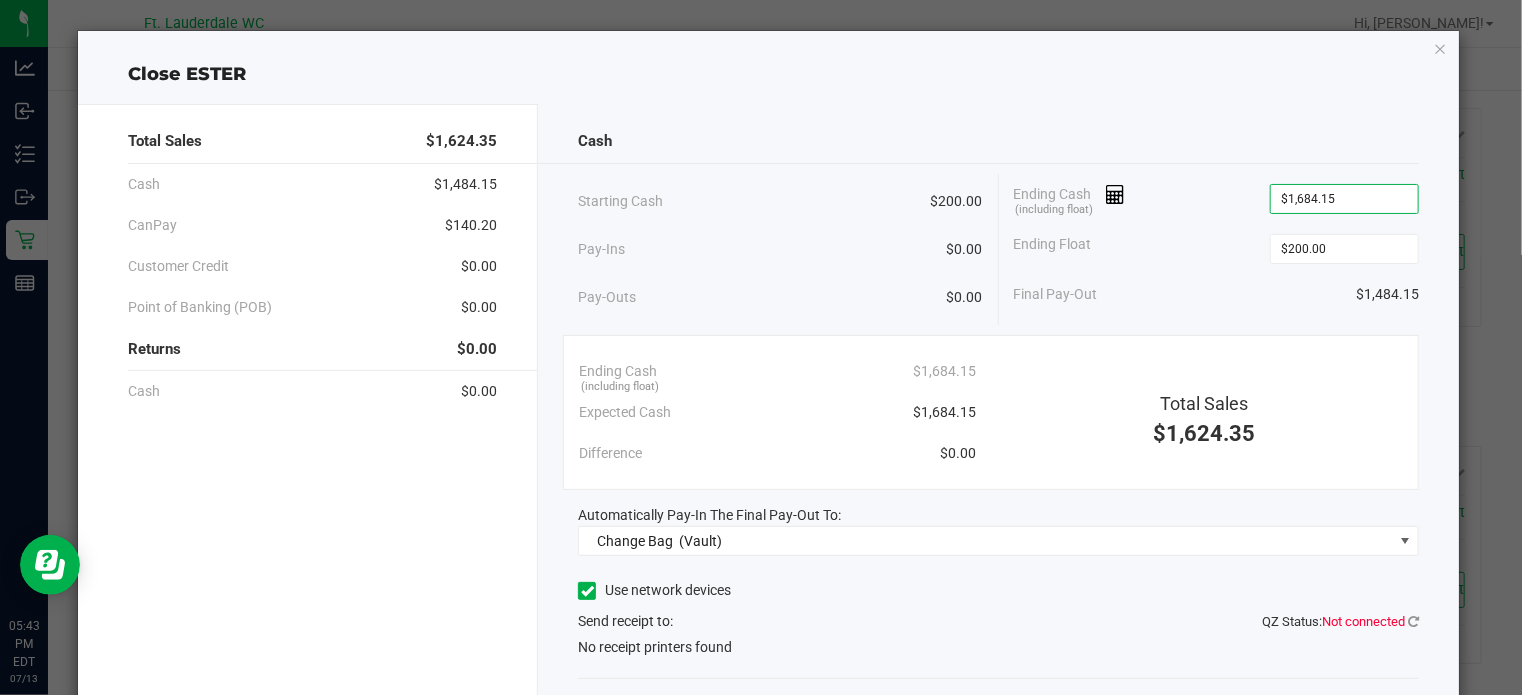 click on "Ending Float  $200.00" 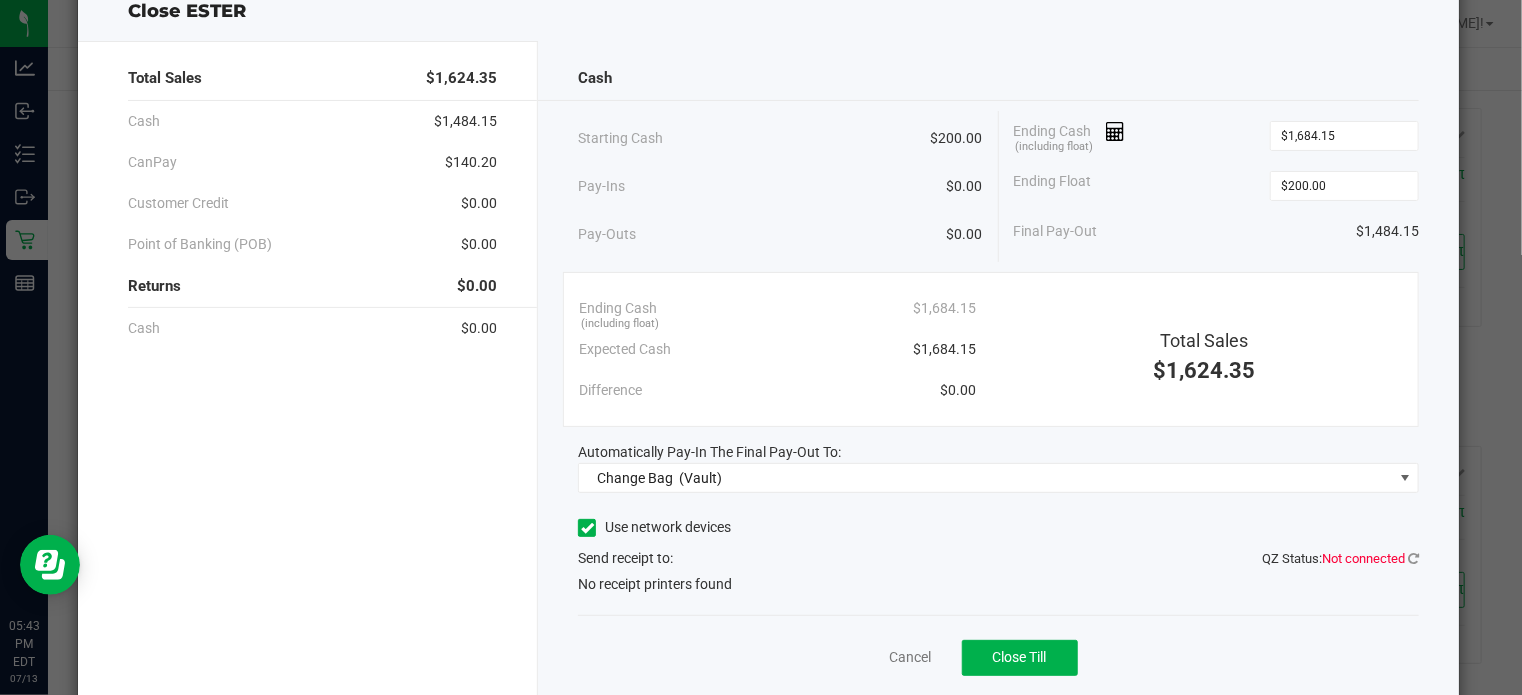 scroll, scrollTop: 0, scrollLeft: 0, axis: both 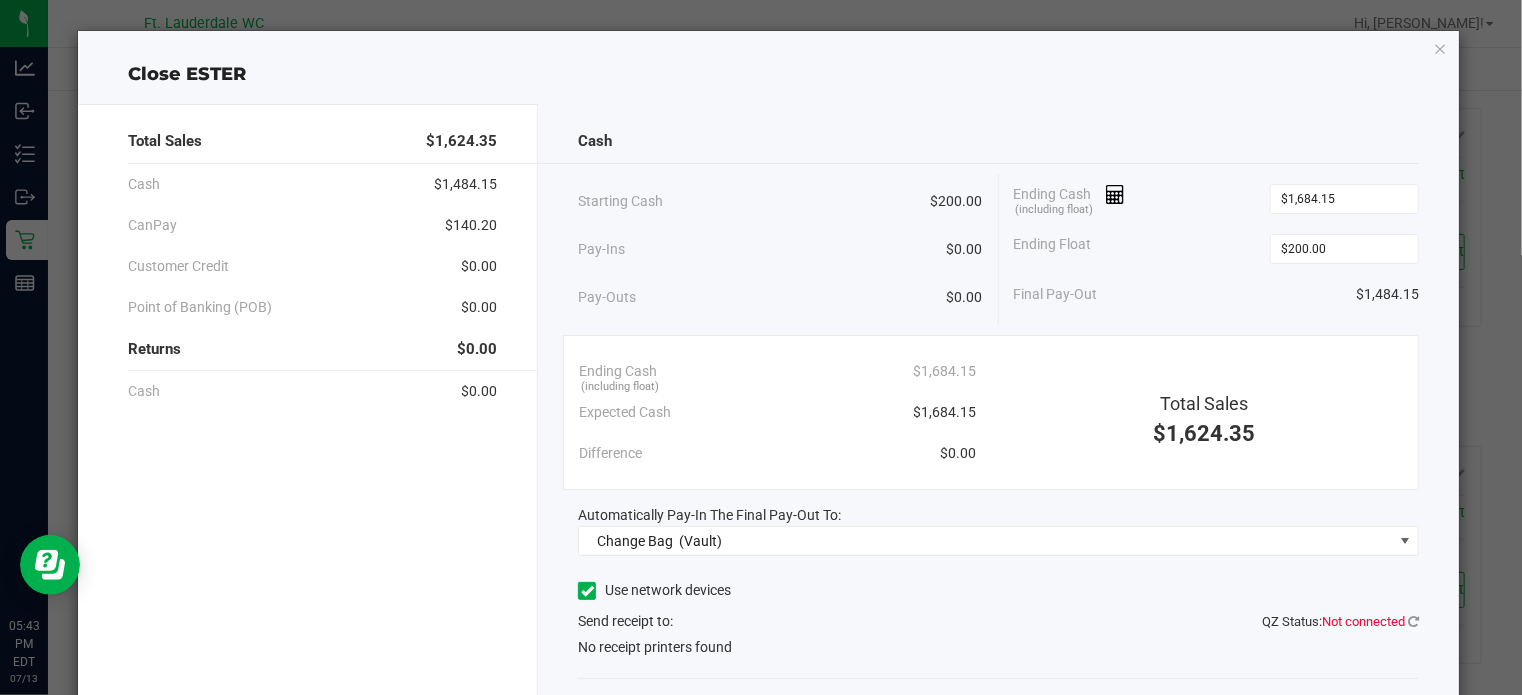 click on "Cash   Starting Cash   $200.00   Pay-Ins   $0.00   Pay-Outs   $0.00   Ending Cash  (including float) $1,684.15  Ending Float  $200.00  Final Pay-Out   $1,484.15   Ending Cash  (including float)  $1,684.15   Expected Cash   $1,684.15   Difference   $0.00   Total Sales   $1,624.35   Automatically Pay-In The Final Pay-Out To:  Change Bag    (Vault)  Use network devices   Send receipt to:   QZ Status:   Not connected   No receipt printers found   Cancel   Close Till" 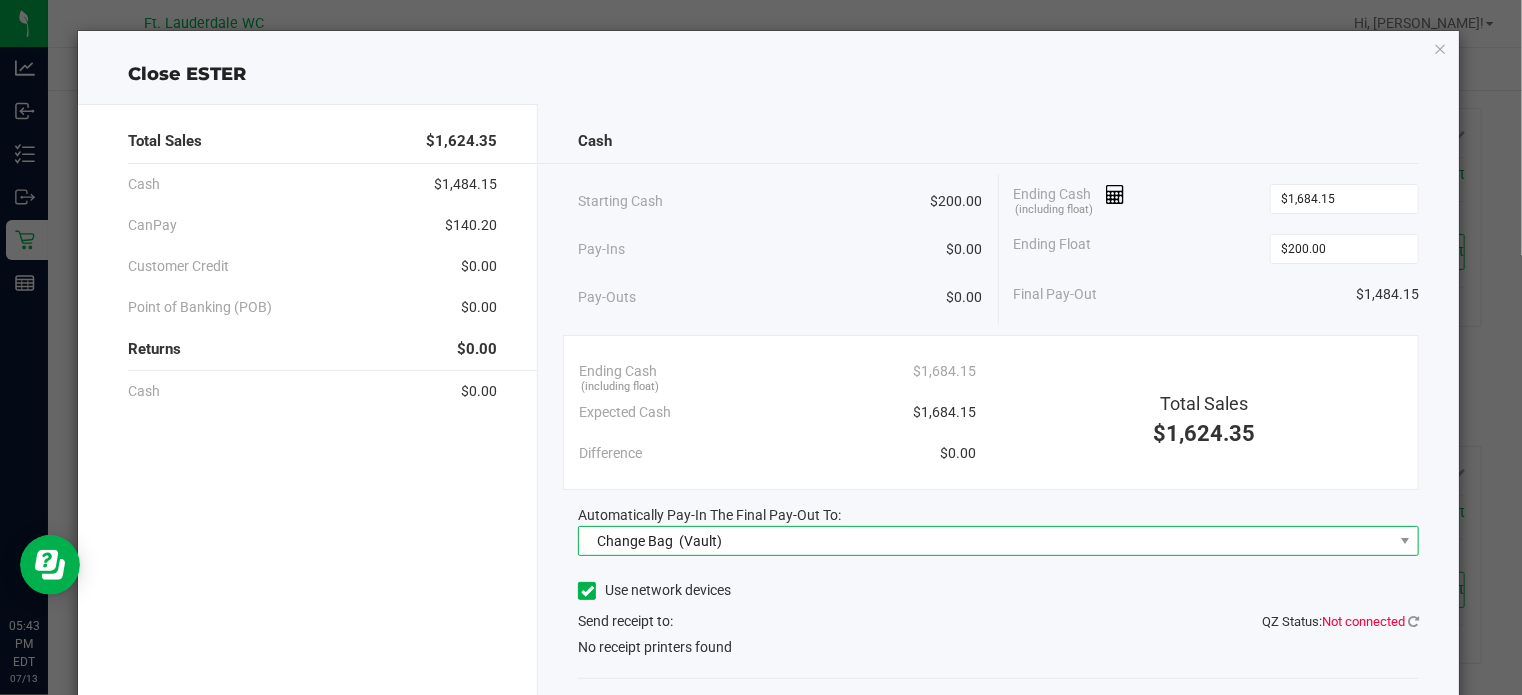 click on "Change Bag    (Vault)" at bounding box center [986, 541] 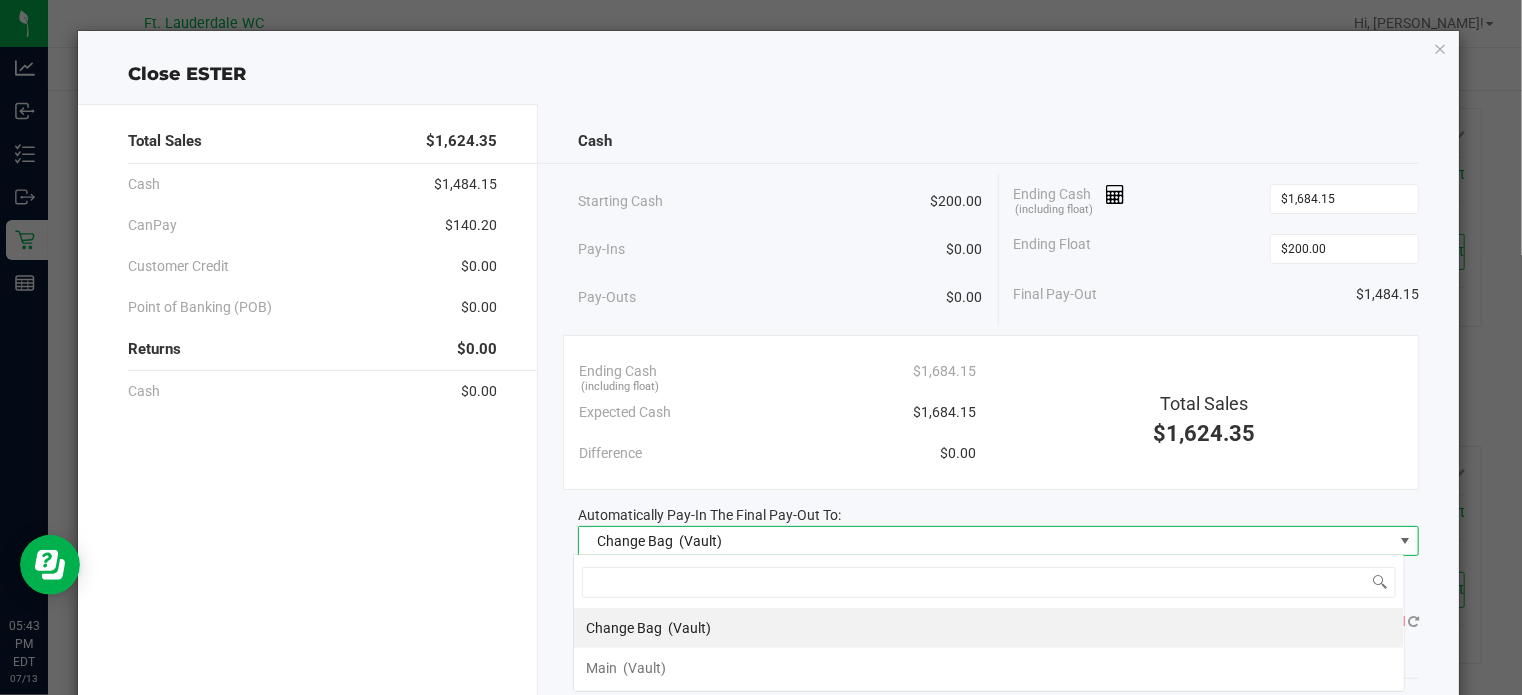 scroll, scrollTop: 99970, scrollLeft: 99168, axis: both 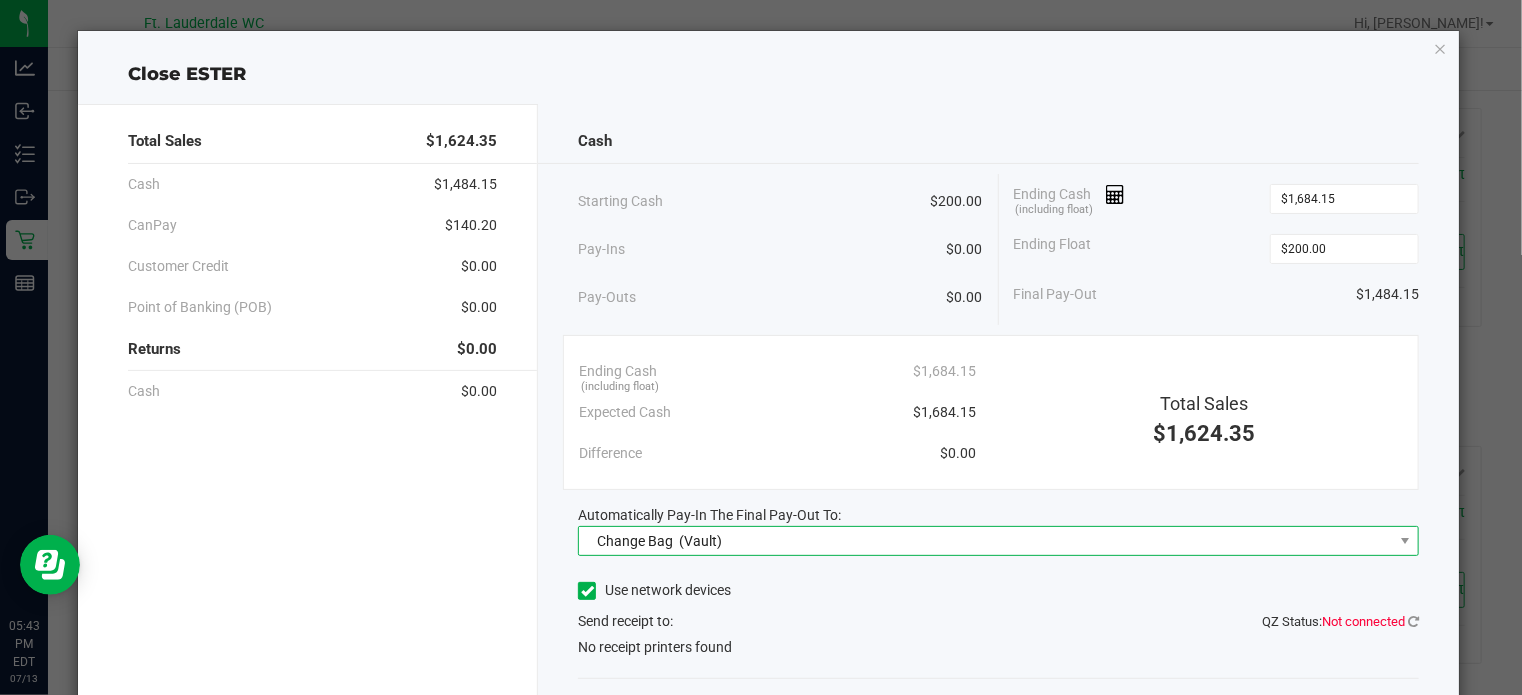 click on "Change Bag    (Vault)" at bounding box center (986, 541) 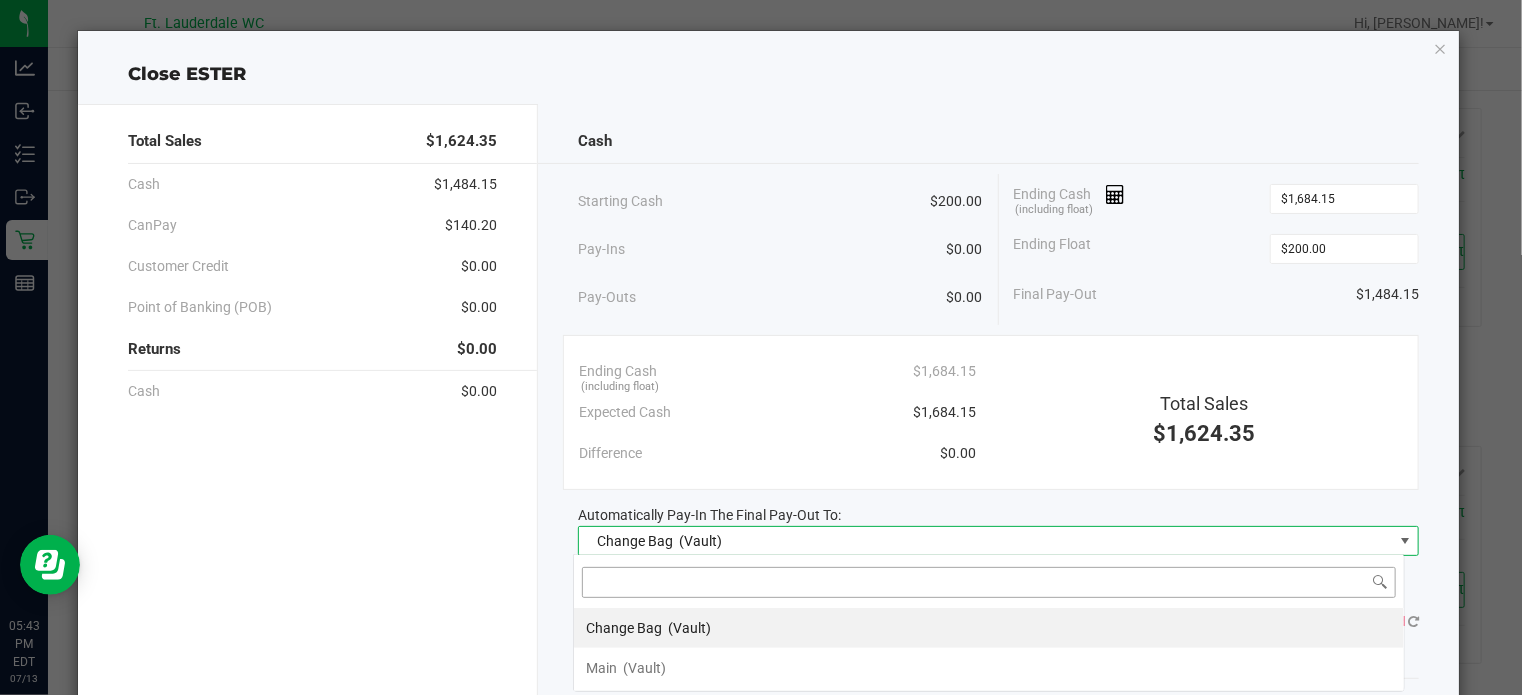 scroll, scrollTop: 99970, scrollLeft: 99168, axis: both 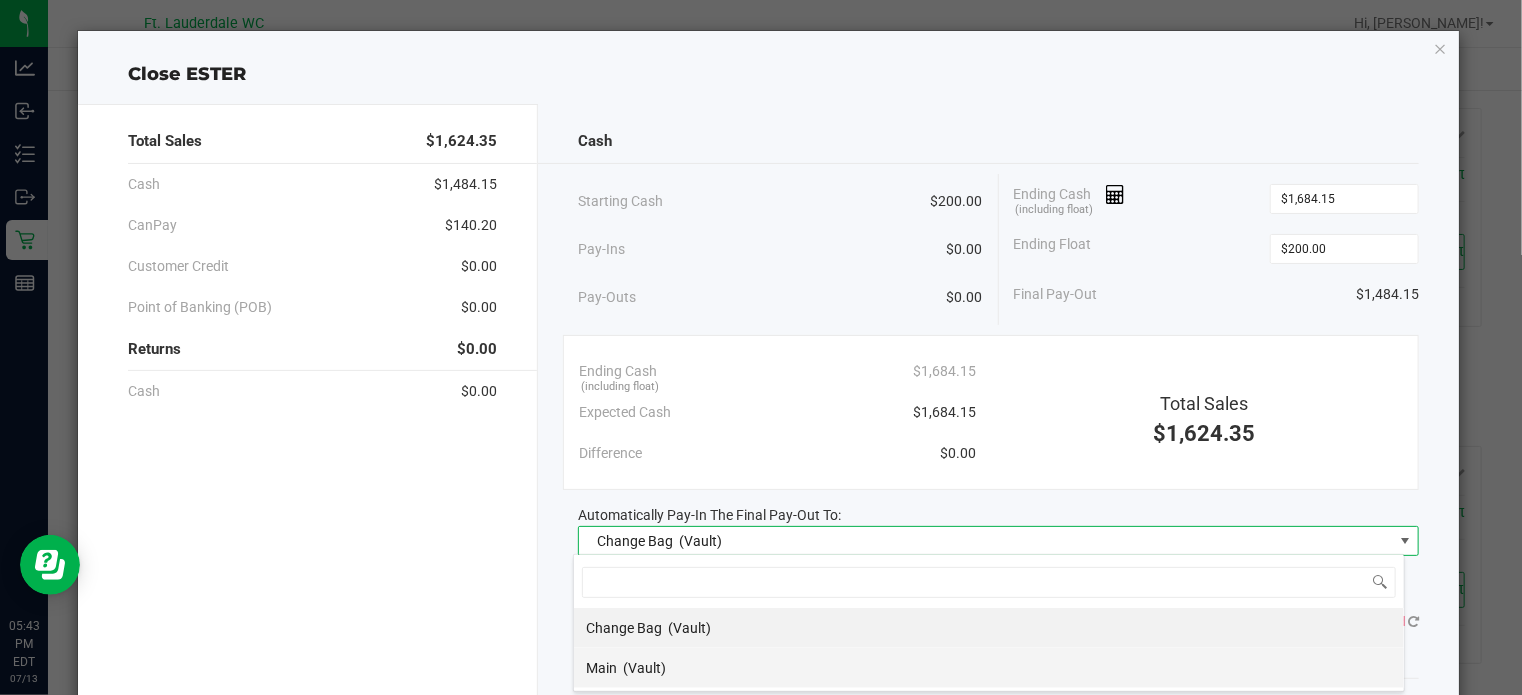 click on "Main    (Vault)" at bounding box center (989, 668) 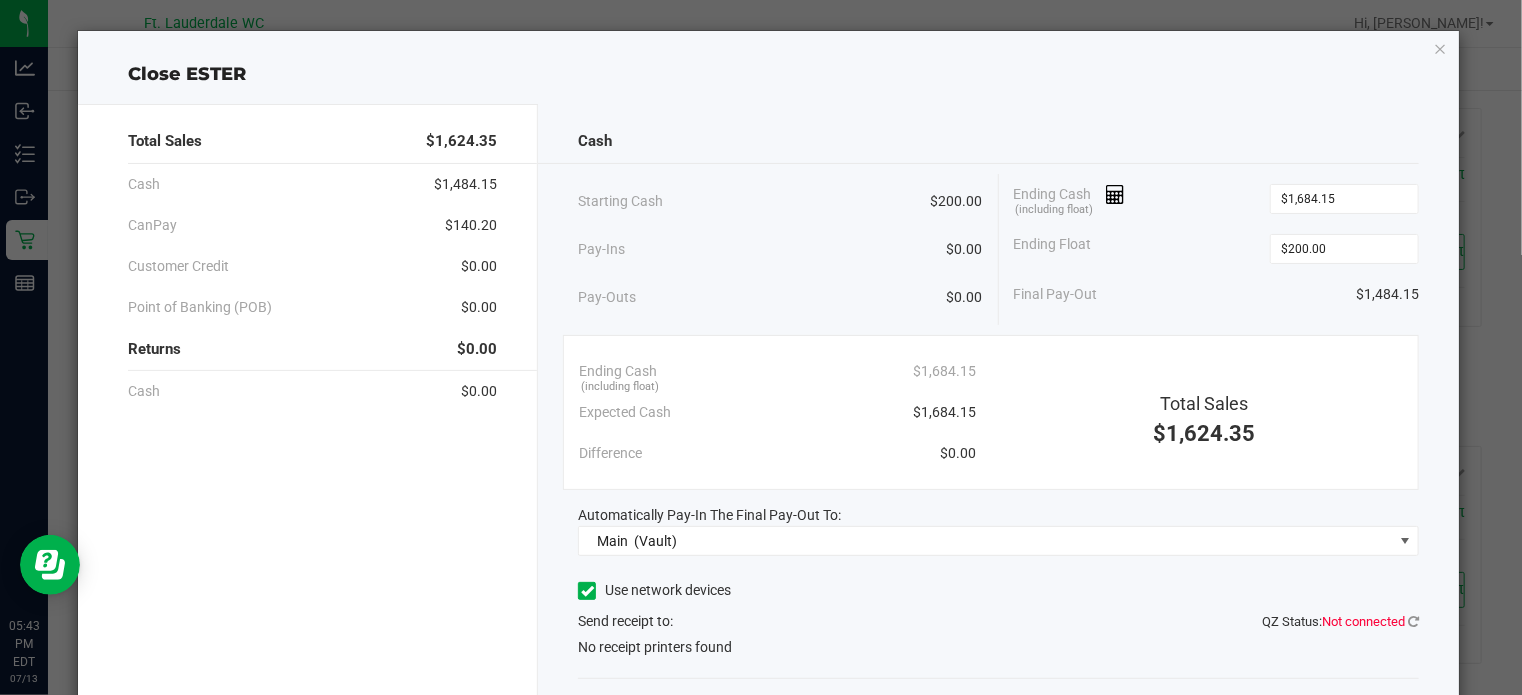 click on "Pay-Outs   $0.00" 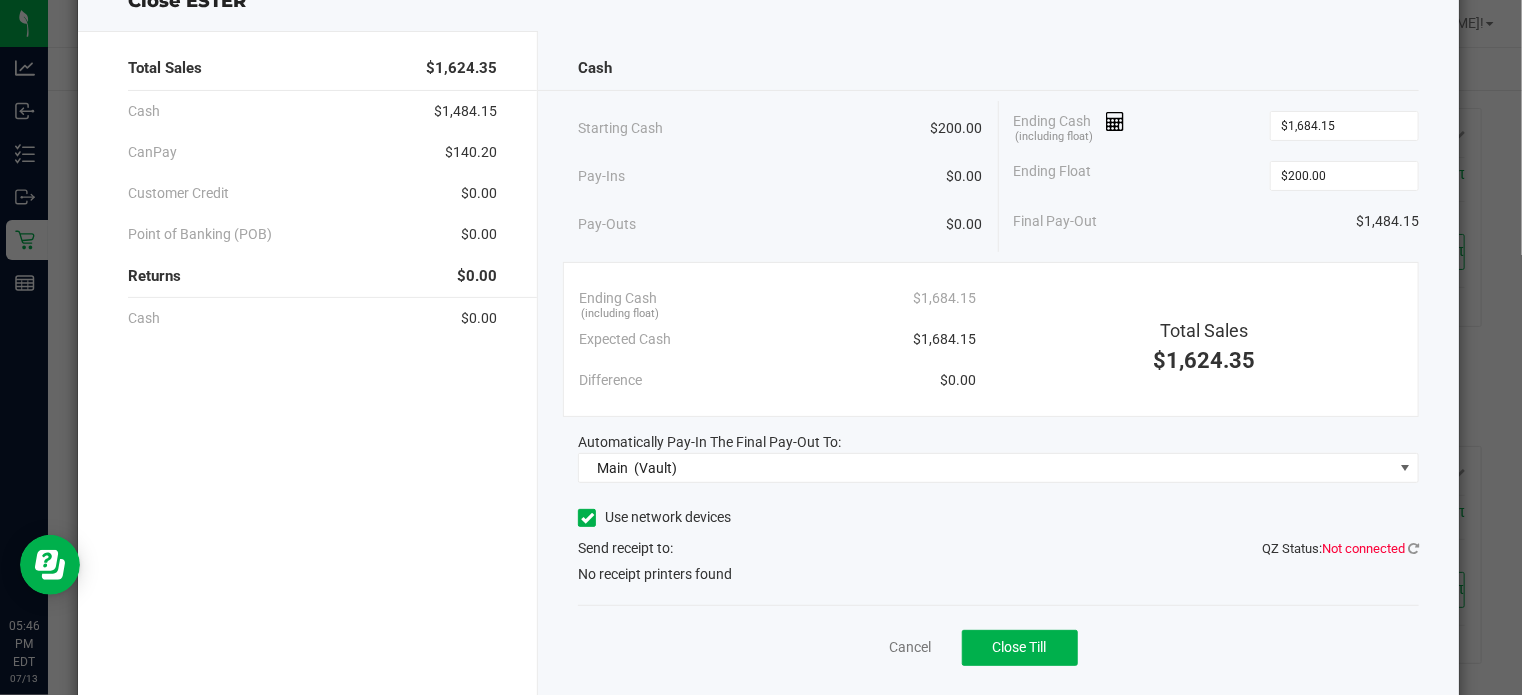 scroll, scrollTop: 124, scrollLeft: 0, axis: vertical 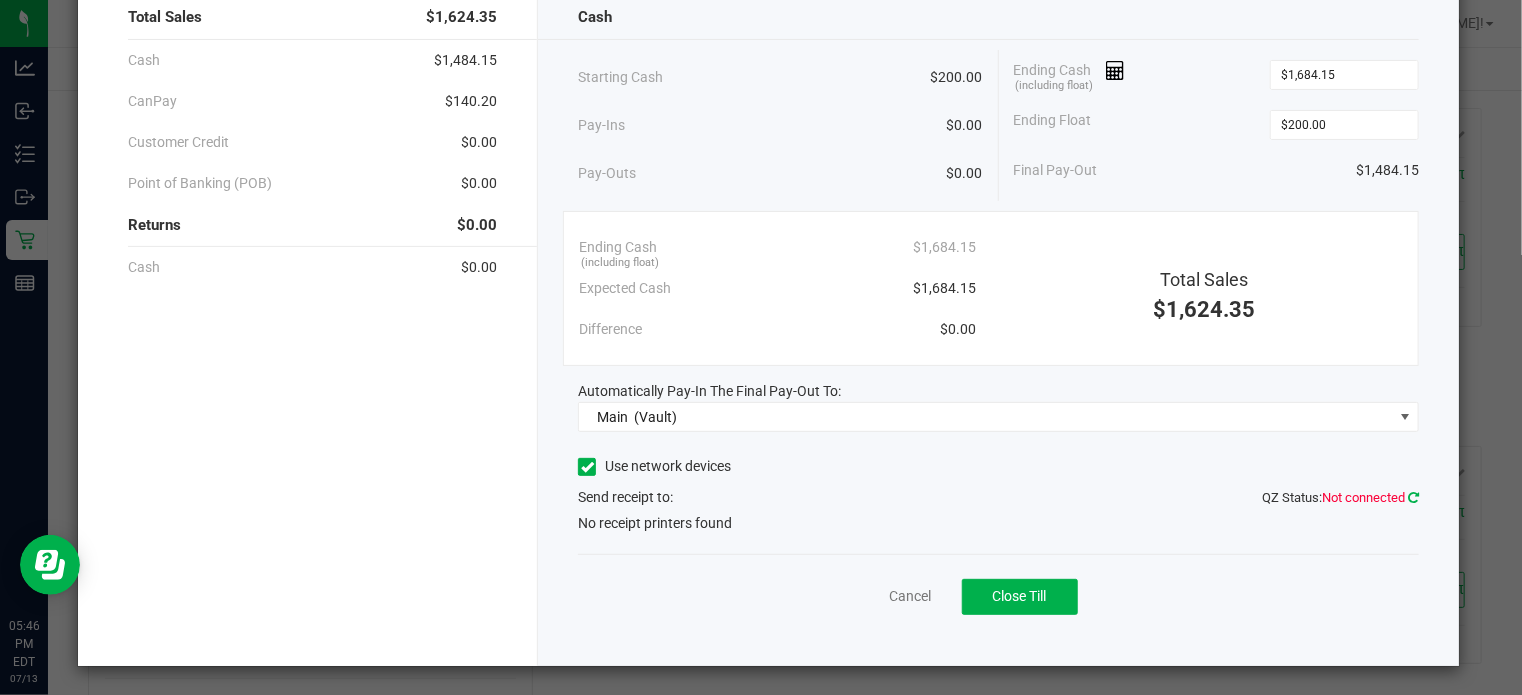 click 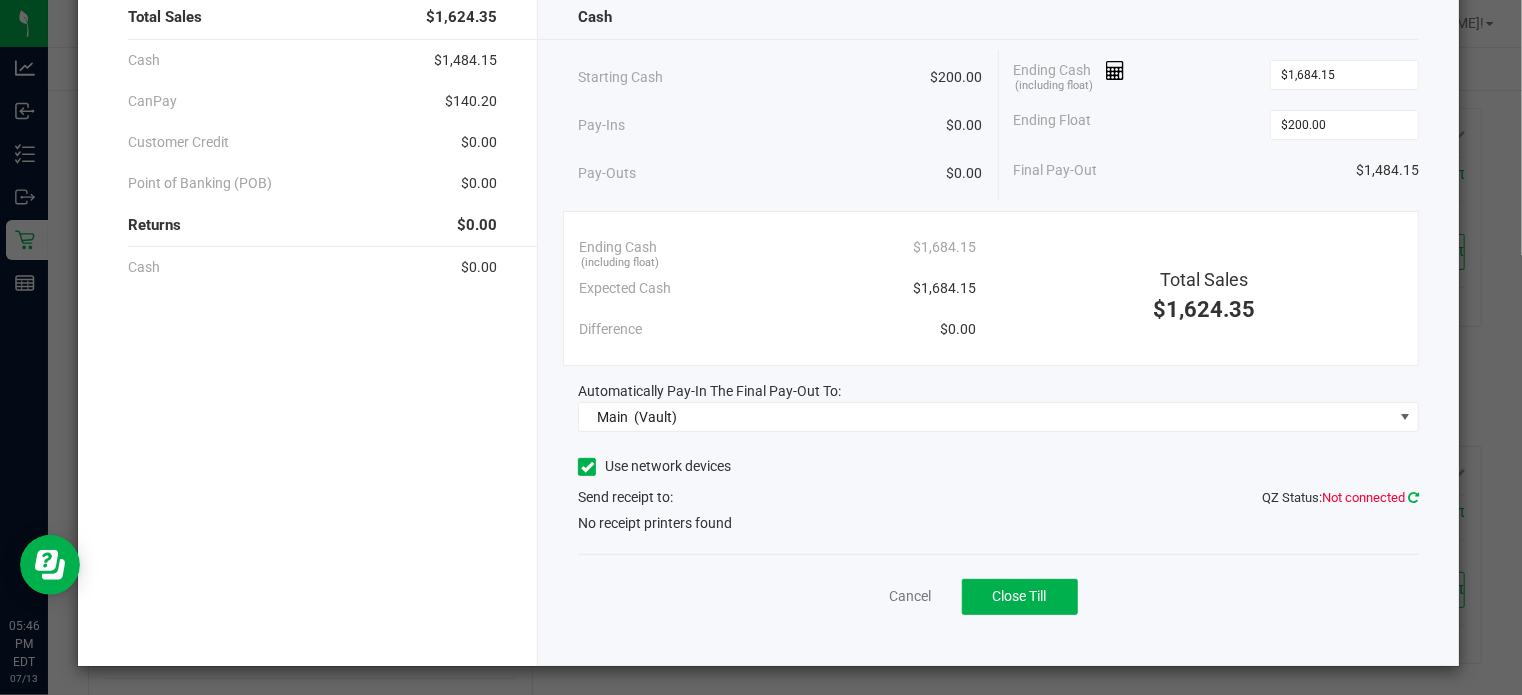 click 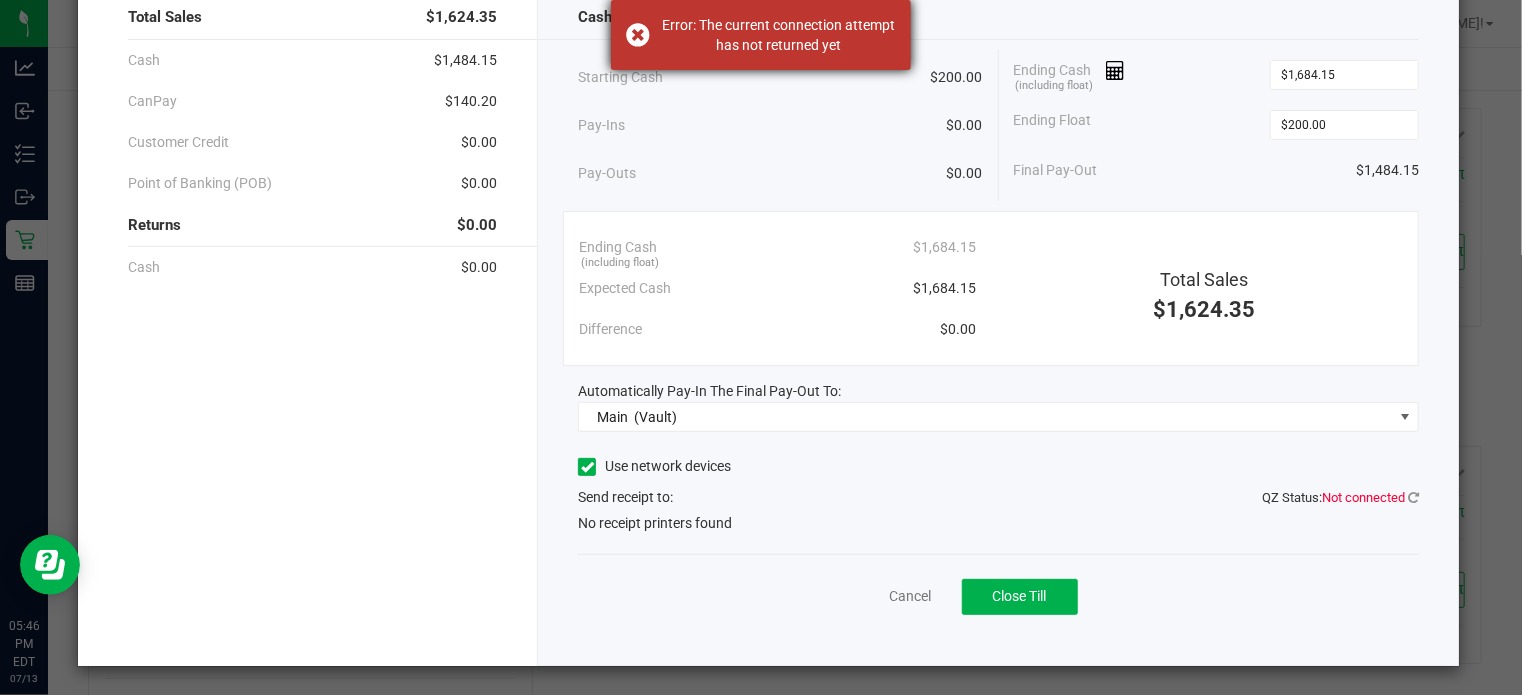 click on "Error: The current connection attempt has not returned yet" at bounding box center (778, 35) 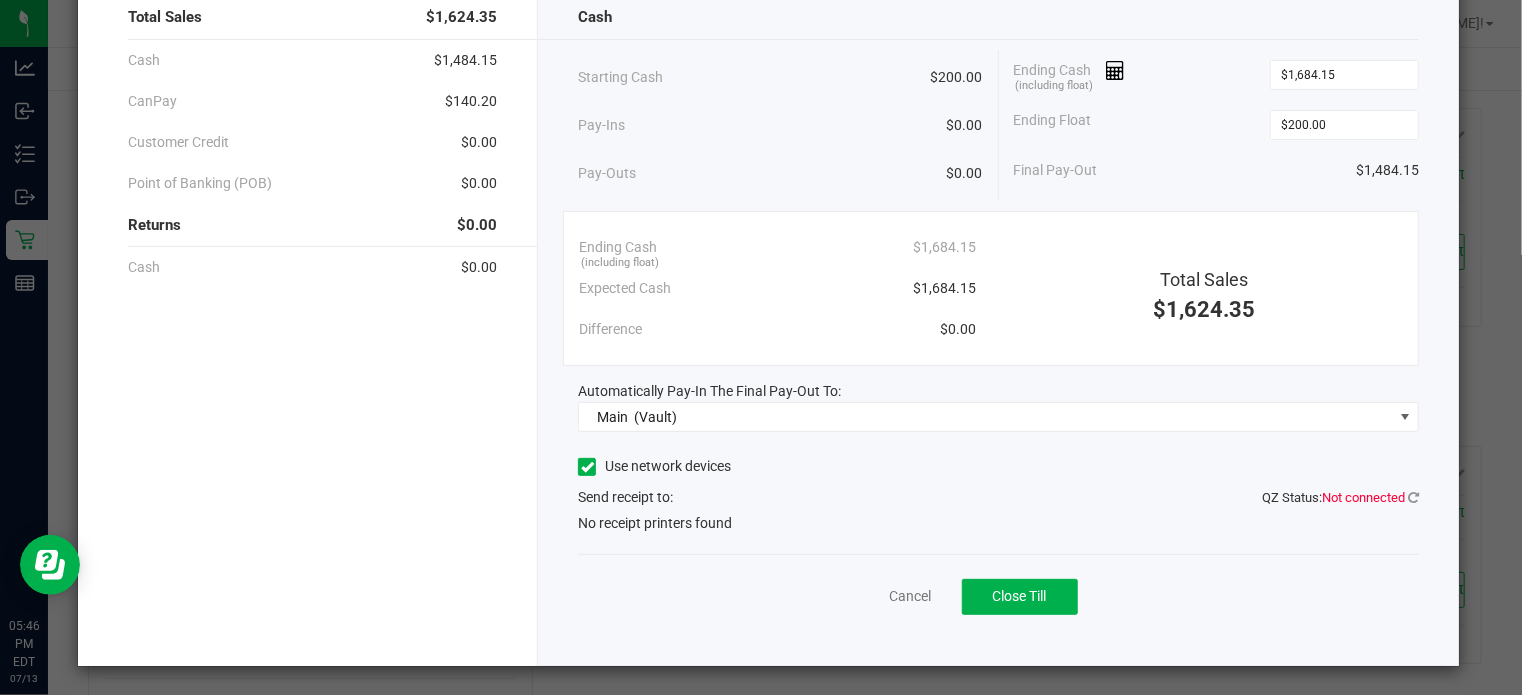 click on "Close ESTER  Total Sales   $1,624.35   Cash   $1,484.15   CanPay   $140.20   Customer Credit   $0.00   Point of Banking (POB)   $0.00   Returns   $0.00   Cash   $0.00   Cash   Starting Cash   $200.00   Pay-Ins   $0.00   Pay-Outs   $0.00   Ending Cash  (including float) $1,684.15  Ending Float  $200.00  Final Pay-Out   $1,484.15   Ending Cash  (including float)  $1,684.15   Expected Cash   $1,684.15   Difference   $0.00   Total Sales   $1,624.35   Automatically Pay-In The Final Pay-Out To:  Main    (Vault)  Use network devices   Send receipt to:   QZ Status:   Not connected   No receipt printers found   Cancel   Close Till" 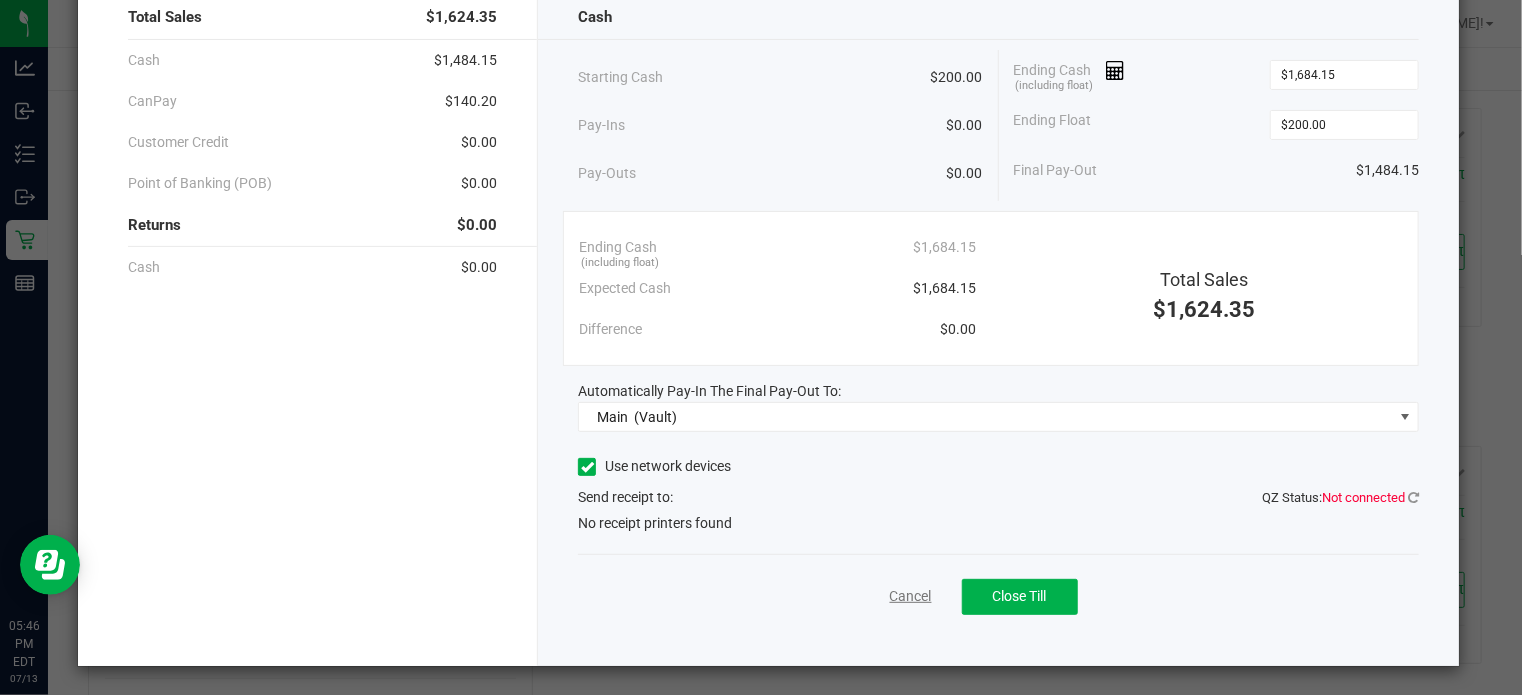 click on "Cancel" 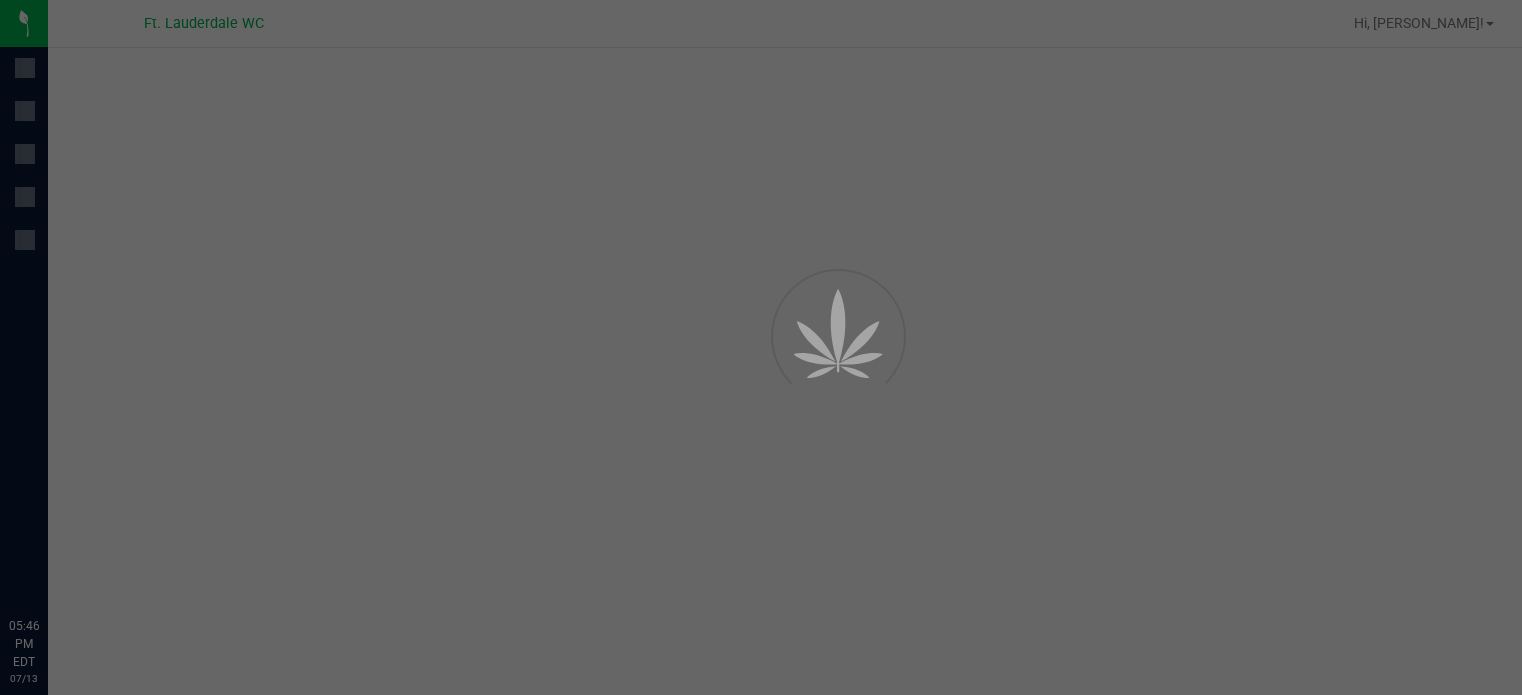 scroll, scrollTop: 0, scrollLeft: 0, axis: both 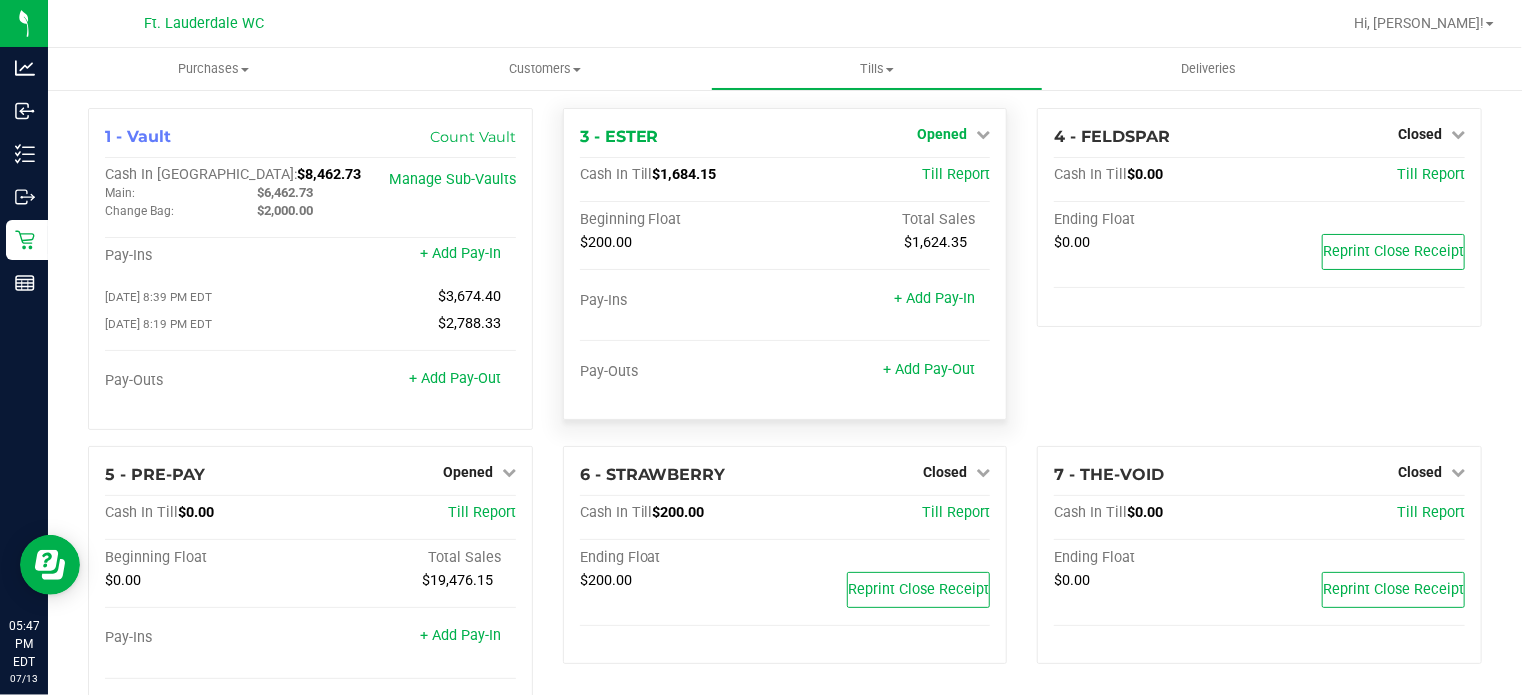 click on "Opened" at bounding box center (942, 134) 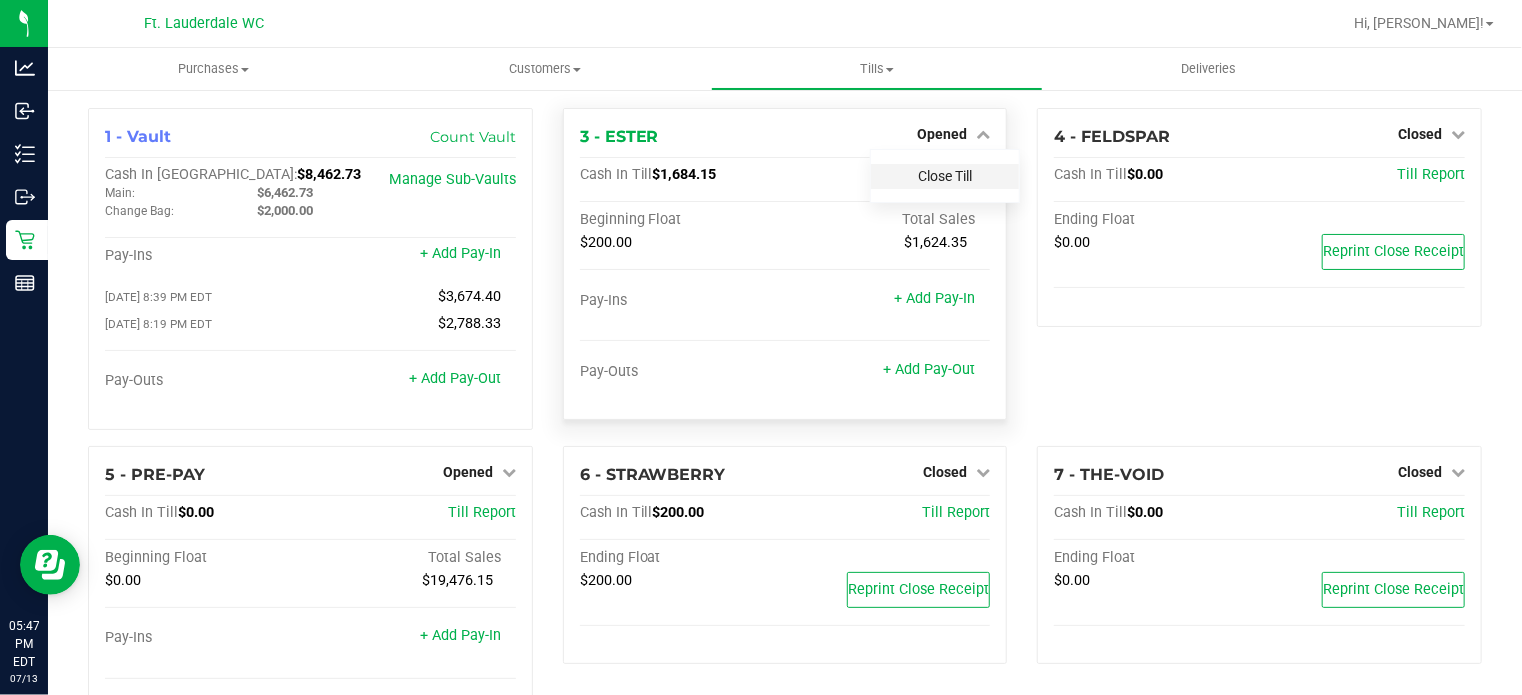 click on "Close Till" at bounding box center (945, 176) 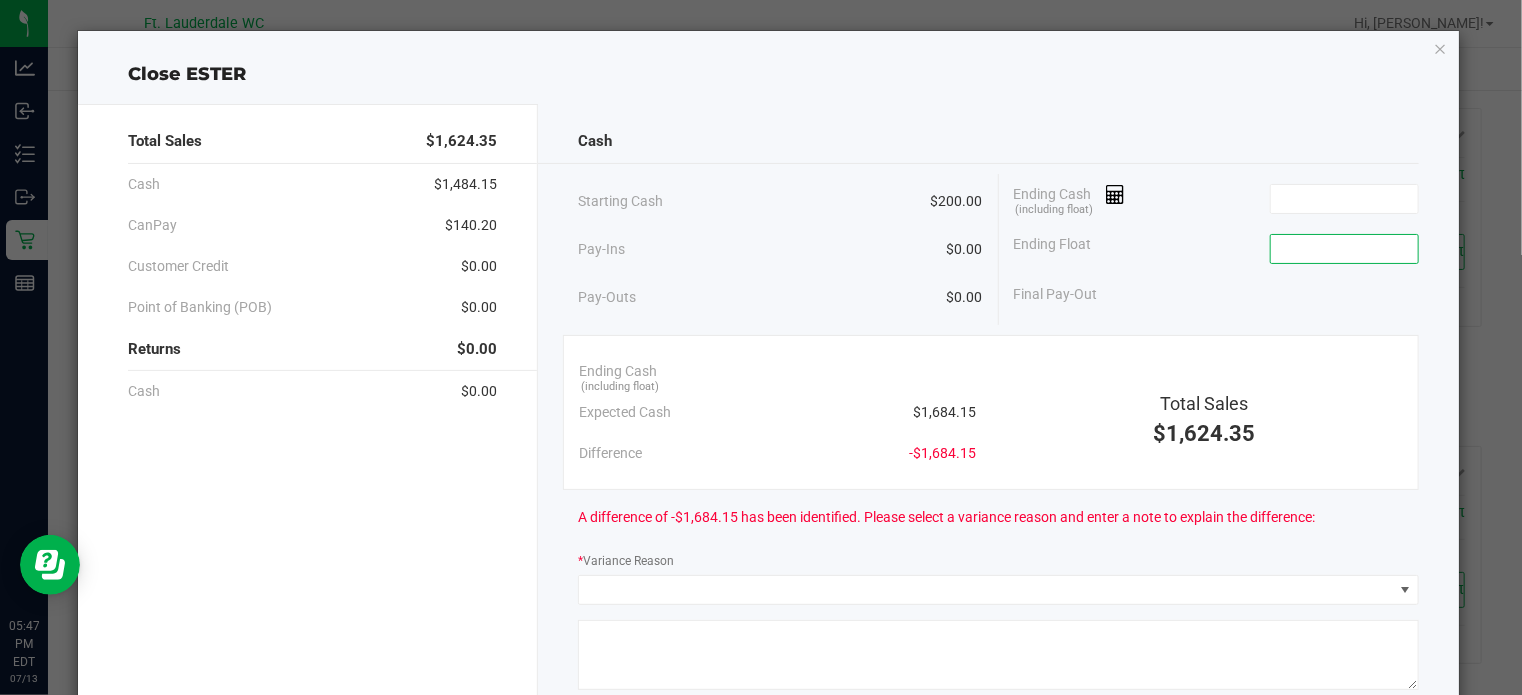 click at bounding box center (1344, 249) 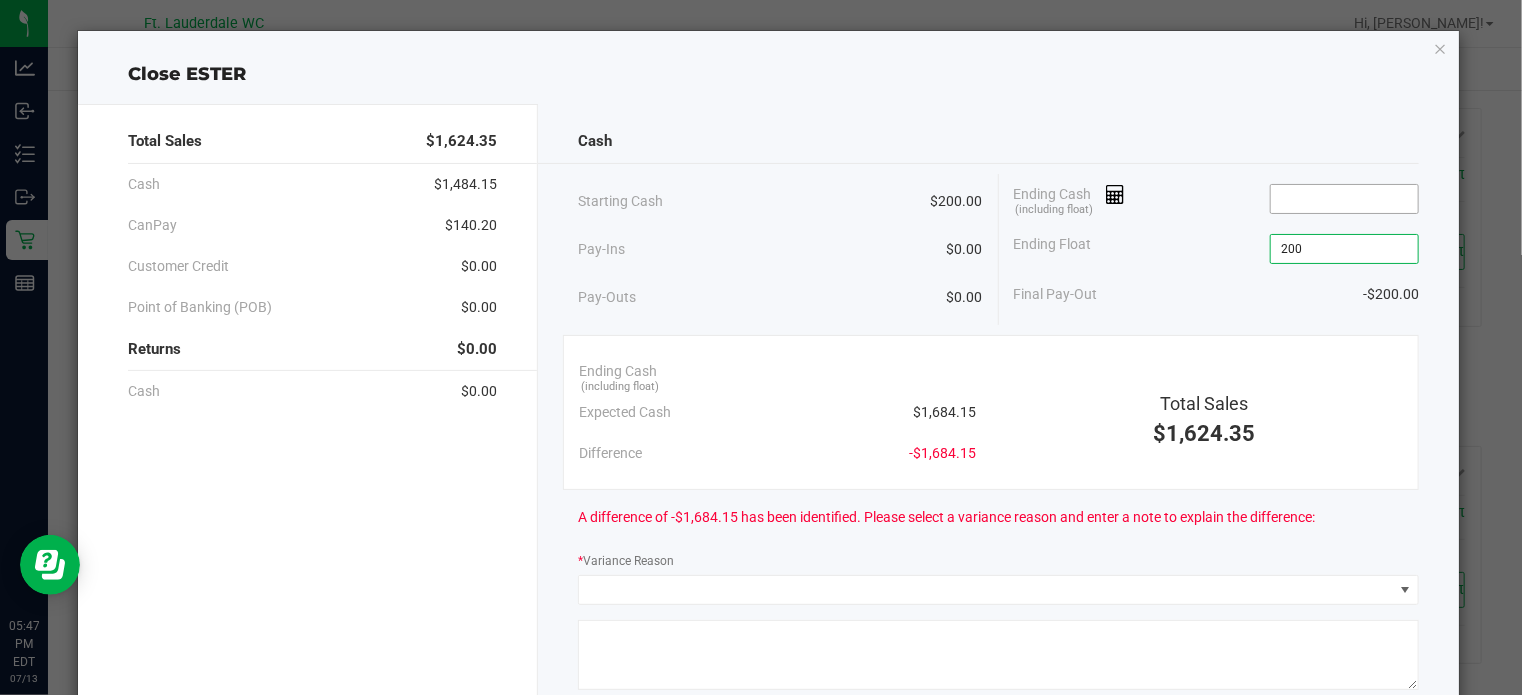 type on "$200.00" 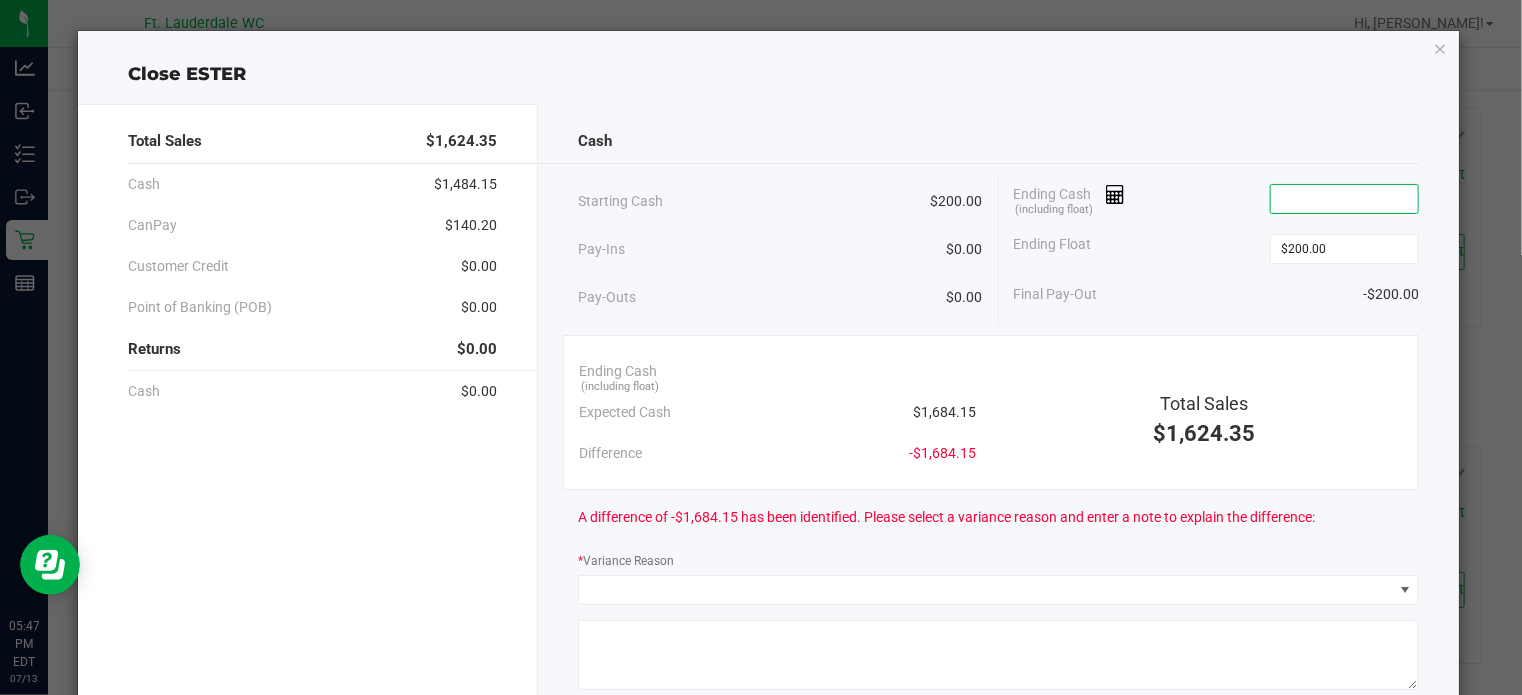 click at bounding box center [1344, 199] 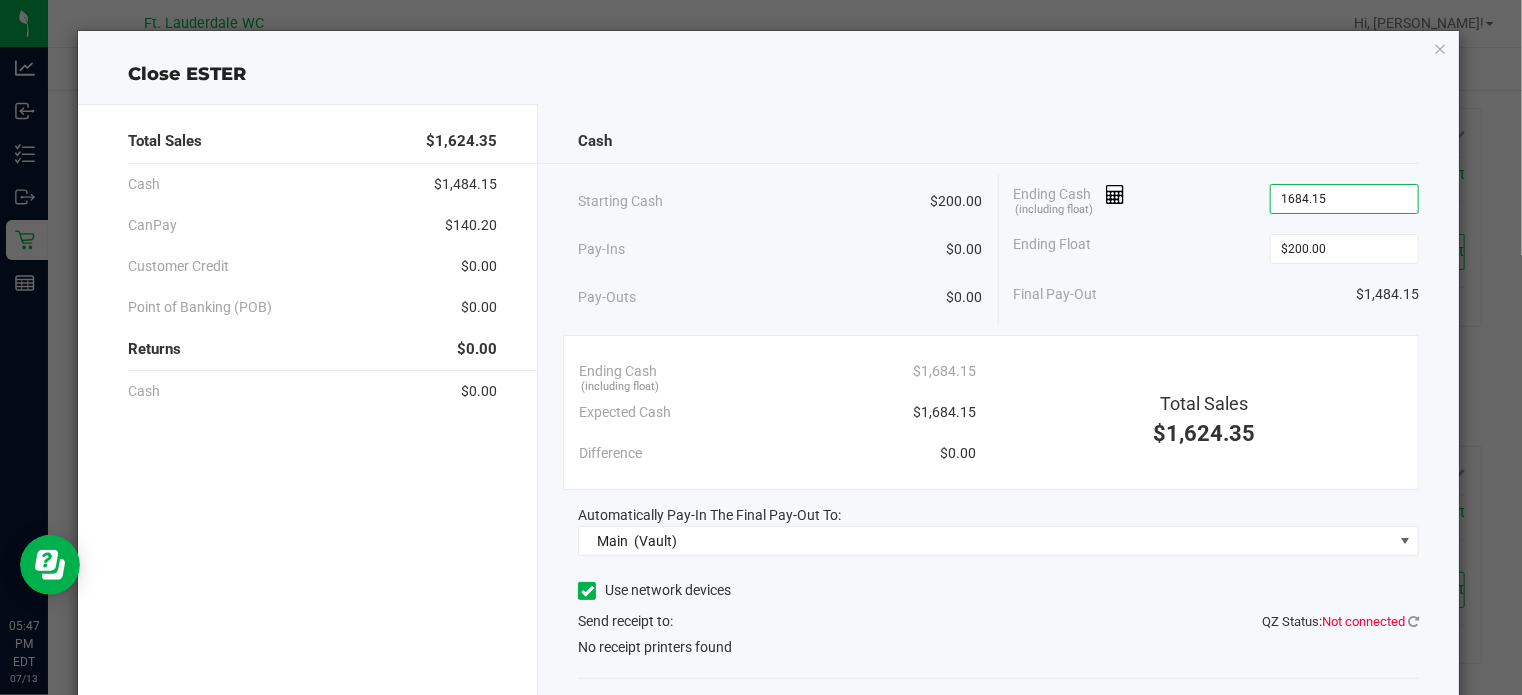 type on "$1,684.15" 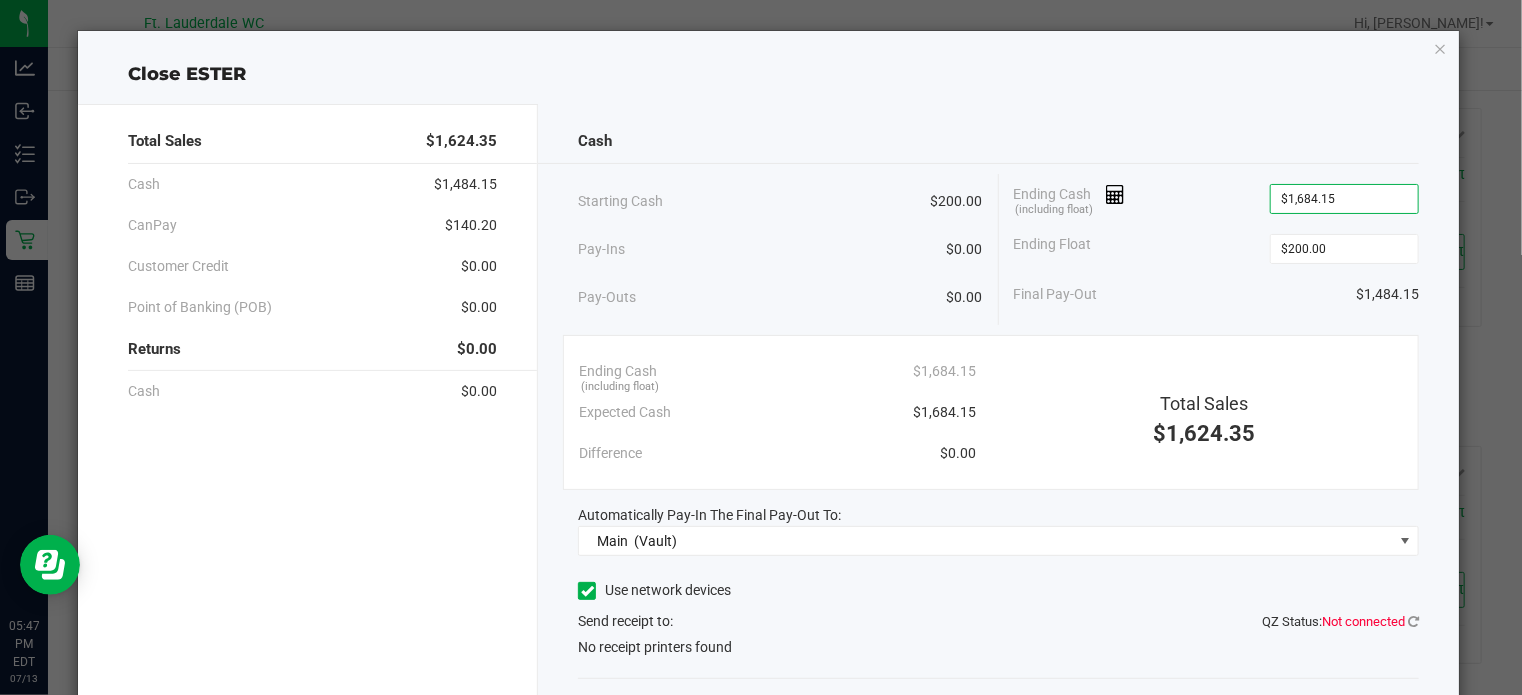 click on "Ending Cash  (including float)  $1,684.15   Expected Cash   $1,684.15   Difference   $0.00   Total Sales   $1,624.35" 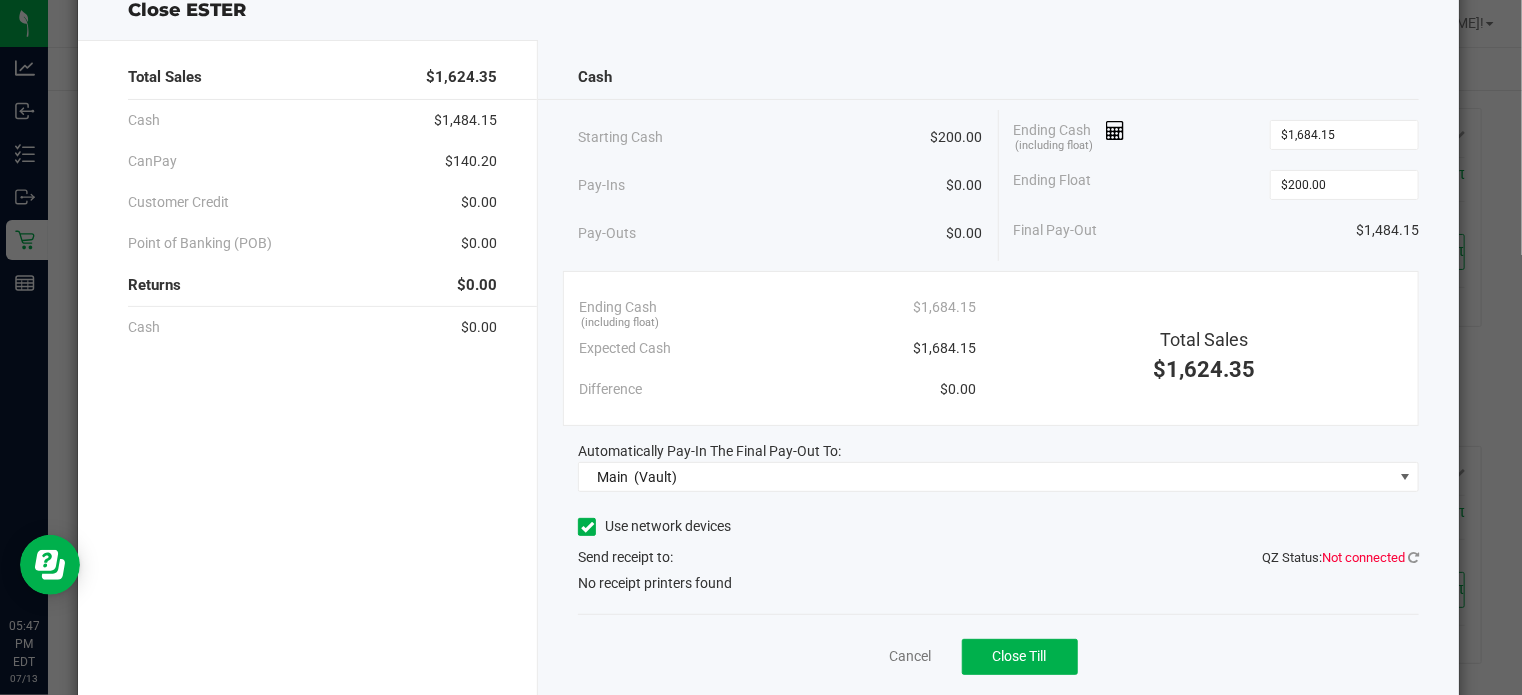 scroll, scrollTop: 124, scrollLeft: 0, axis: vertical 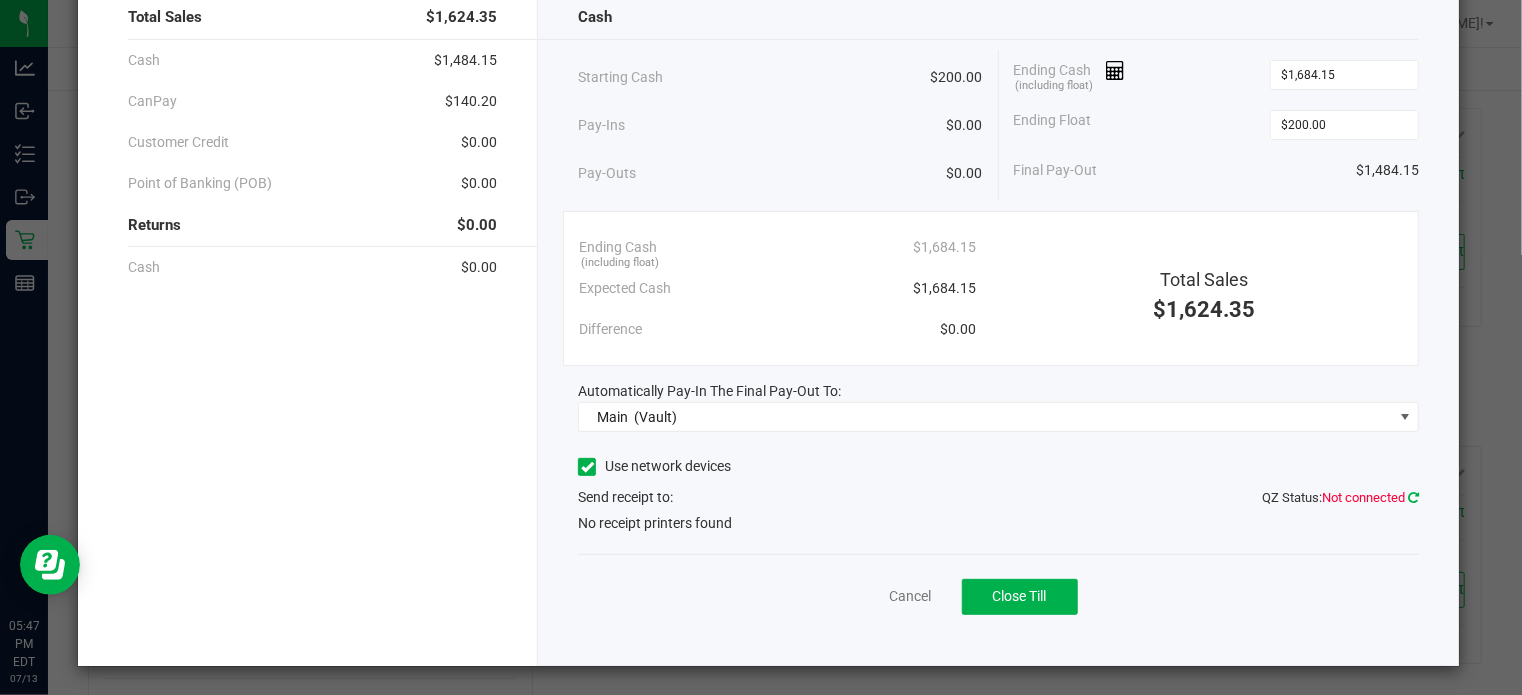 click 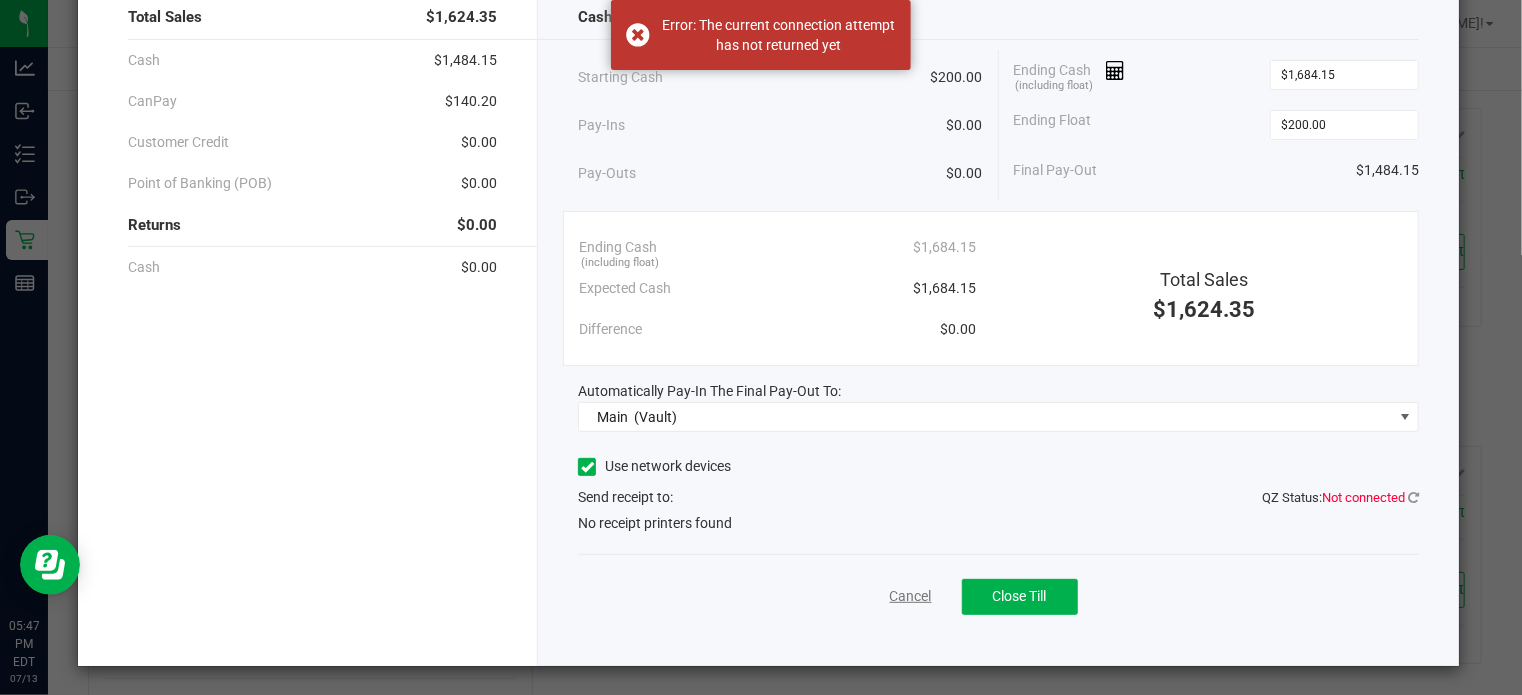 click on "Cancel" 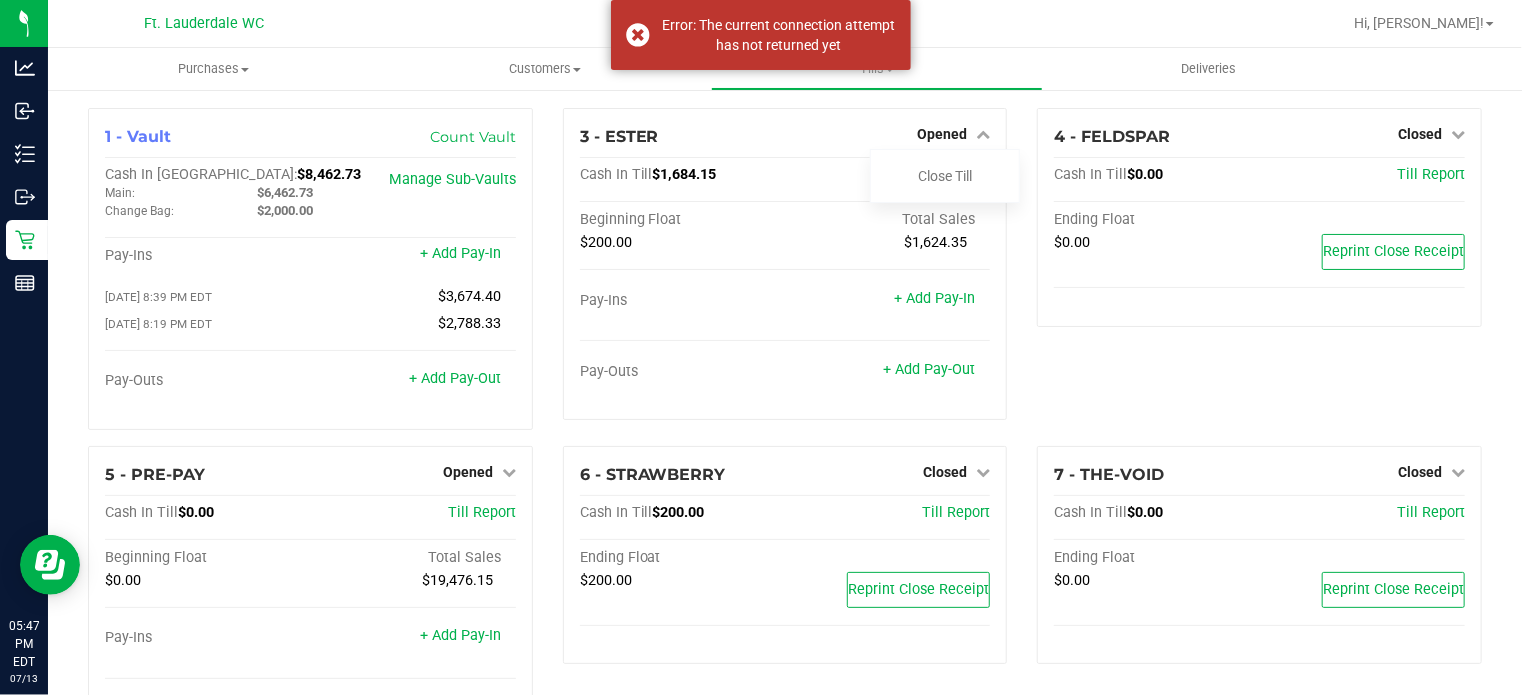 click on "Hi, [PERSON_NAME]!" at bounding box center (1424, 23) 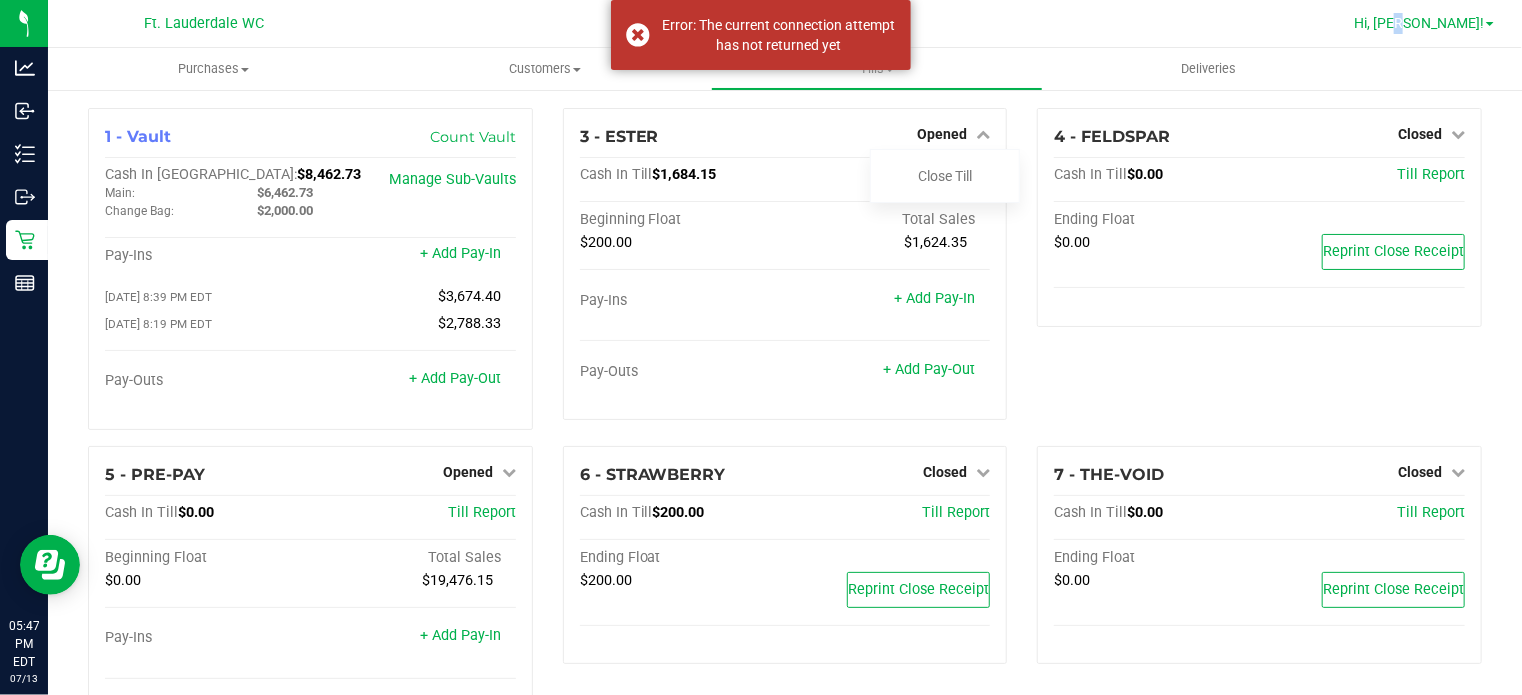 click on "Hi, [PERSON_NAME]!" at bounding box center (1419, 23) 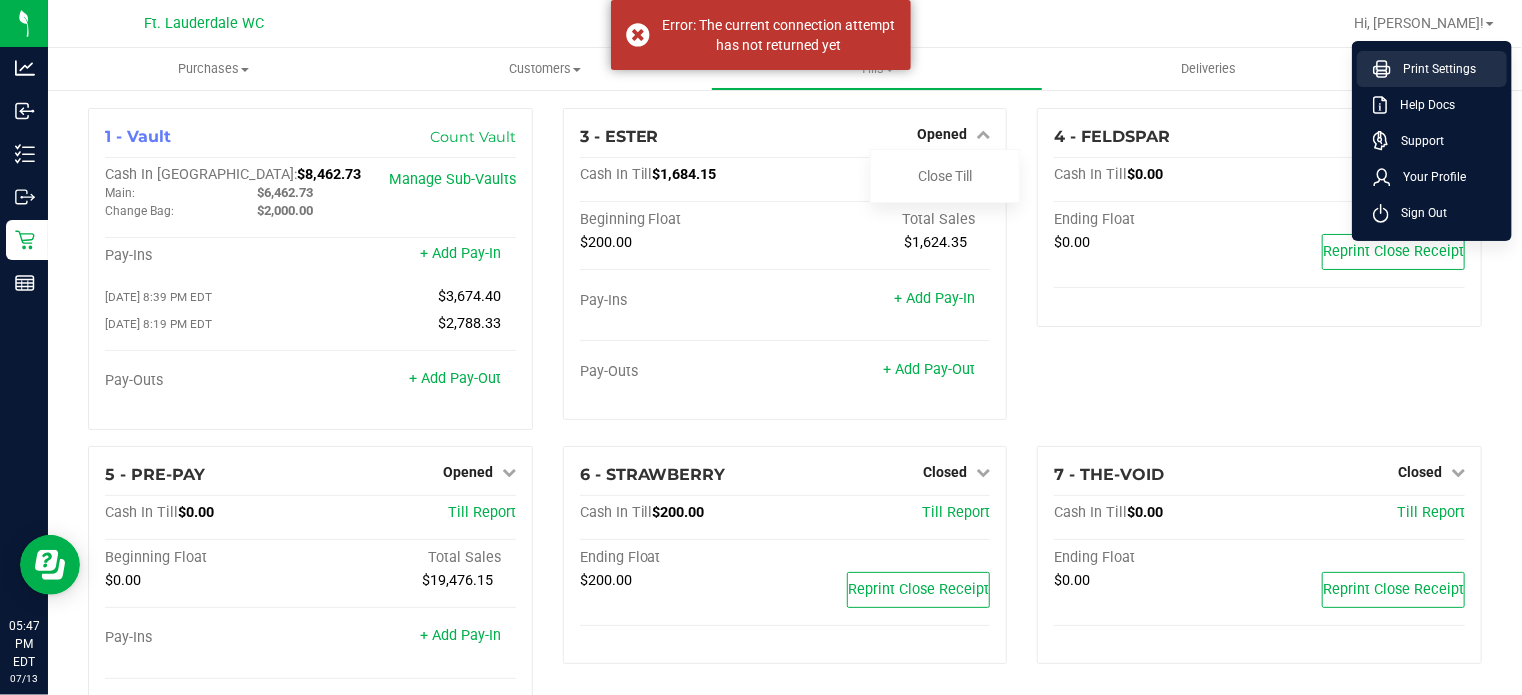 click on "Print Settings" at bounding box center (1433, 69) 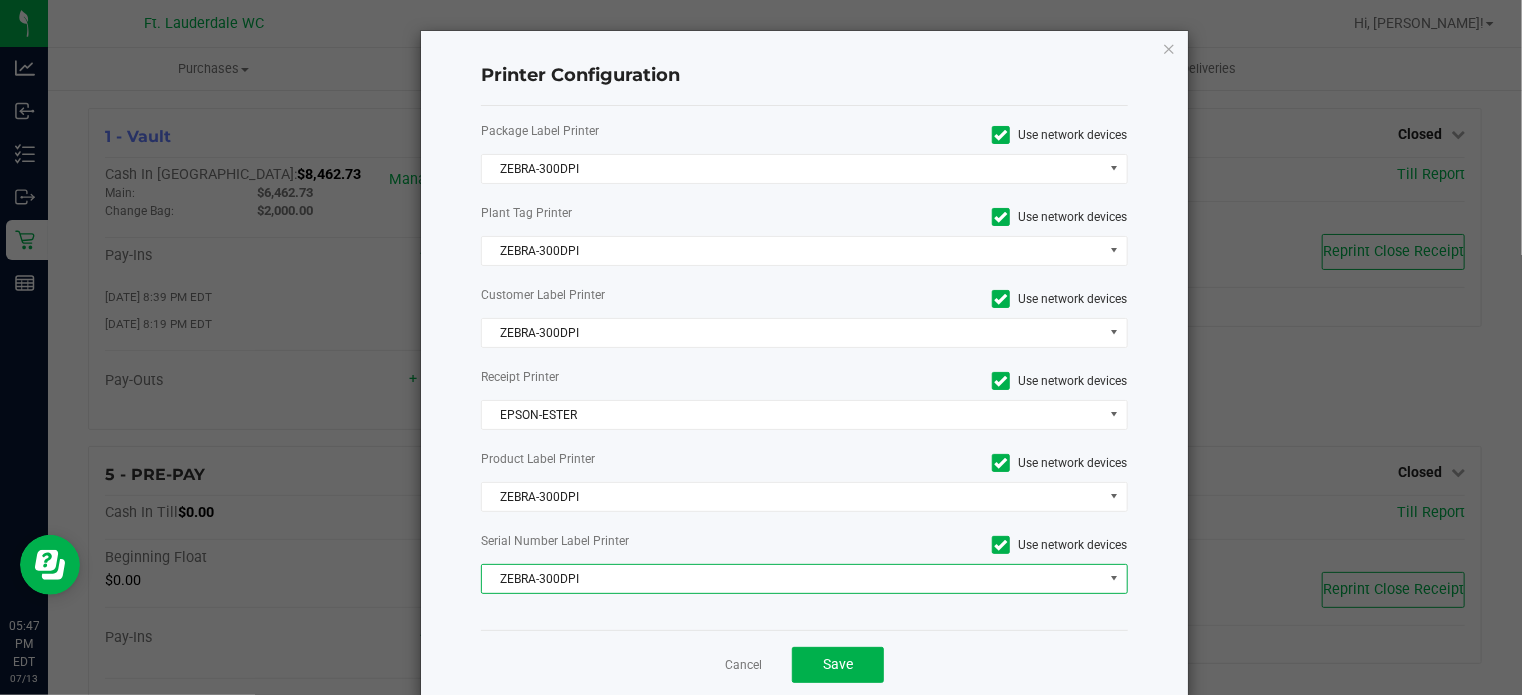 click on "ZEBRA-300DPI" at bounding box center (792, 579) 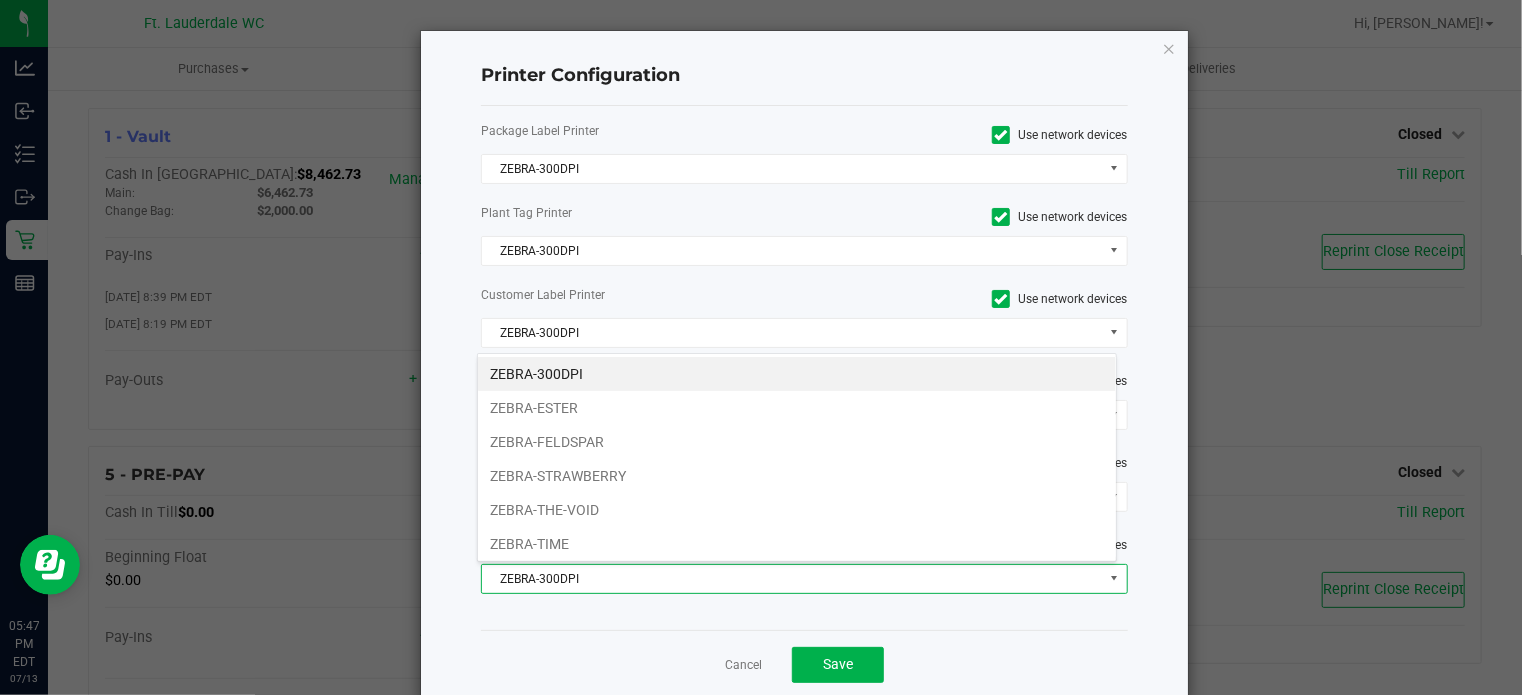 scroll, scrollTop: 99970, scrollLeft: 99360, axis: both 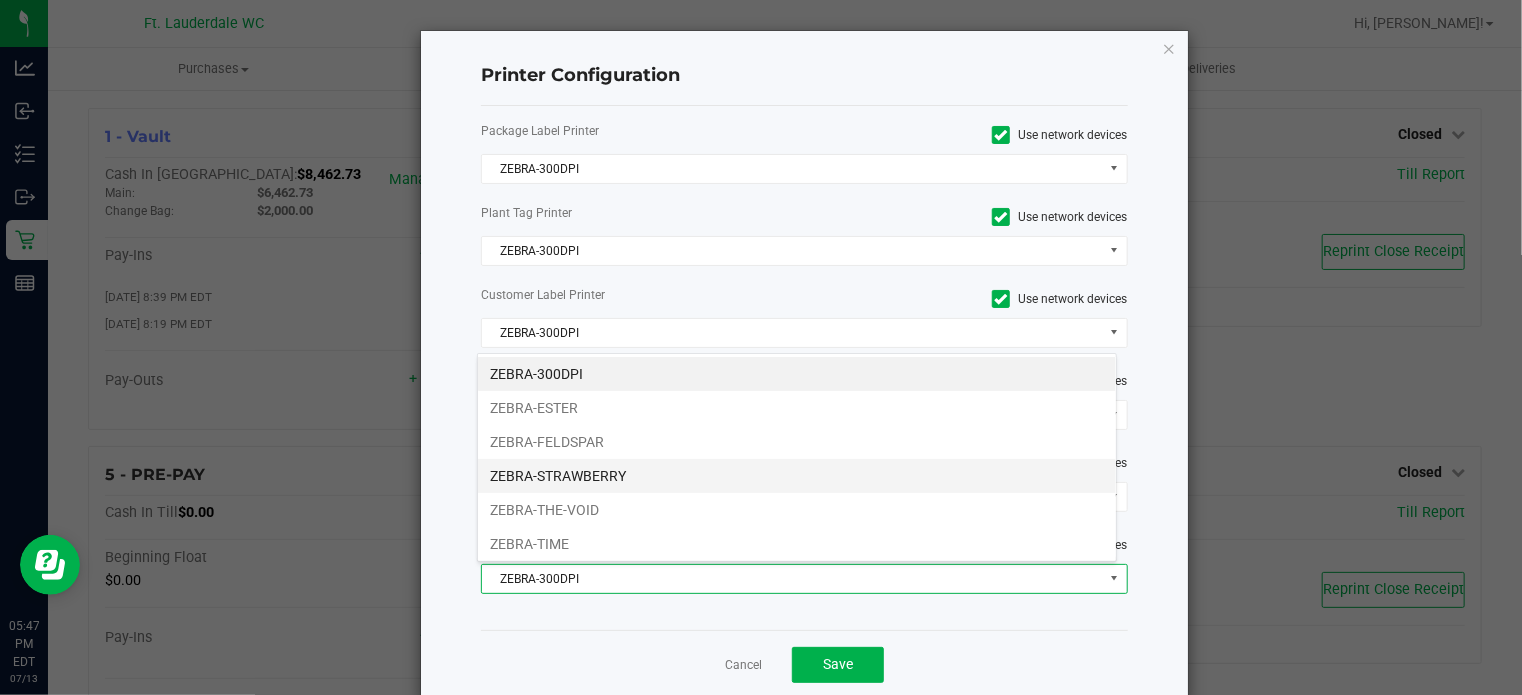 click on "ZEBRA-STRAWBERRY" at bounding box center [797, 476] 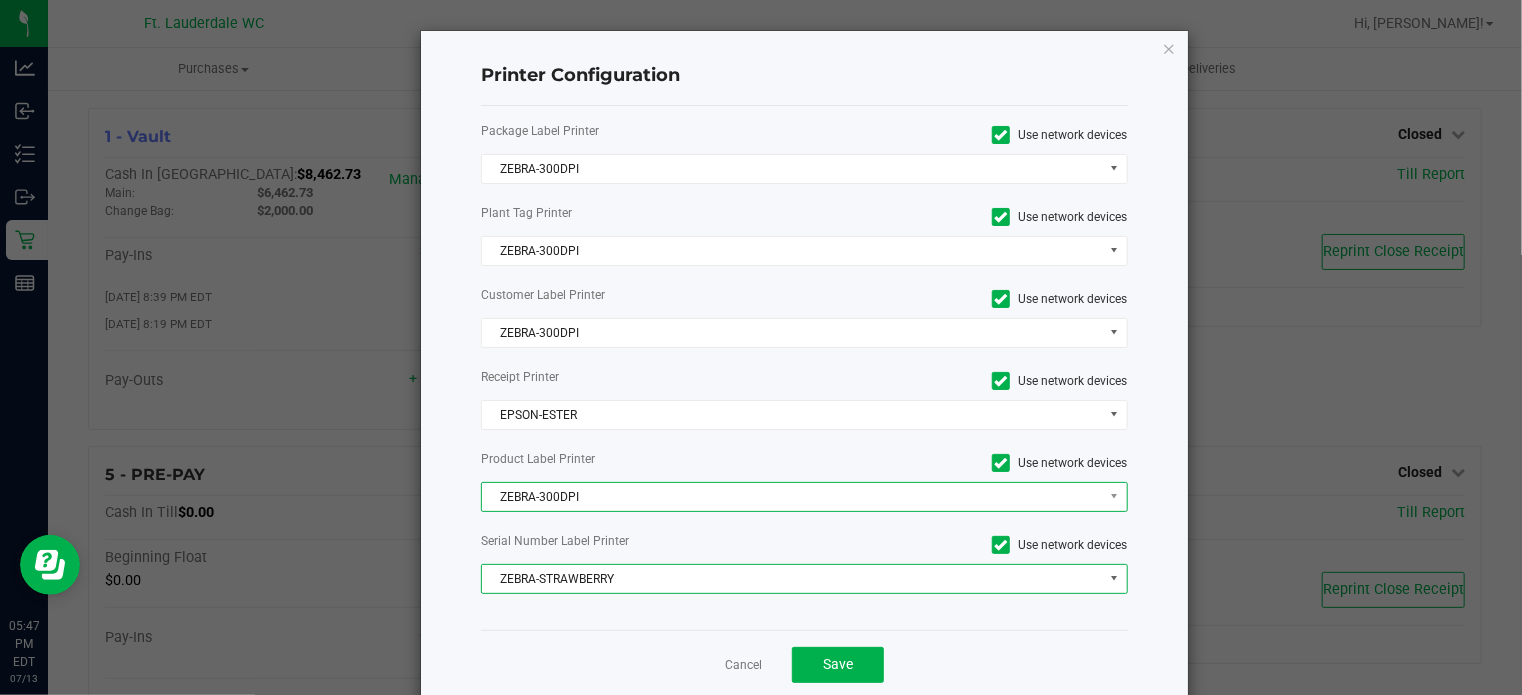 click on "ZEBRA-300DPI" at bounding box center [792, 497] 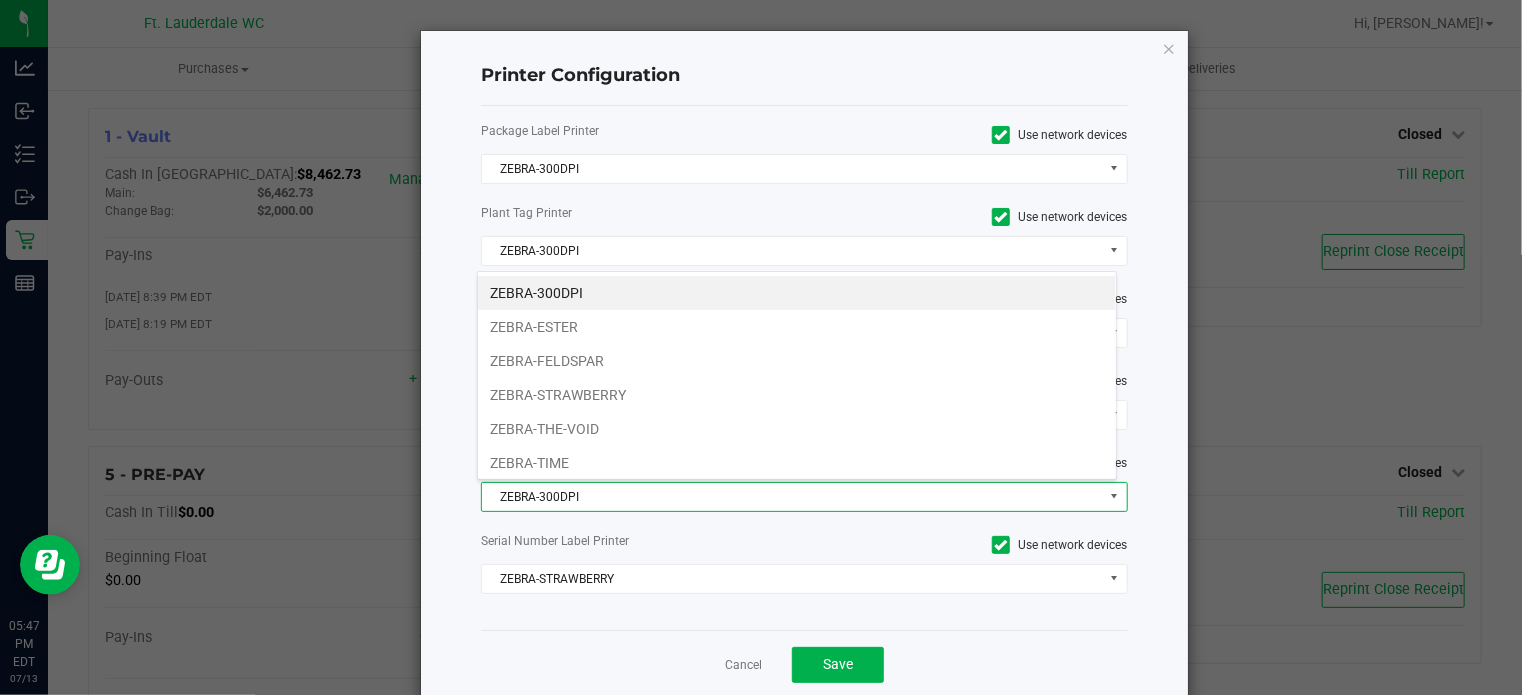 scroll, scrollTop: 99970, scrollLeft: 99360, axis: both 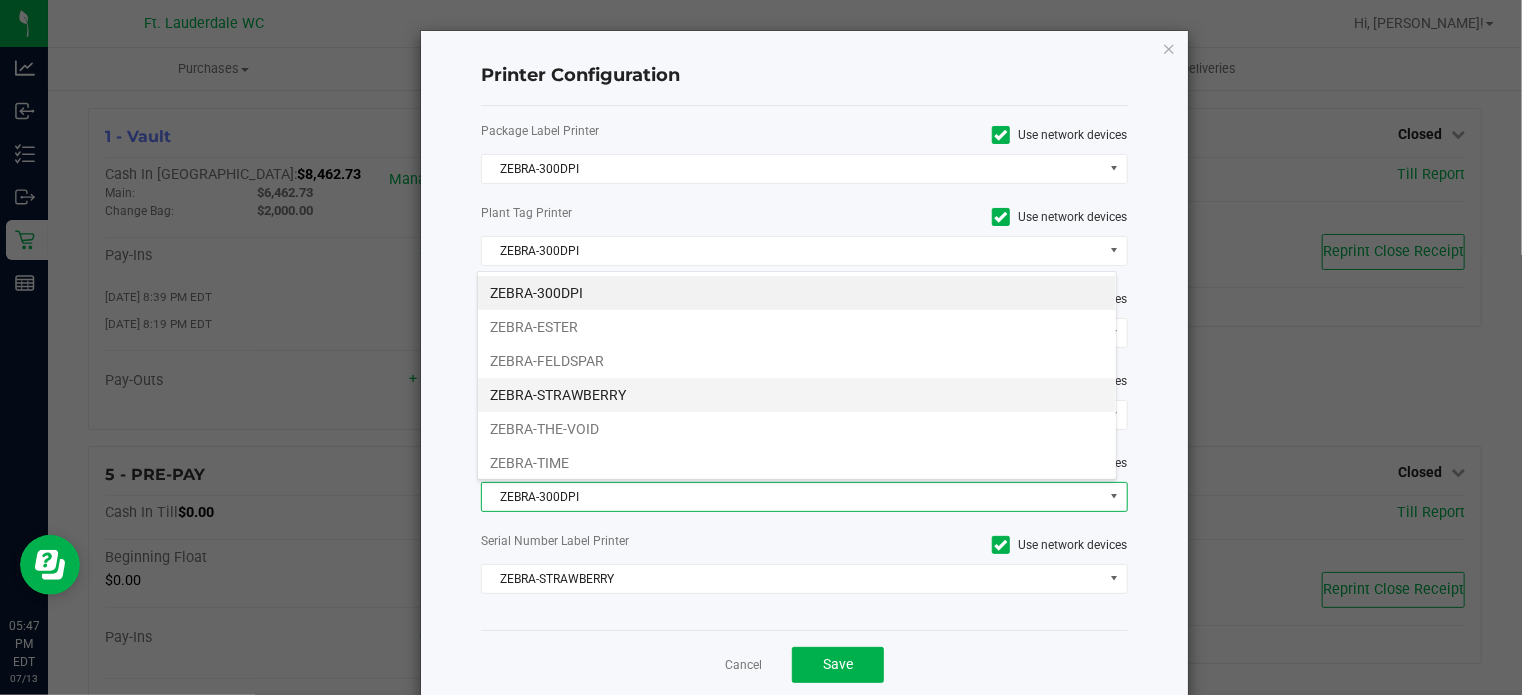 click on "ZEBRA-STRAWBERRY" at bounding box center (797, 395) 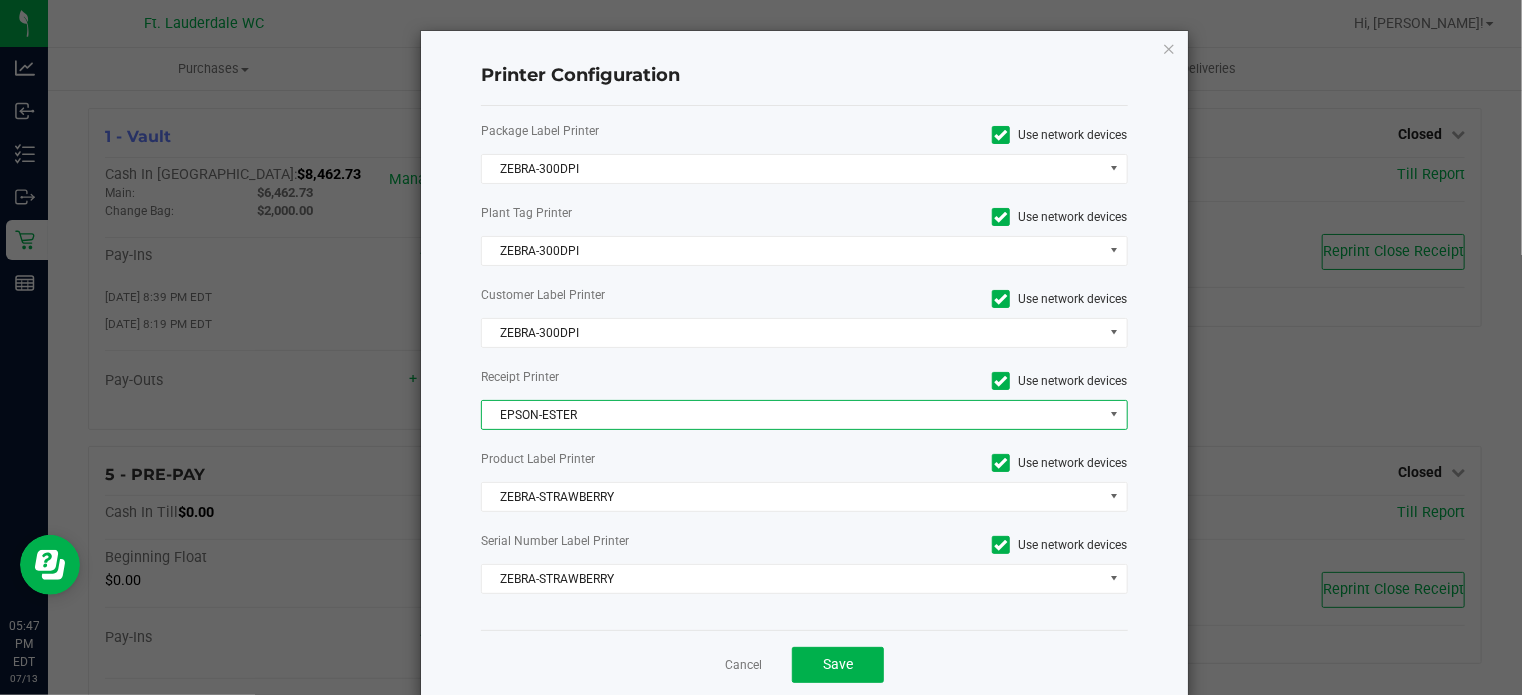 click on "EPSON-ESTER" at bounding box center (792, 415) 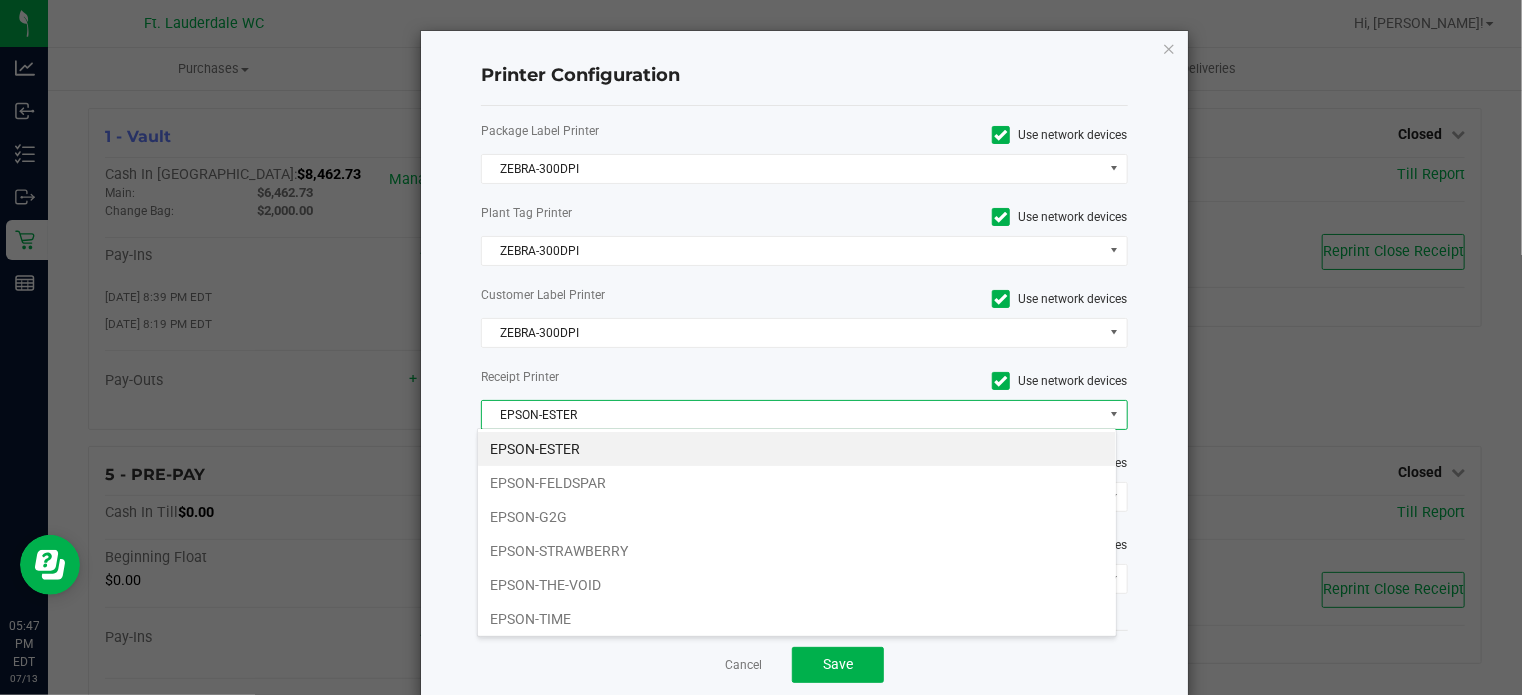 scroll, scrollTop: 99970, scrollLeft: 99360, axis: both 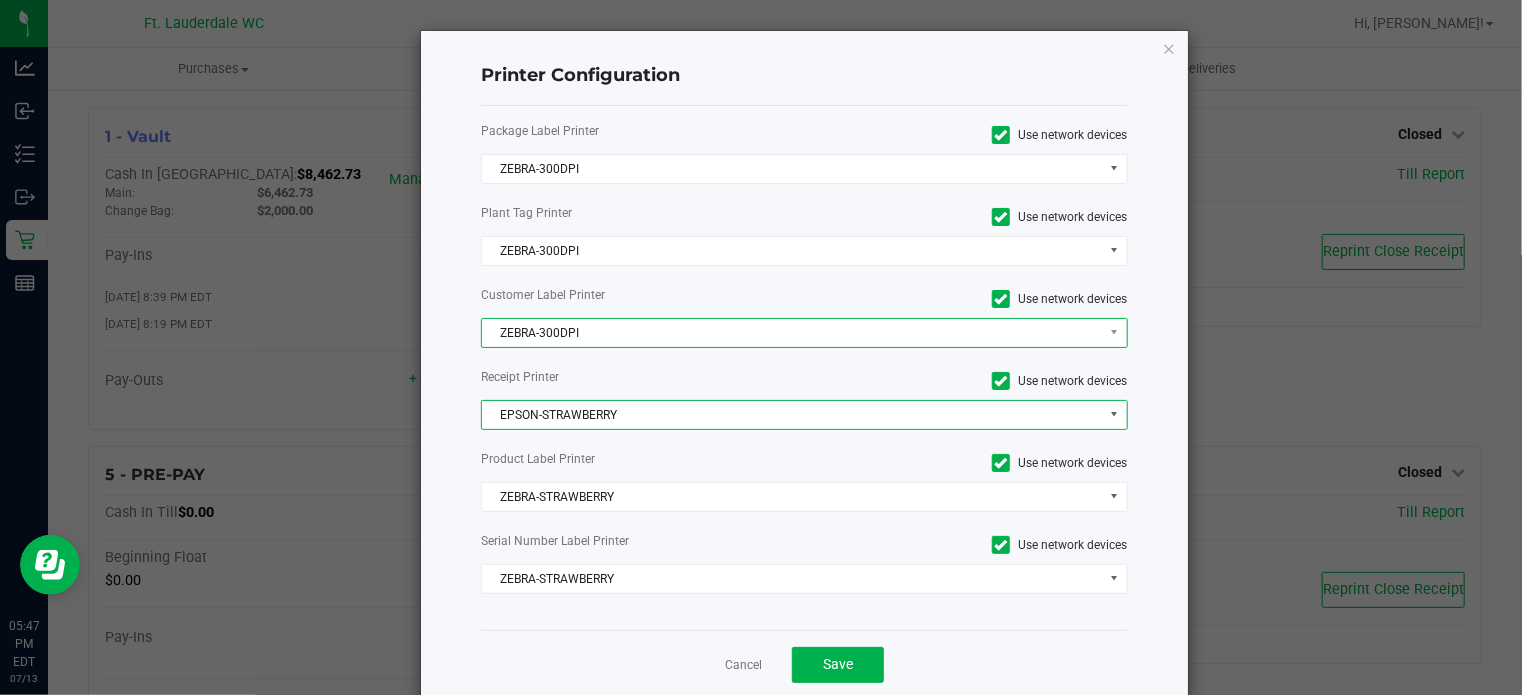 click on "ZEBRA-300DPI" at bounding box center [792, 333] 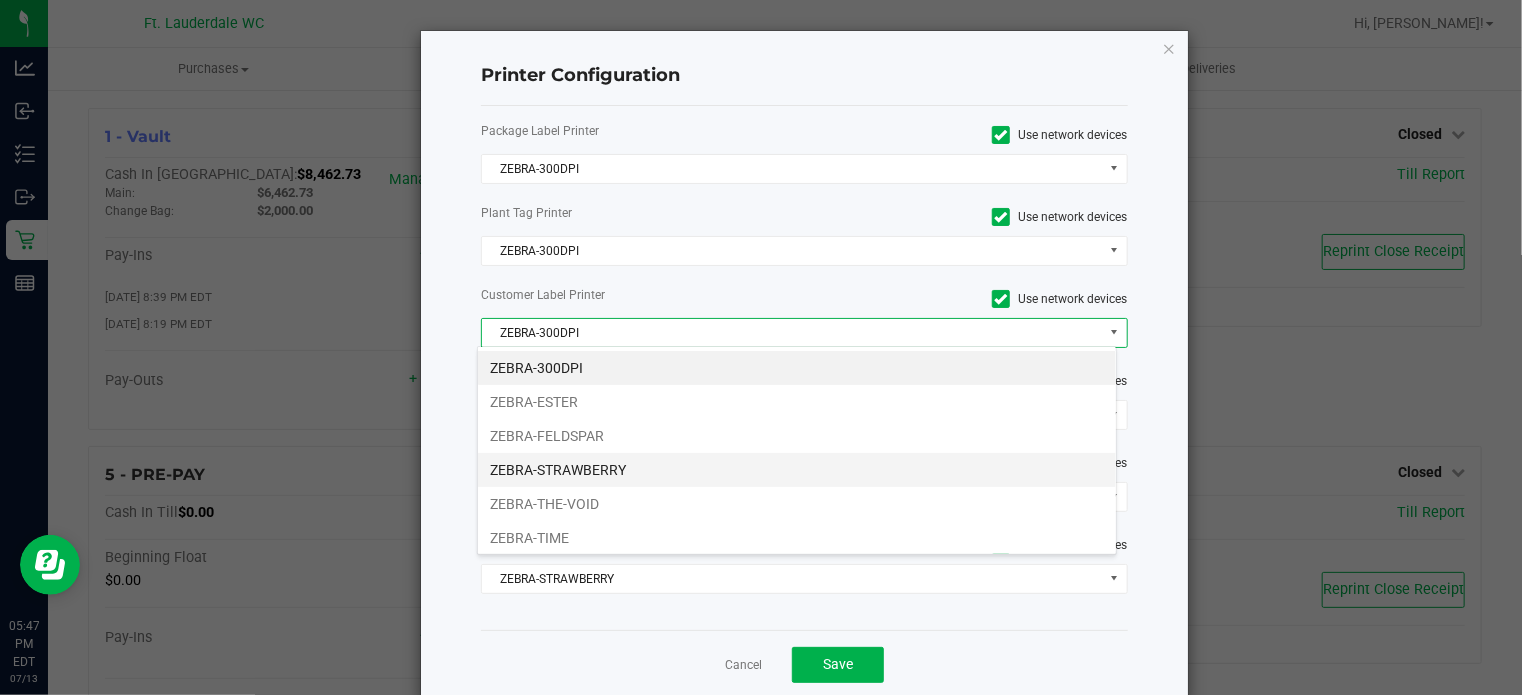 scroll, scrollTop: 99970, scrollLeft: 99360, axis: both 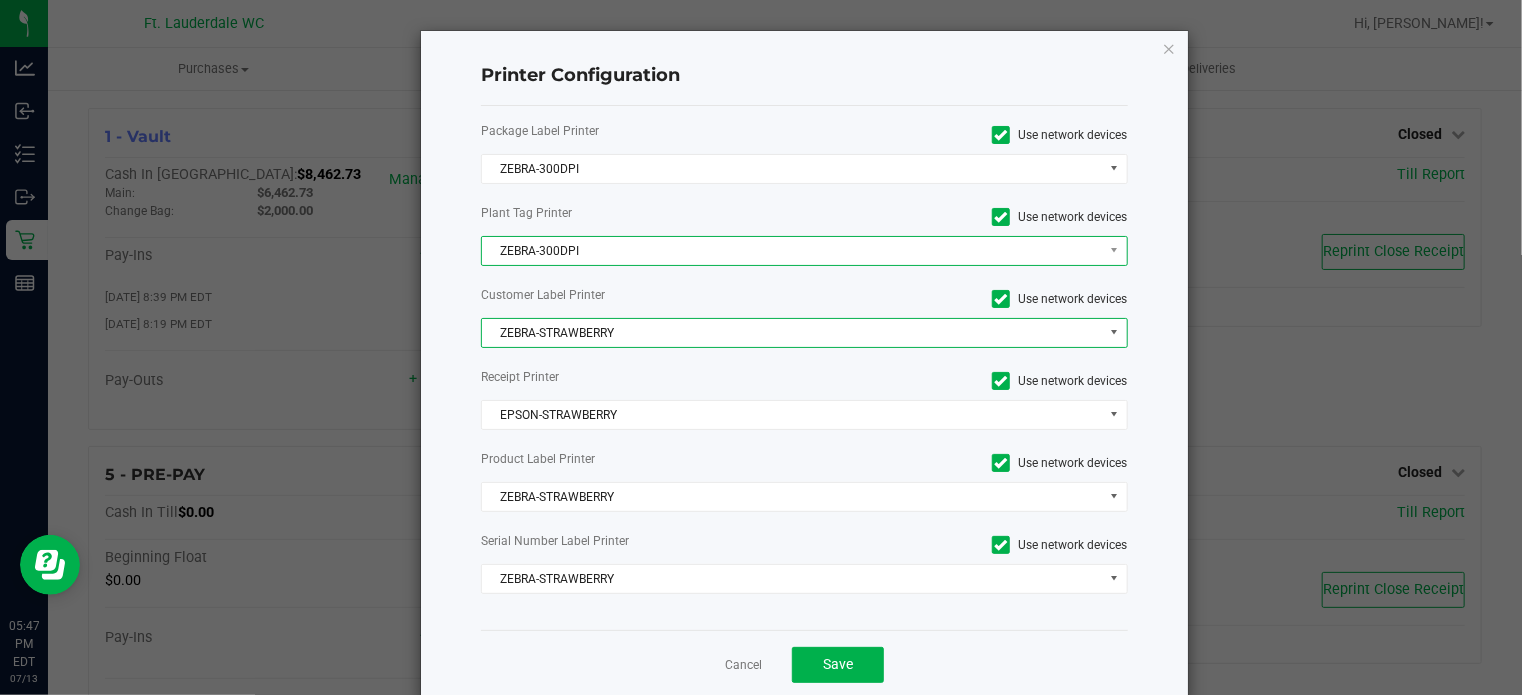 click on "ZEBRA-300DPI" at bounding box center (792, 251) 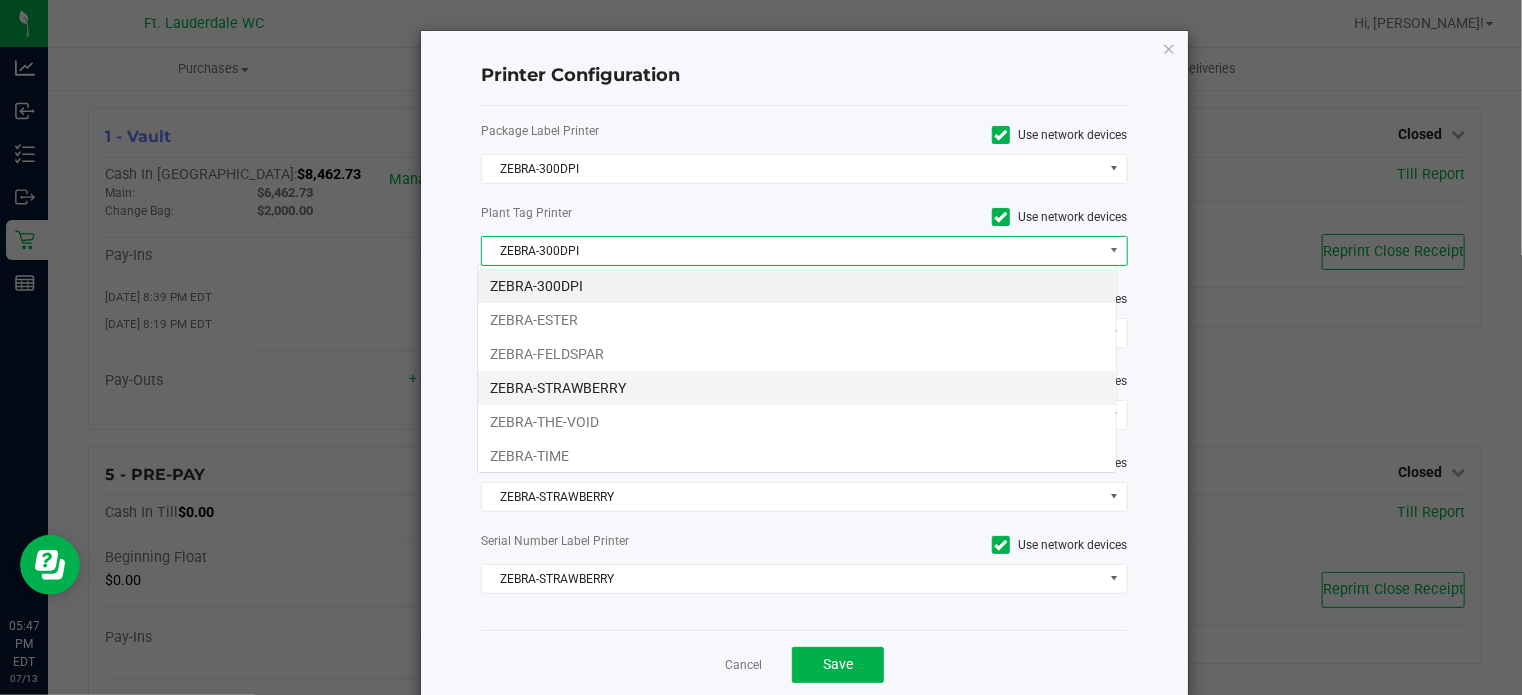 scroll, scrollTop: 99970, scrollLeft: 99360, axis: both 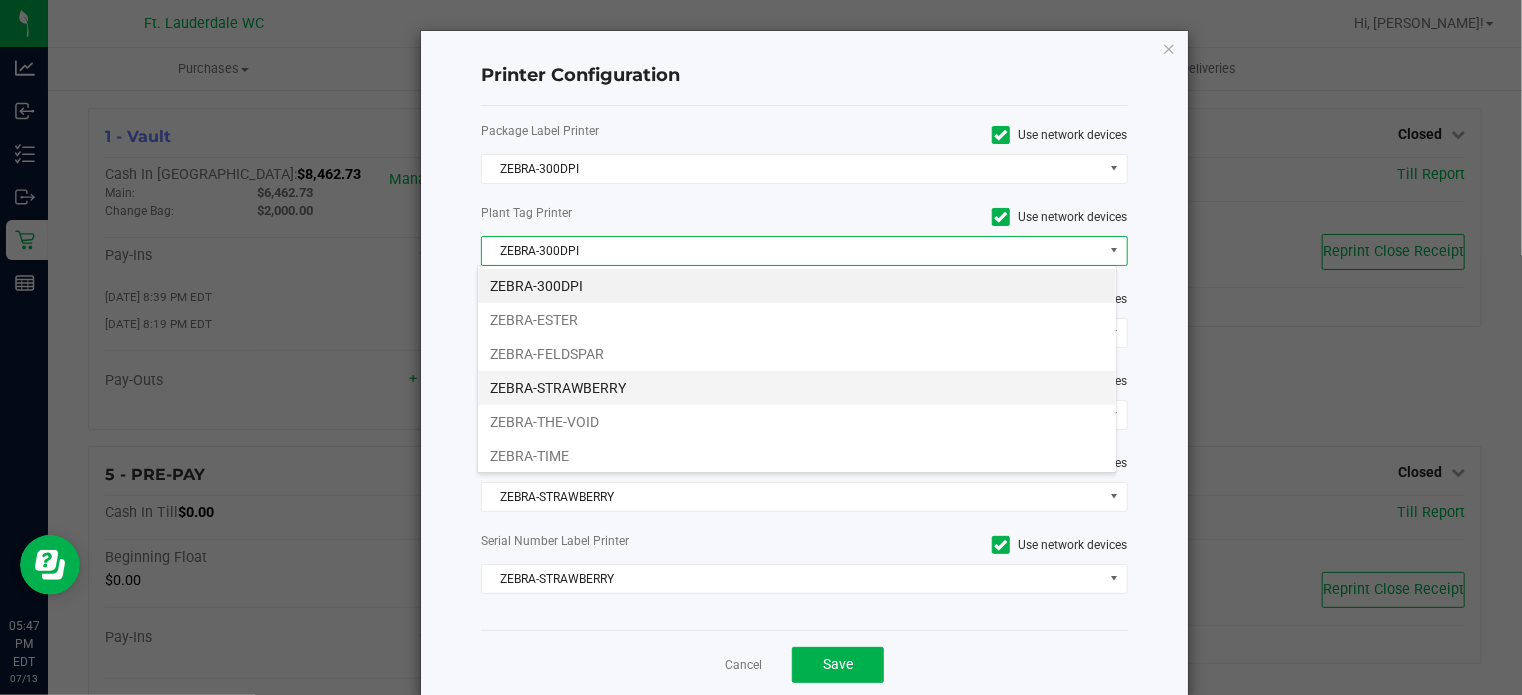 click on "ZEBRA-STRAWBERRY" at bounding box center (797, 388) 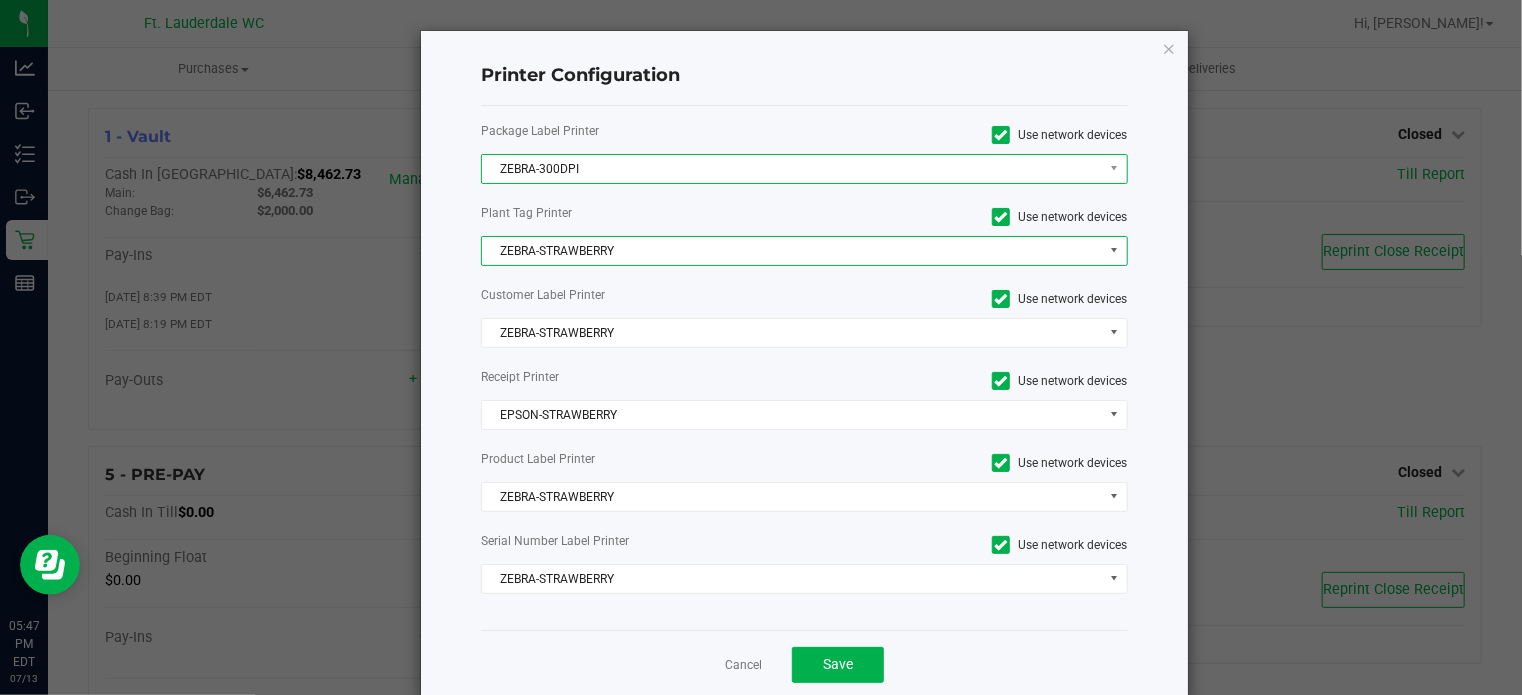 click on "ZEBRA-300DPI" at bounding box center [792, 169] 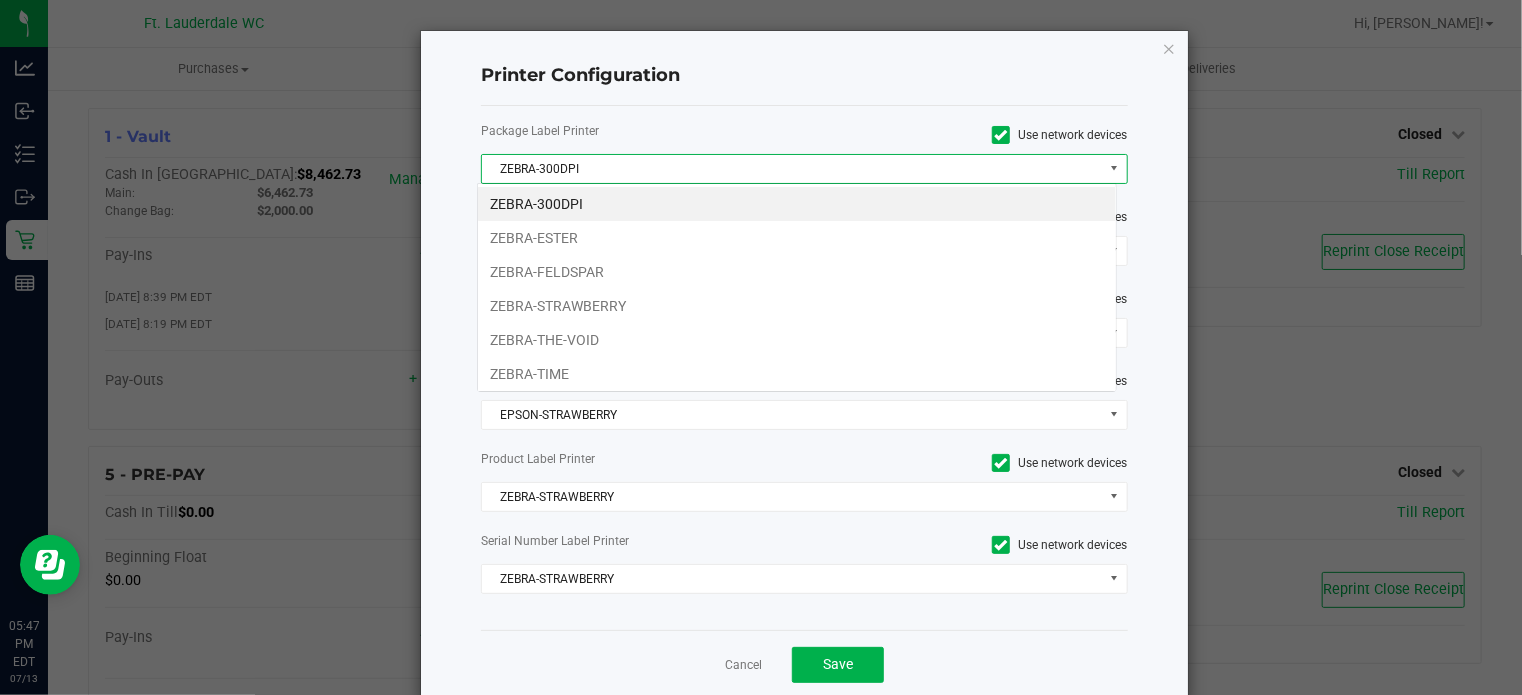scroll, scrollTop: 99970, scrollLeft: 99360, axis: both 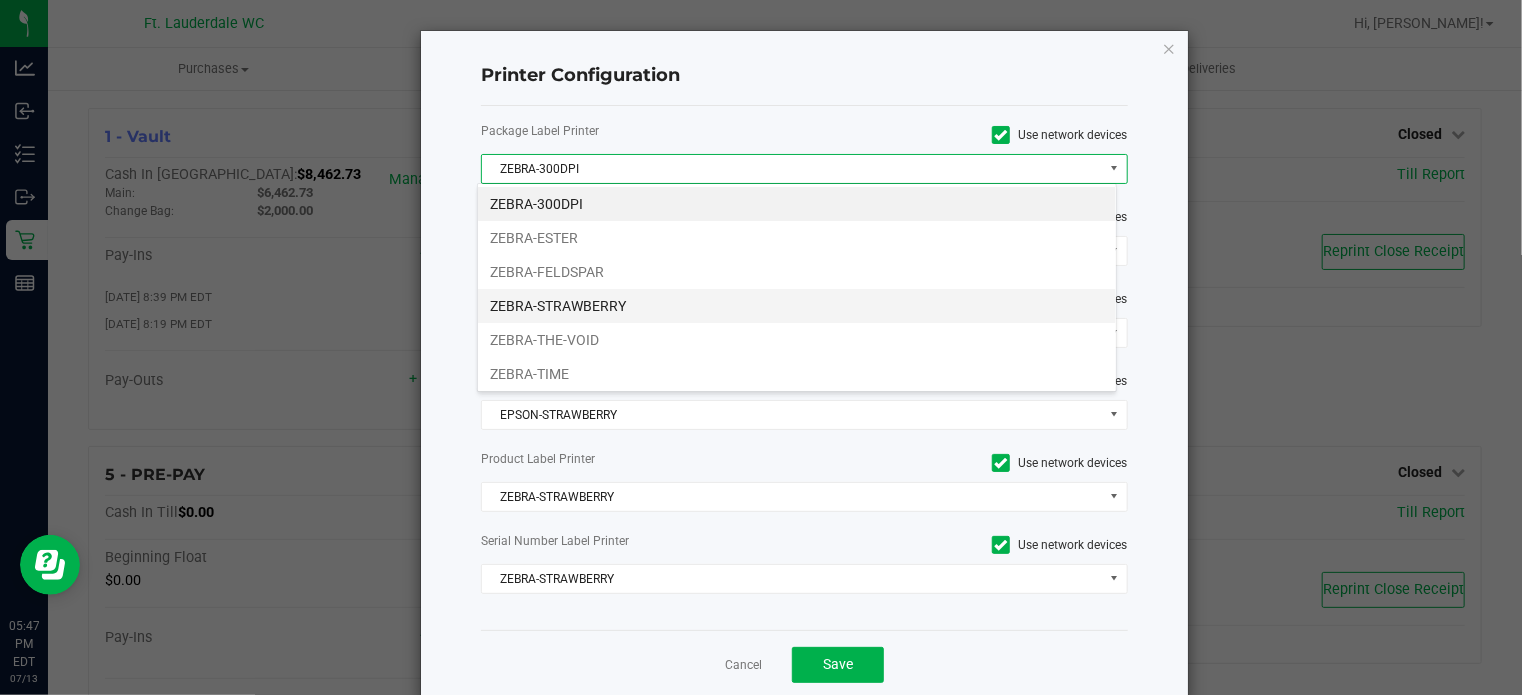 click on "ZEBRA-STRAWBERRY" at bounding box center [797, 306] 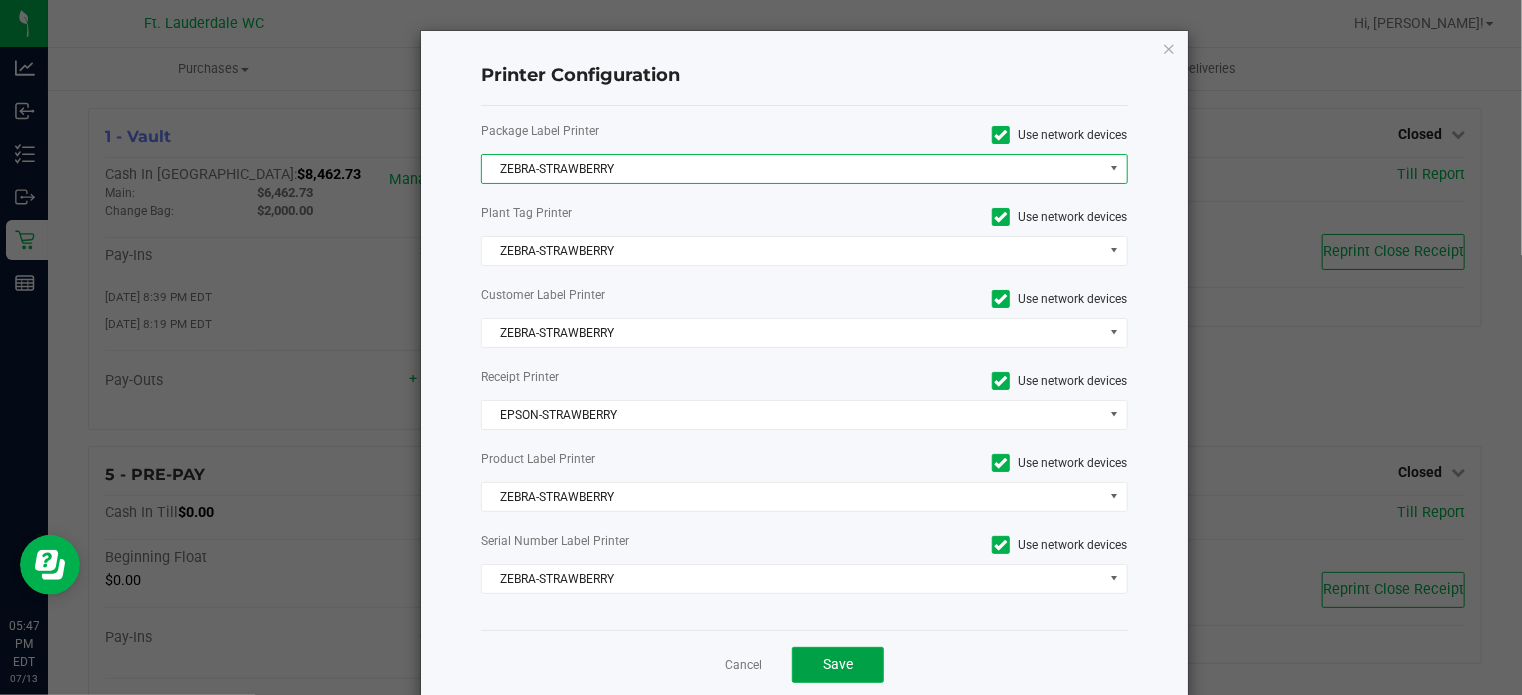 click on "Save" 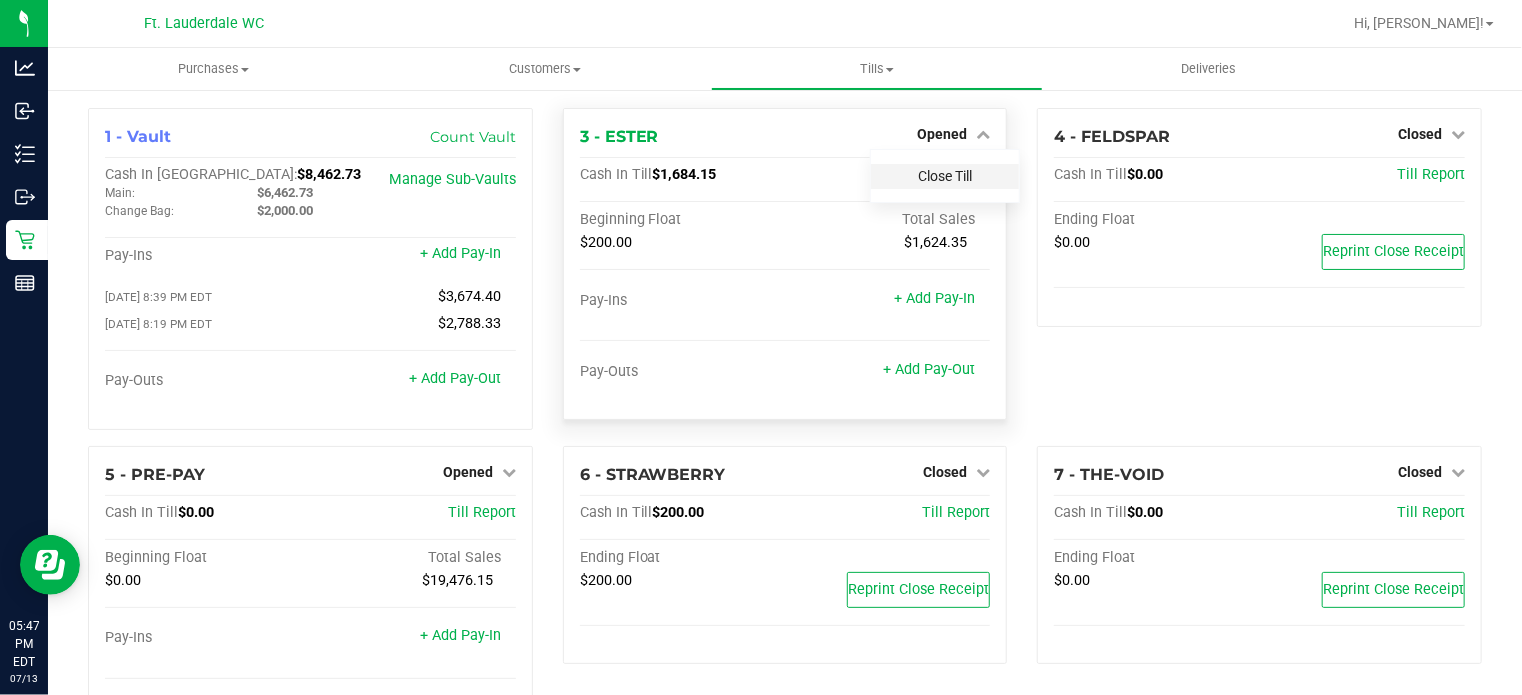 click on "Close Till" at bounding box center [945, 176] 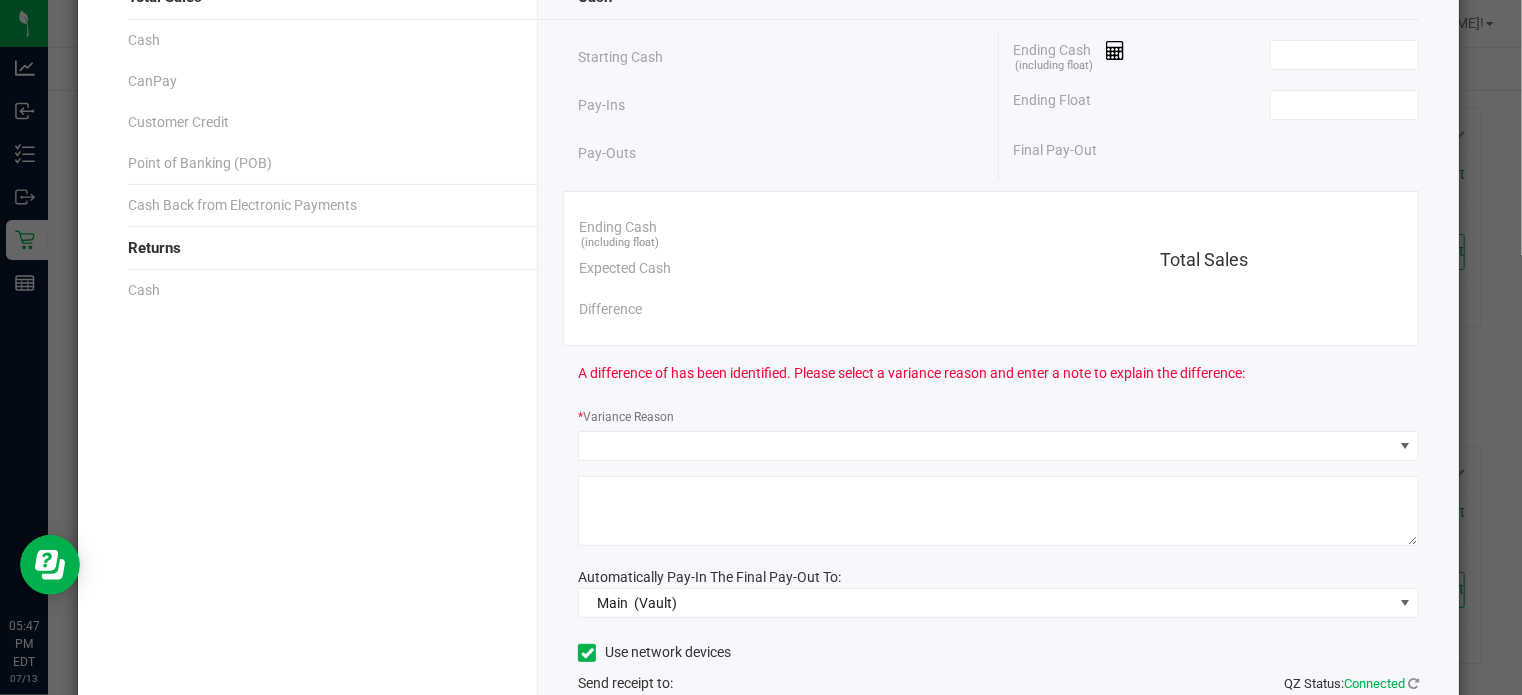 scroll, scrollTop: 300, scrollLeft: 0, axis: vertical 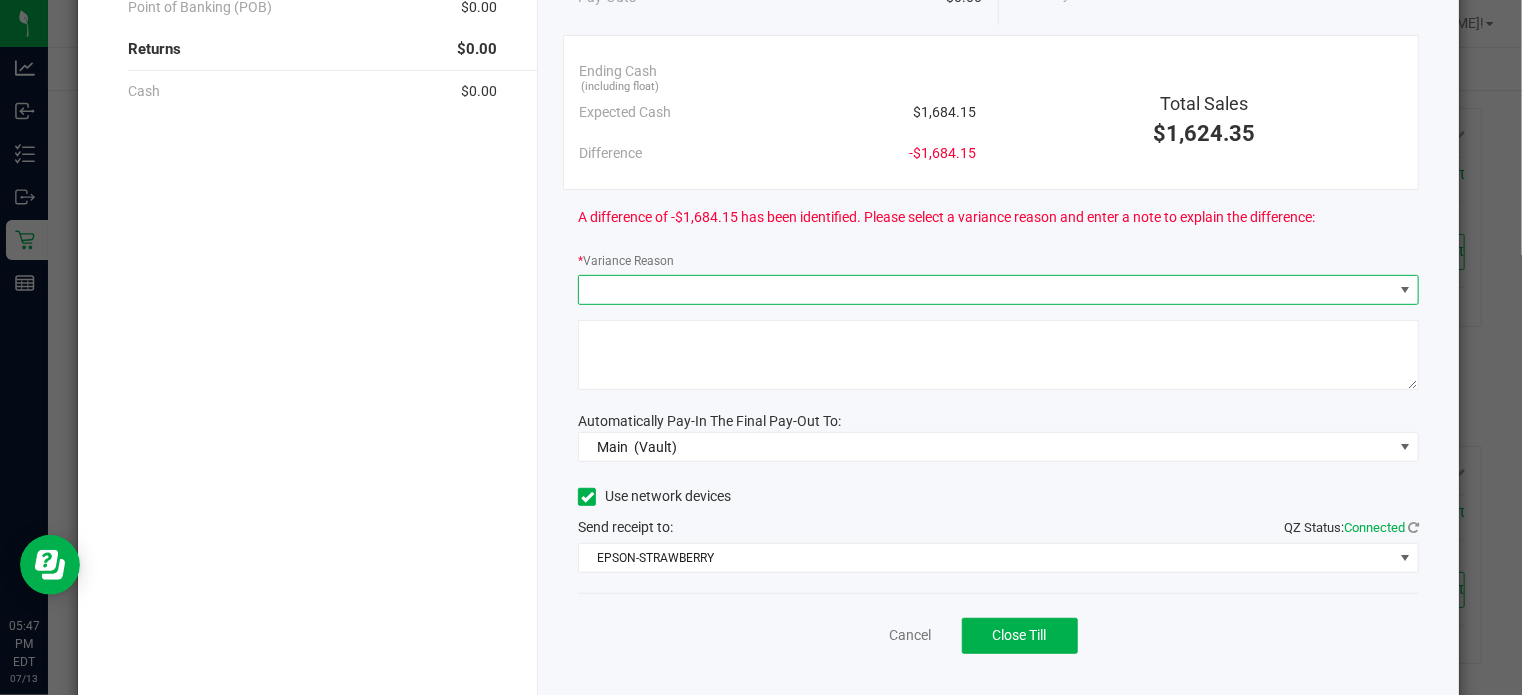 click at bounding box center (986, 290) 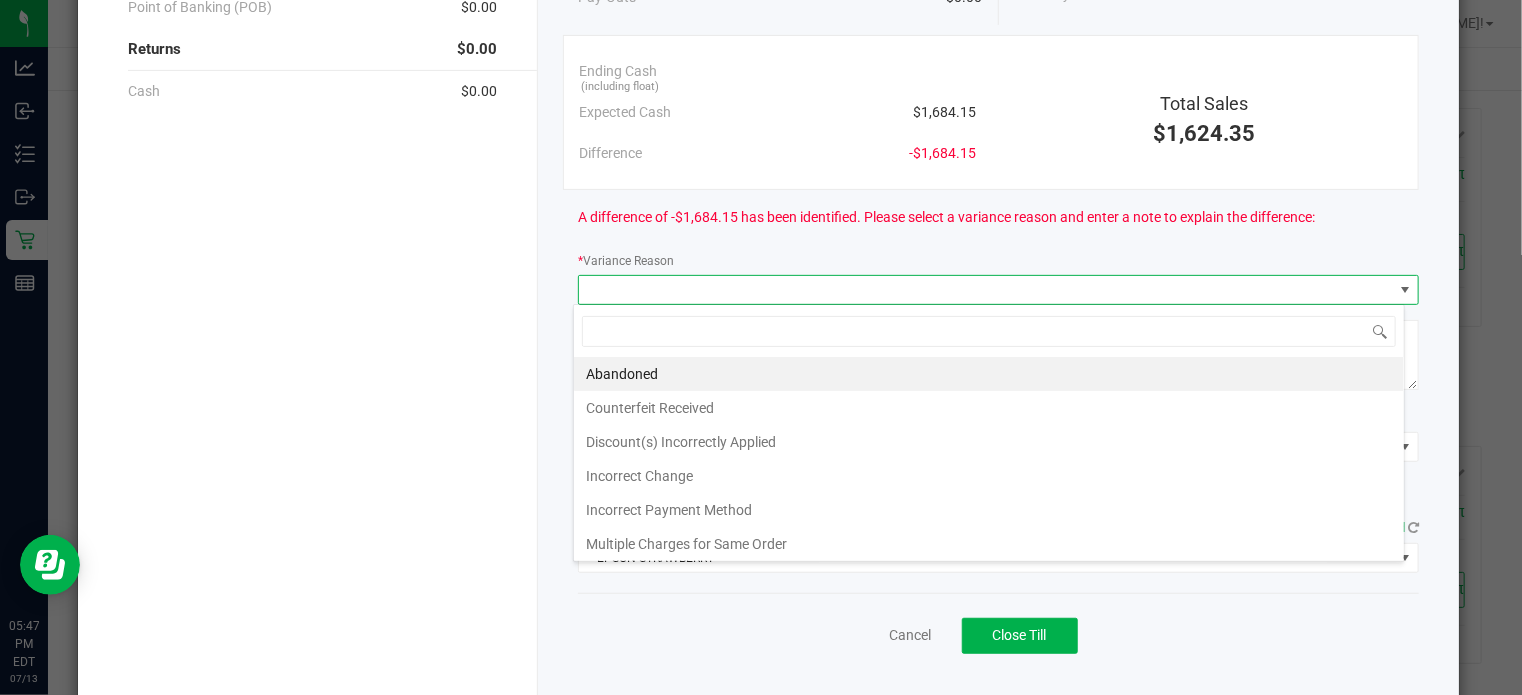 scroll, scrollTop: 99970, scrollLeft: 99168, axis: both 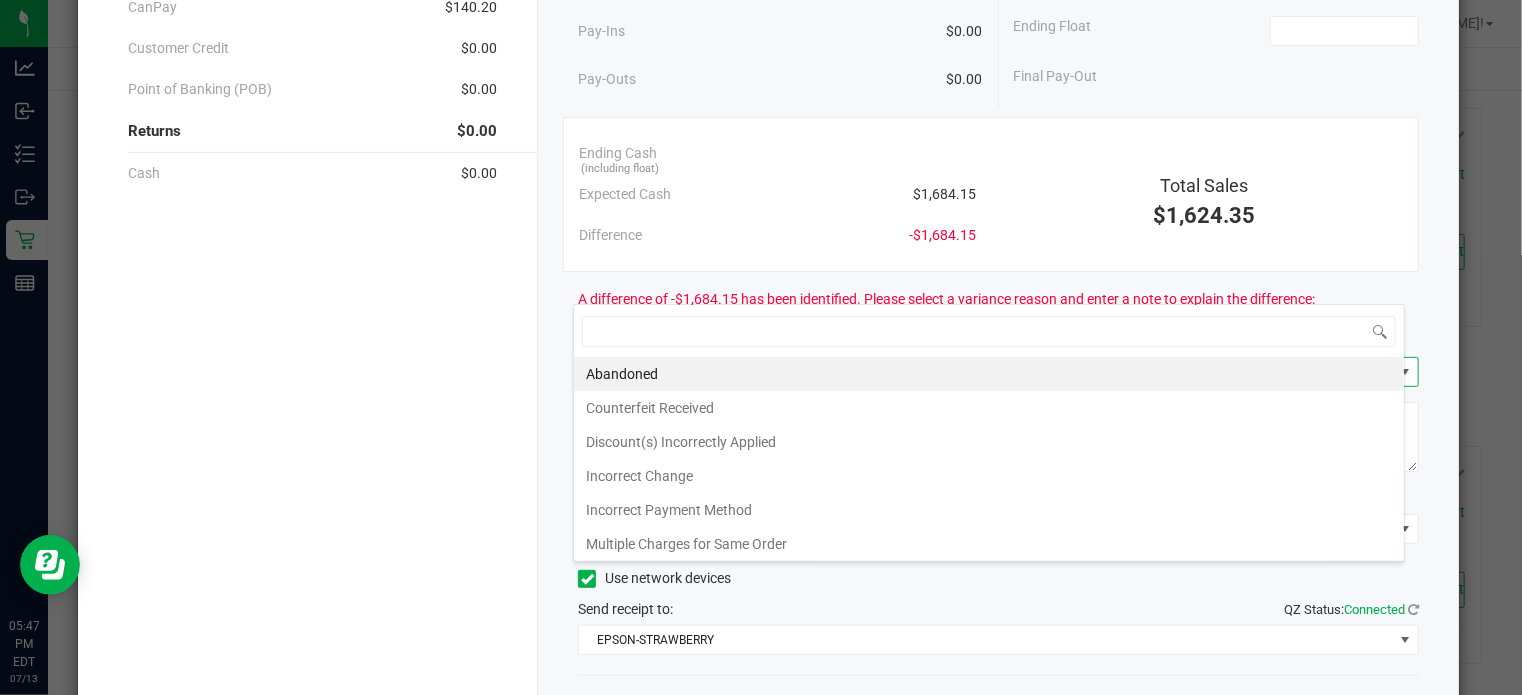 click on "Ending Cash  (including float)     Expected Cash   $1,684.15   Difference   -$1,684.15   Total Sales   $1,624.35" 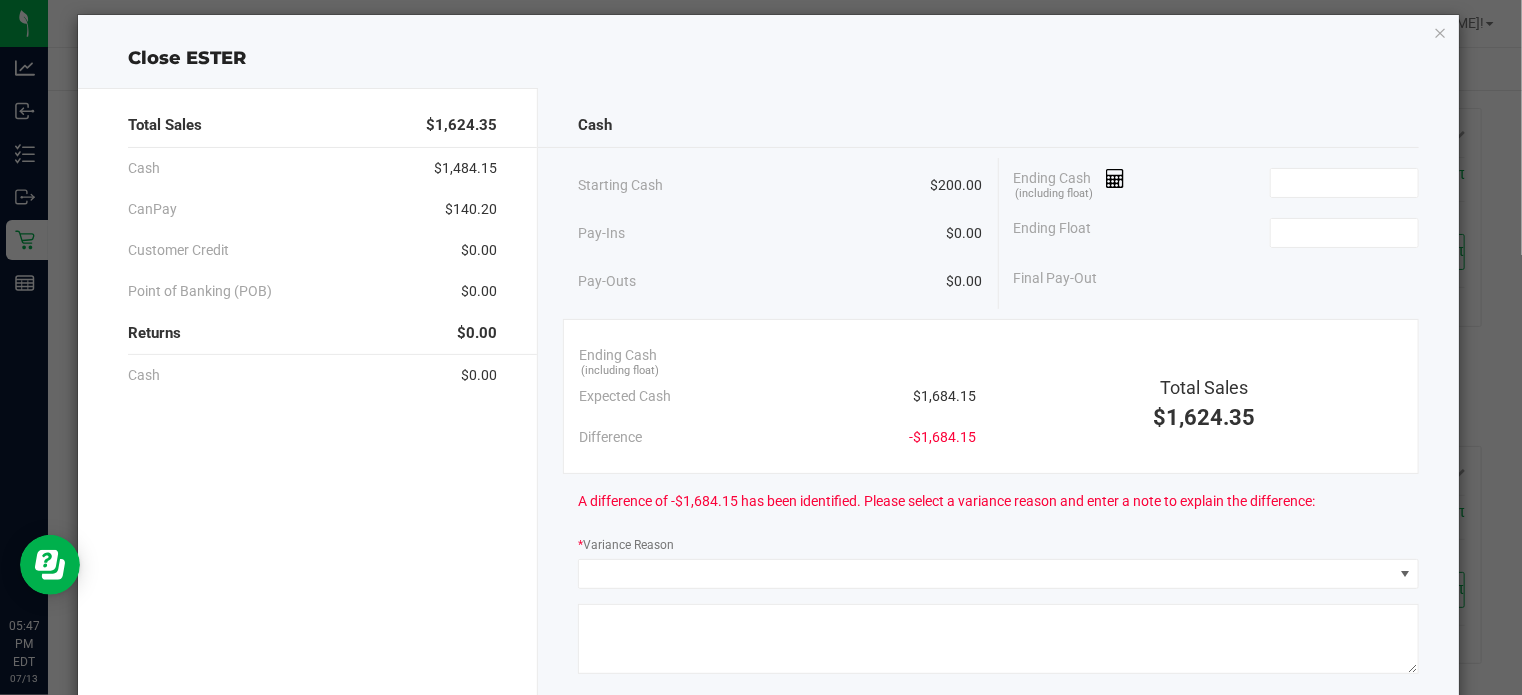 scroll, scrollTop: 0, scrollLeft: 0, axis: both 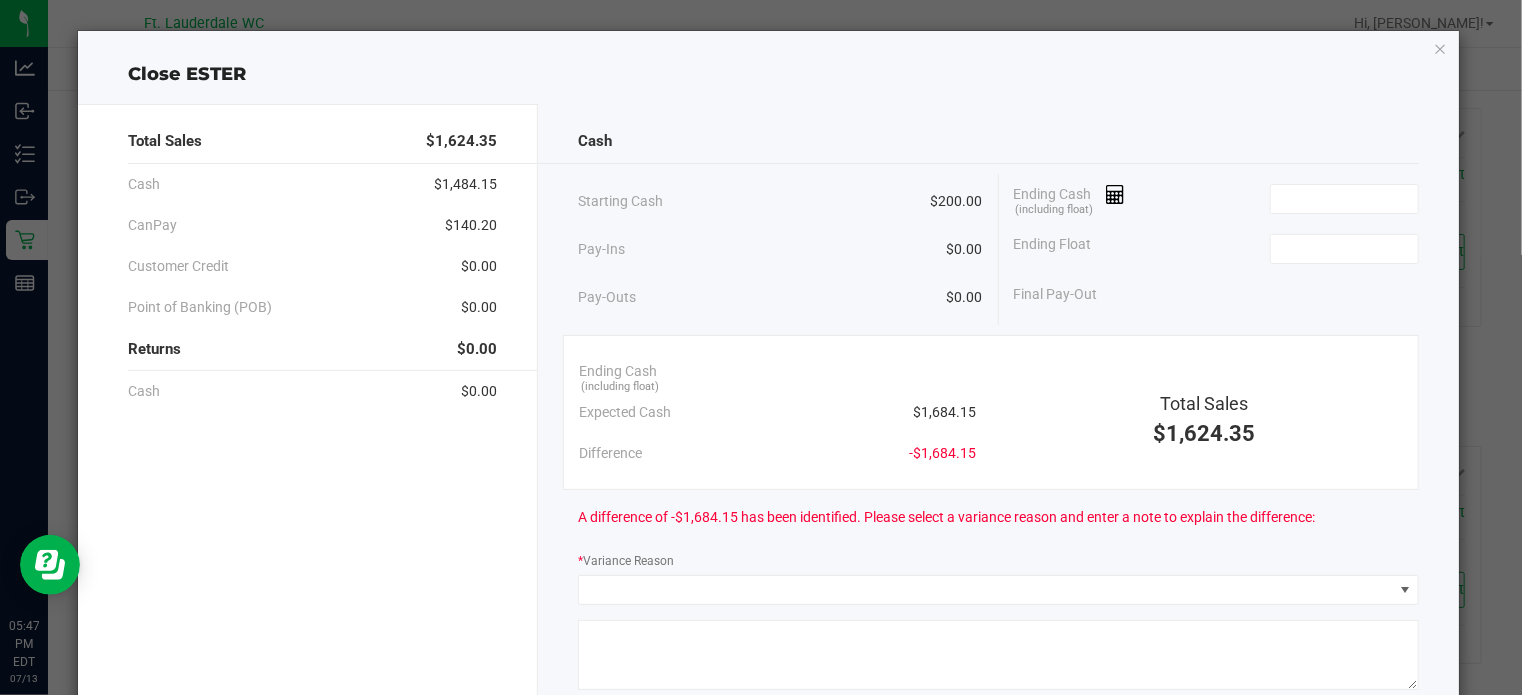click on "Ending Float" 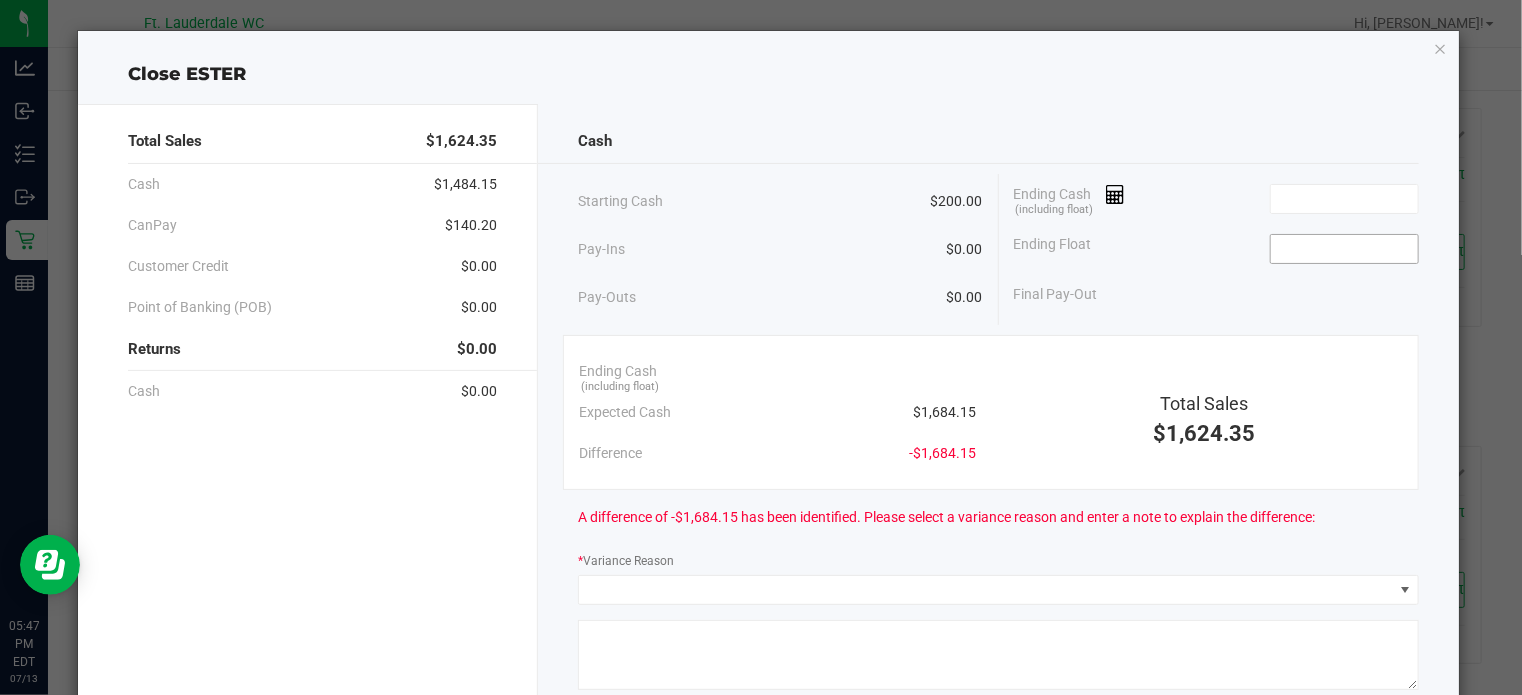click at bounding box center (1344, 249) 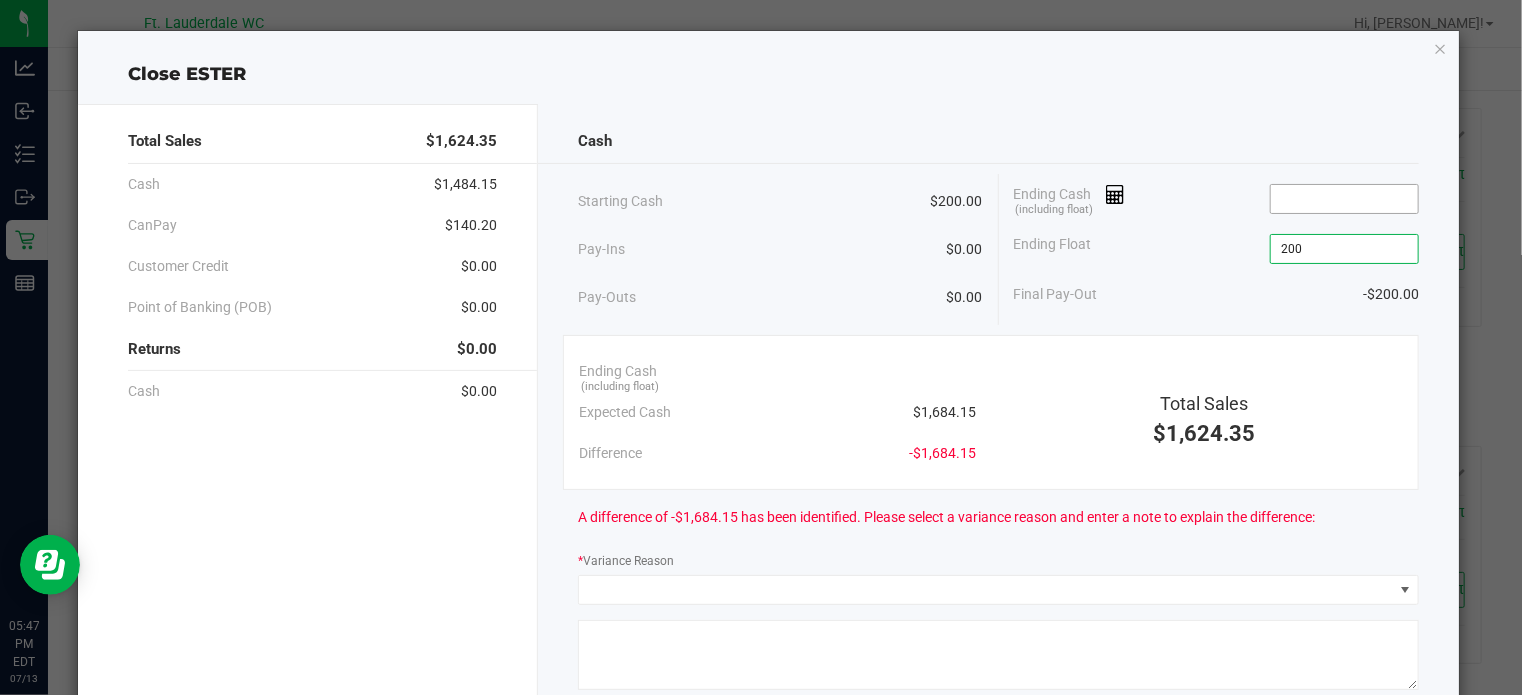 type on "$200.00" 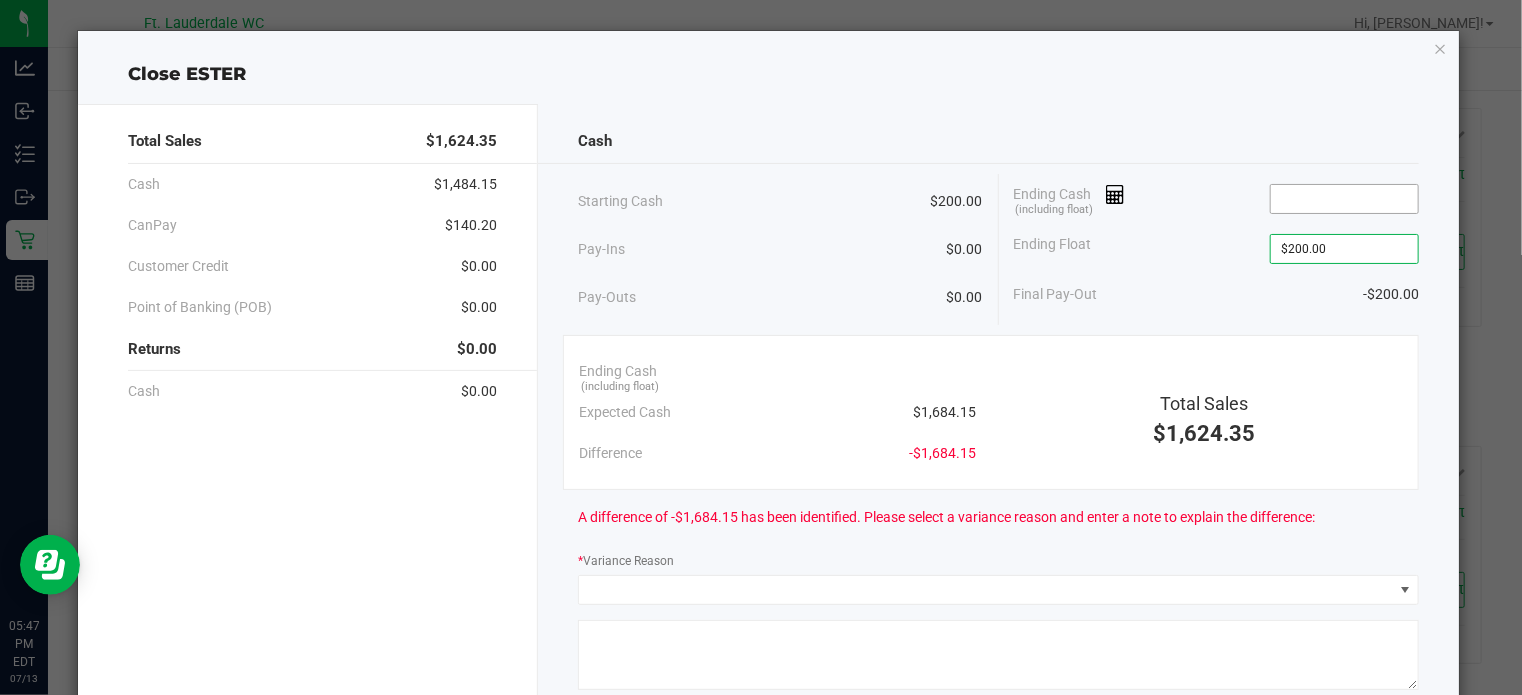 click at bounding box center (1344, 199) 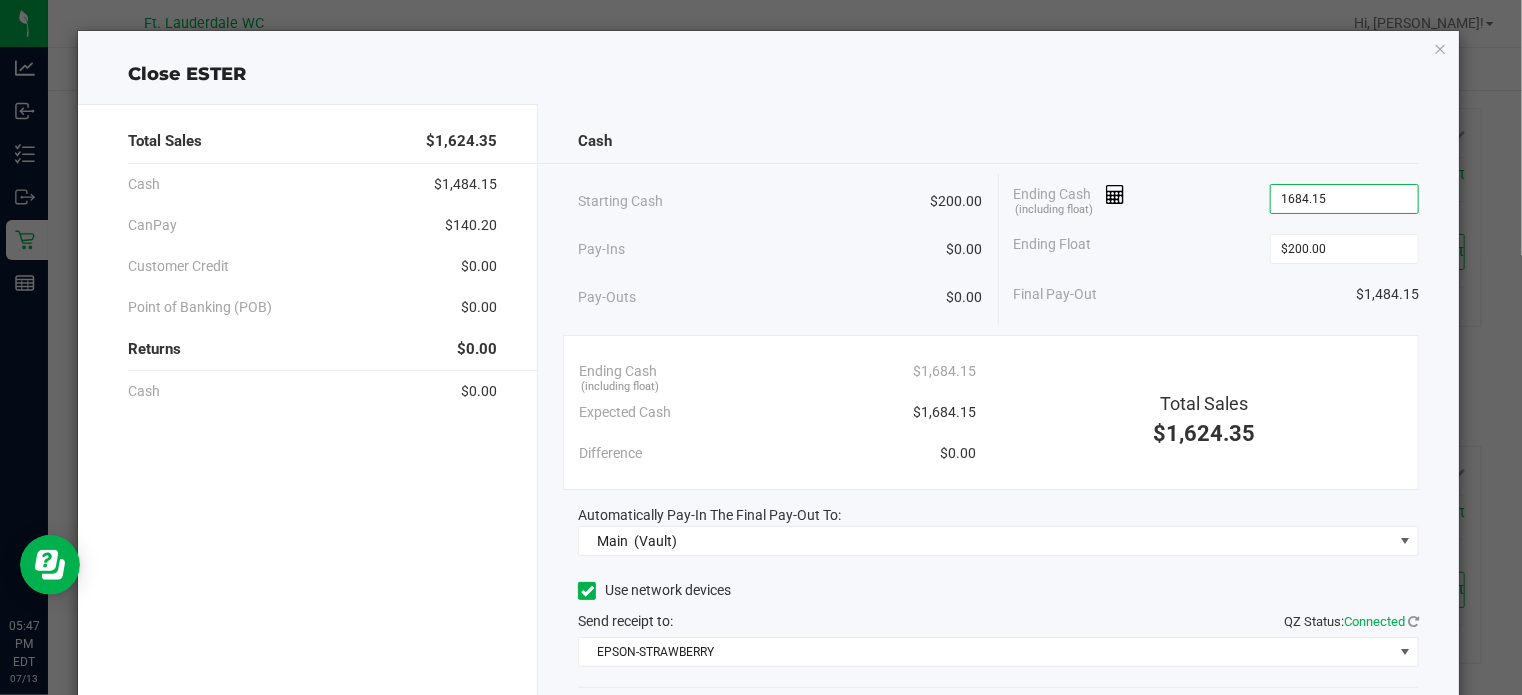 type on "$1,684.15" 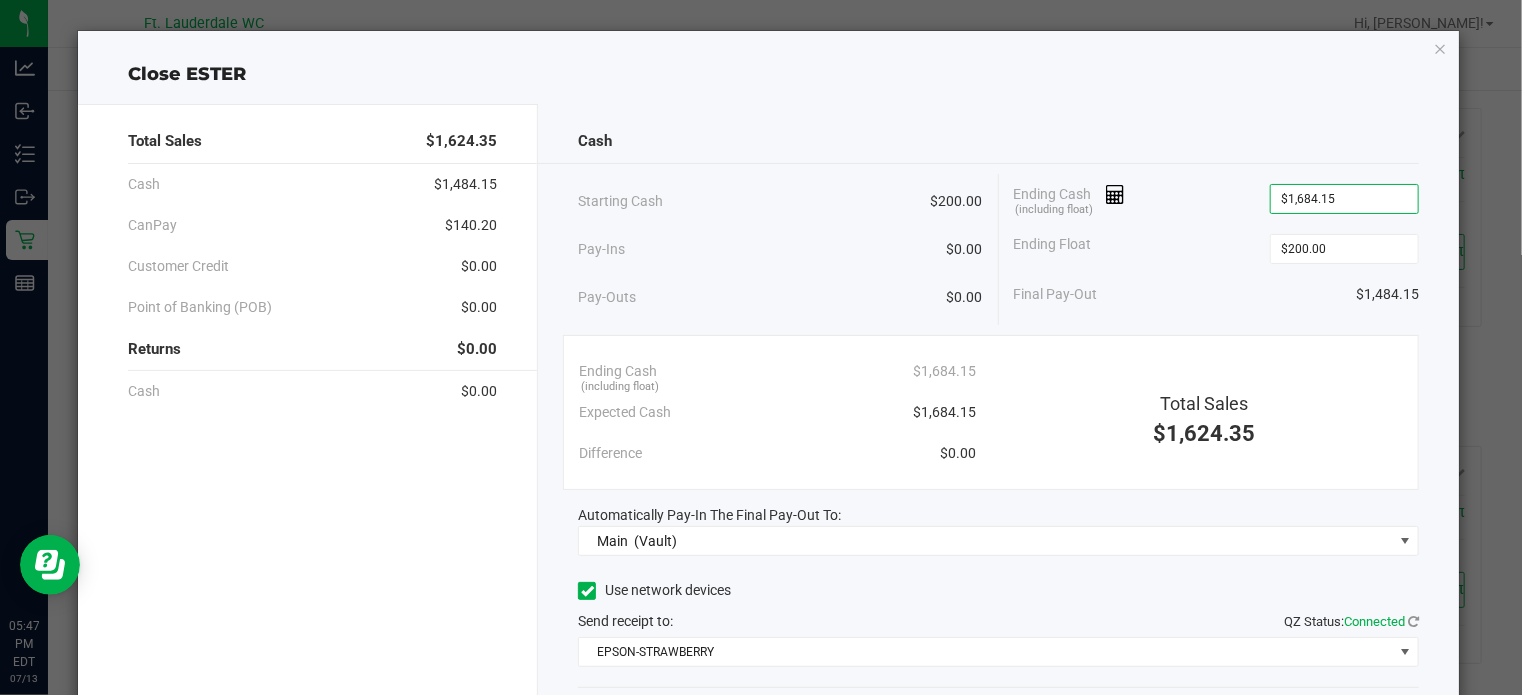 click on "Ending Float  $200.00" 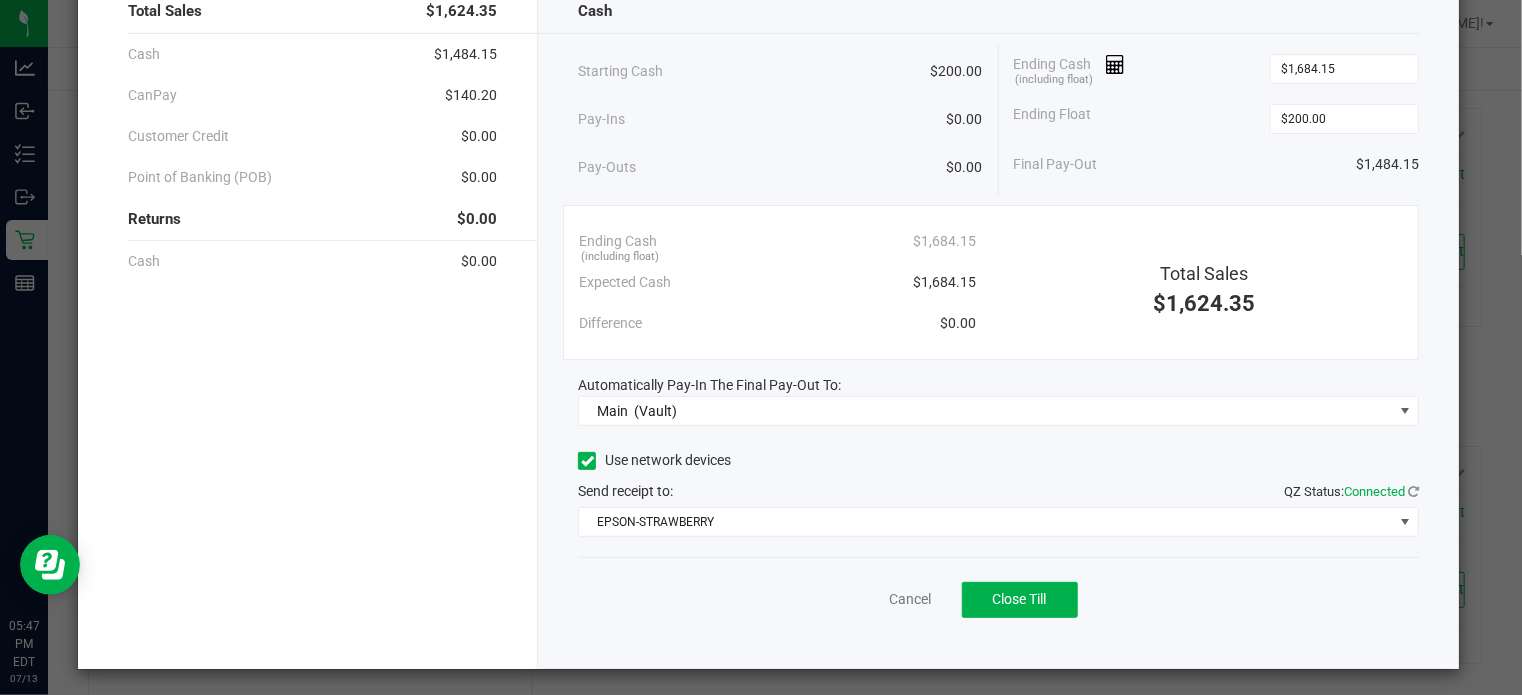scroll, scrollTop: 132, scrollLeft: 0, axis: vertical 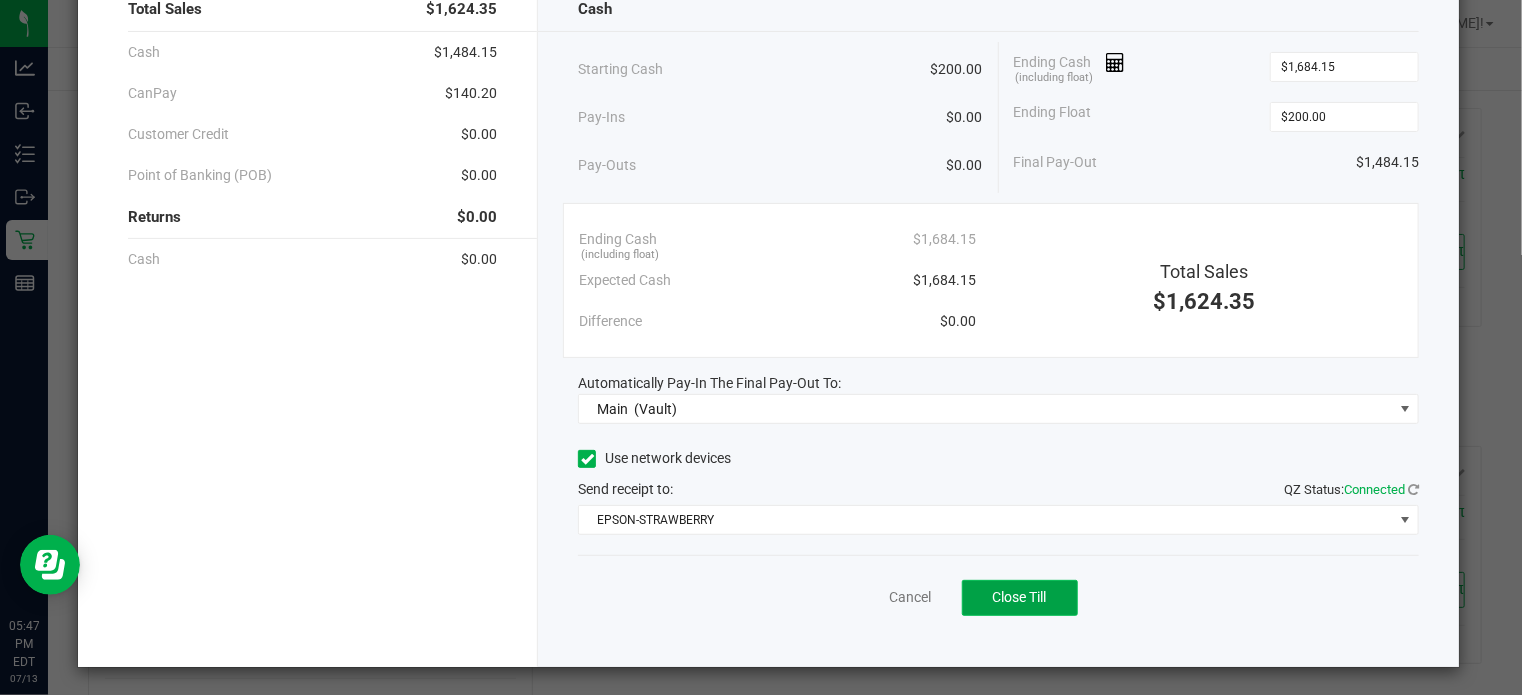 click on "Close Till" 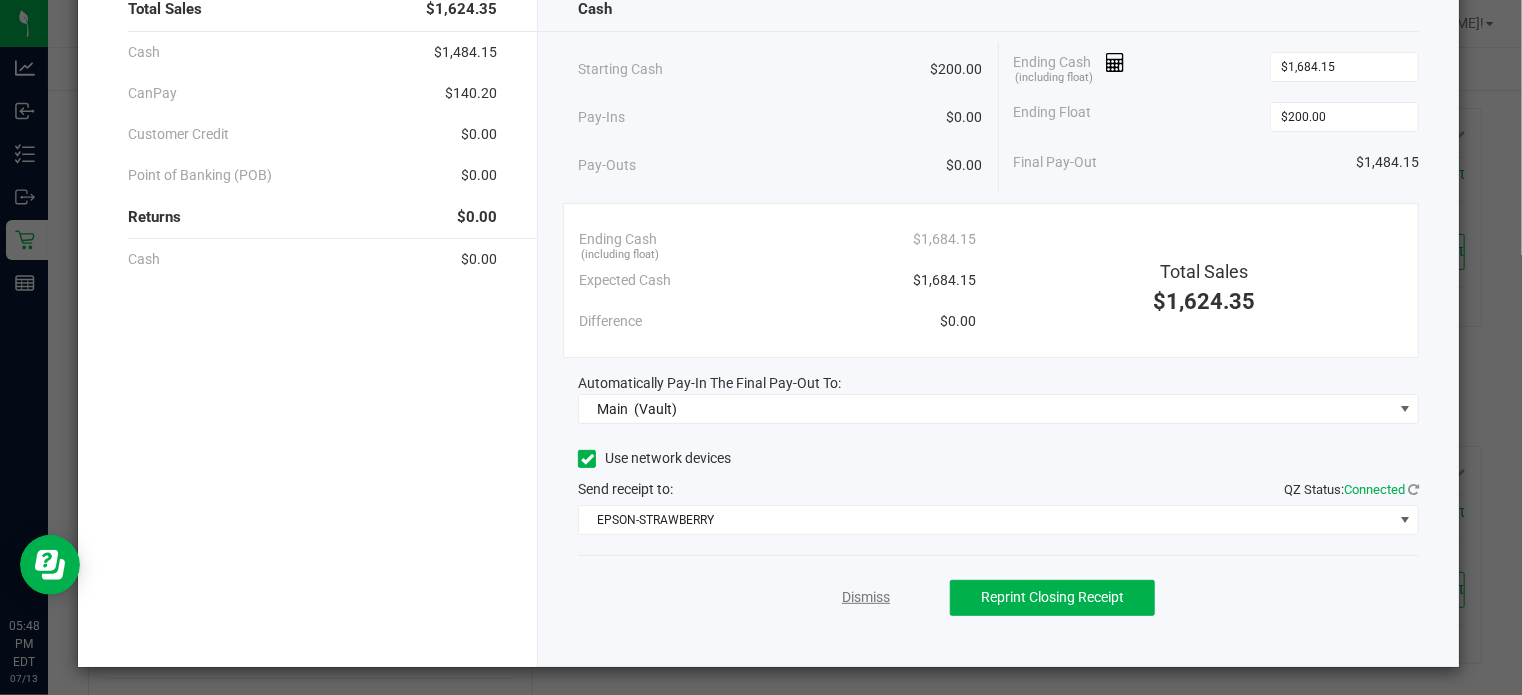 click on "Dismiss" 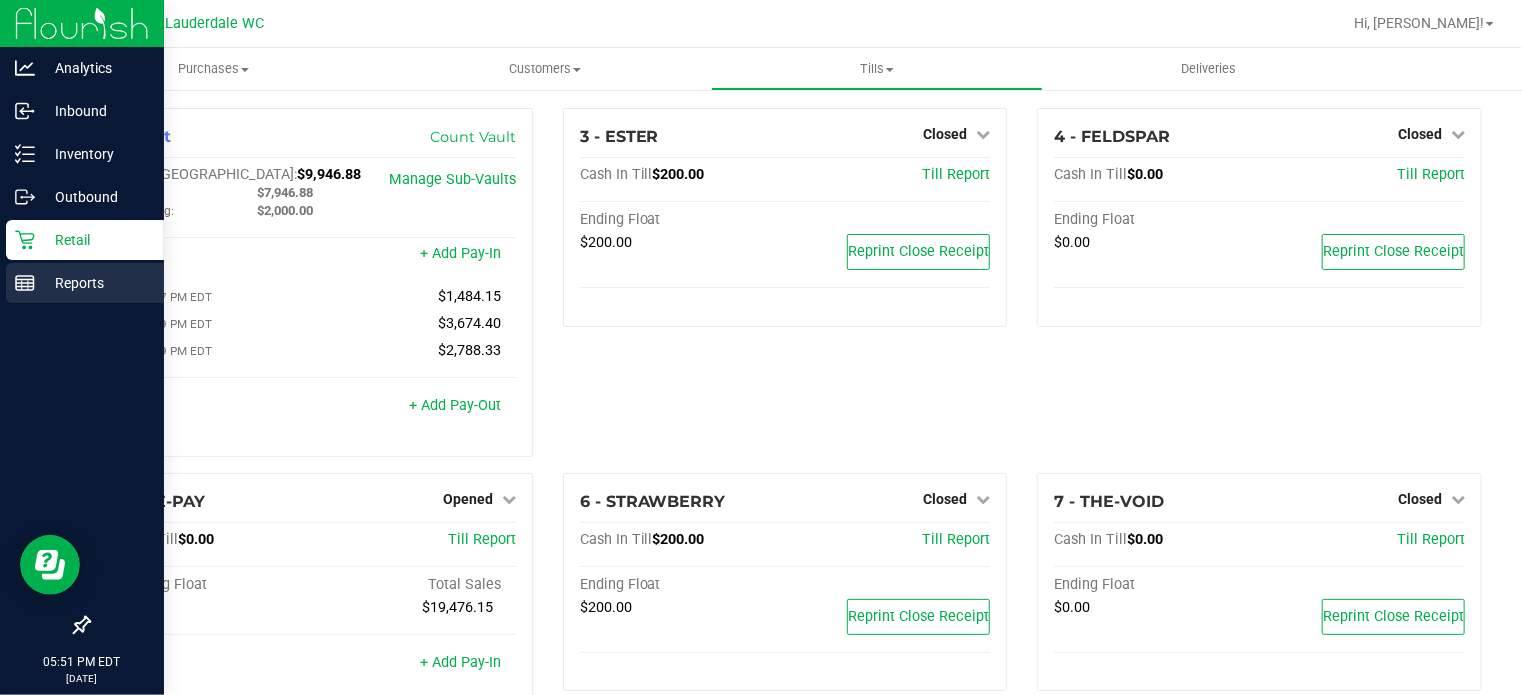 click on "Reports" at bounding box center [95, 283] 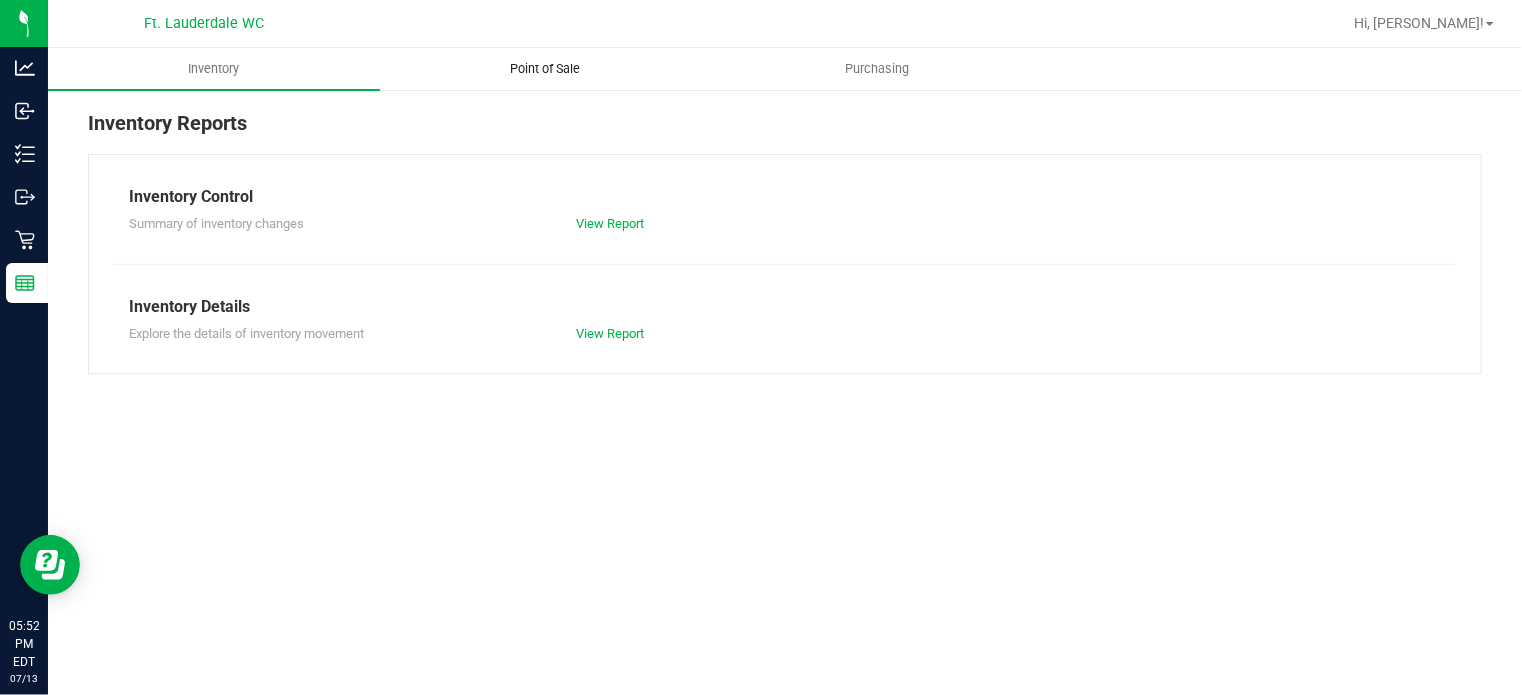 click on "Point of Sale" at bounding box center [546, 69] 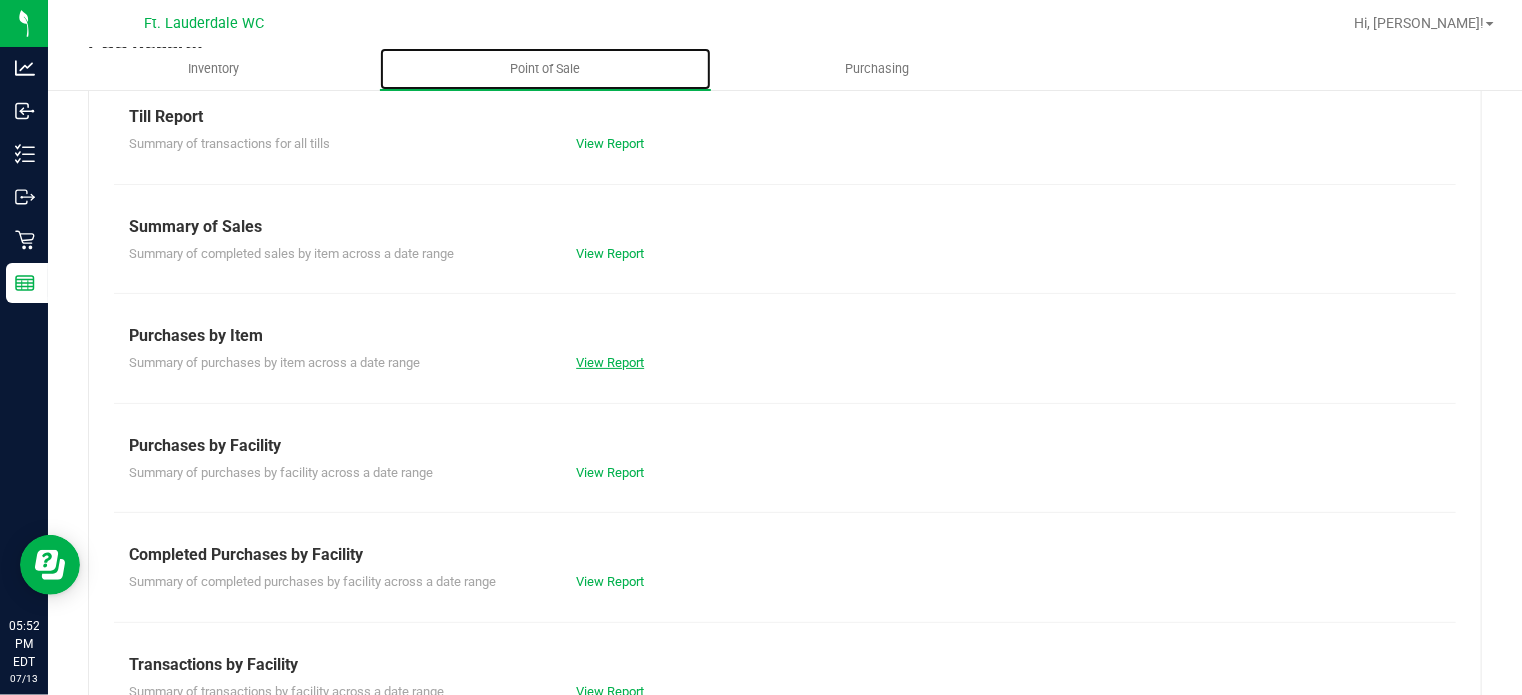 scroll, scrollTop: 354, scrollLeft: 0, axis: vertical 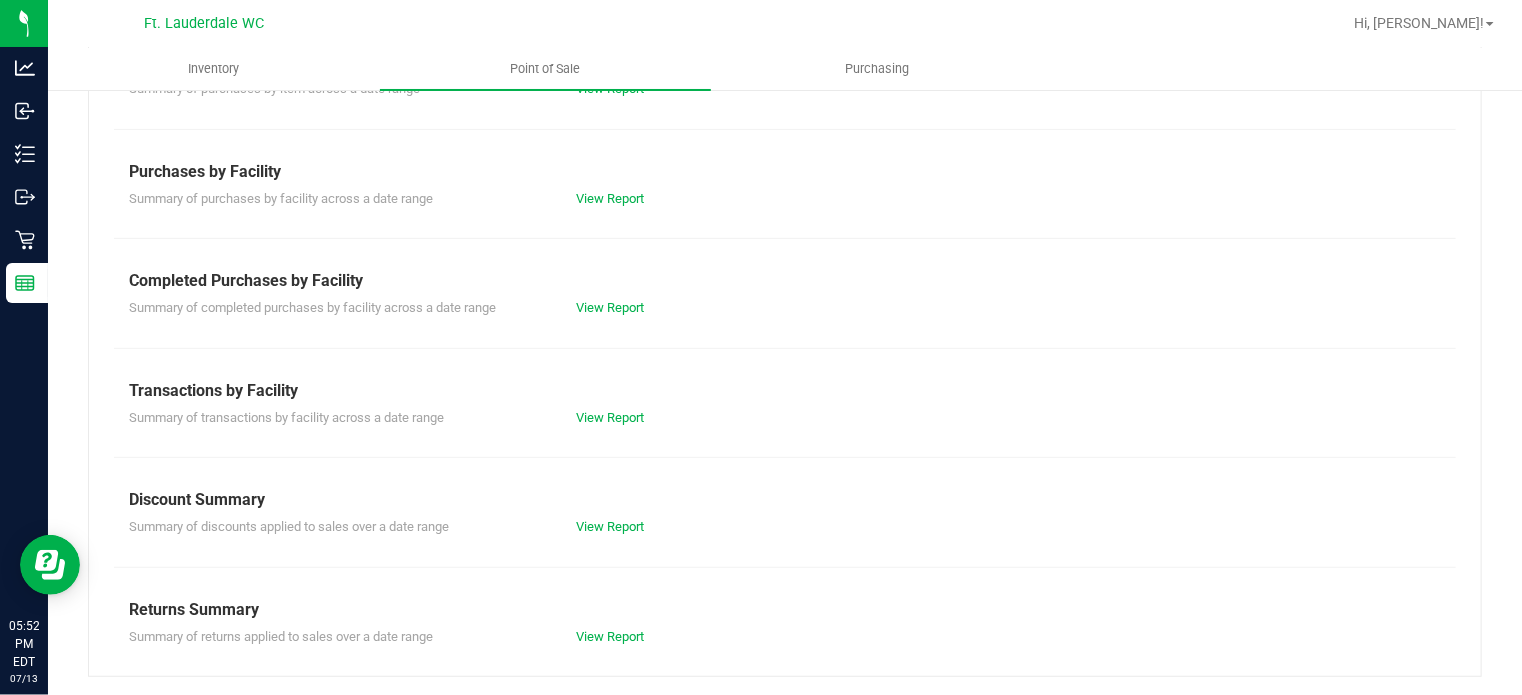 click on "View Report" at bounding box center [673, 308] 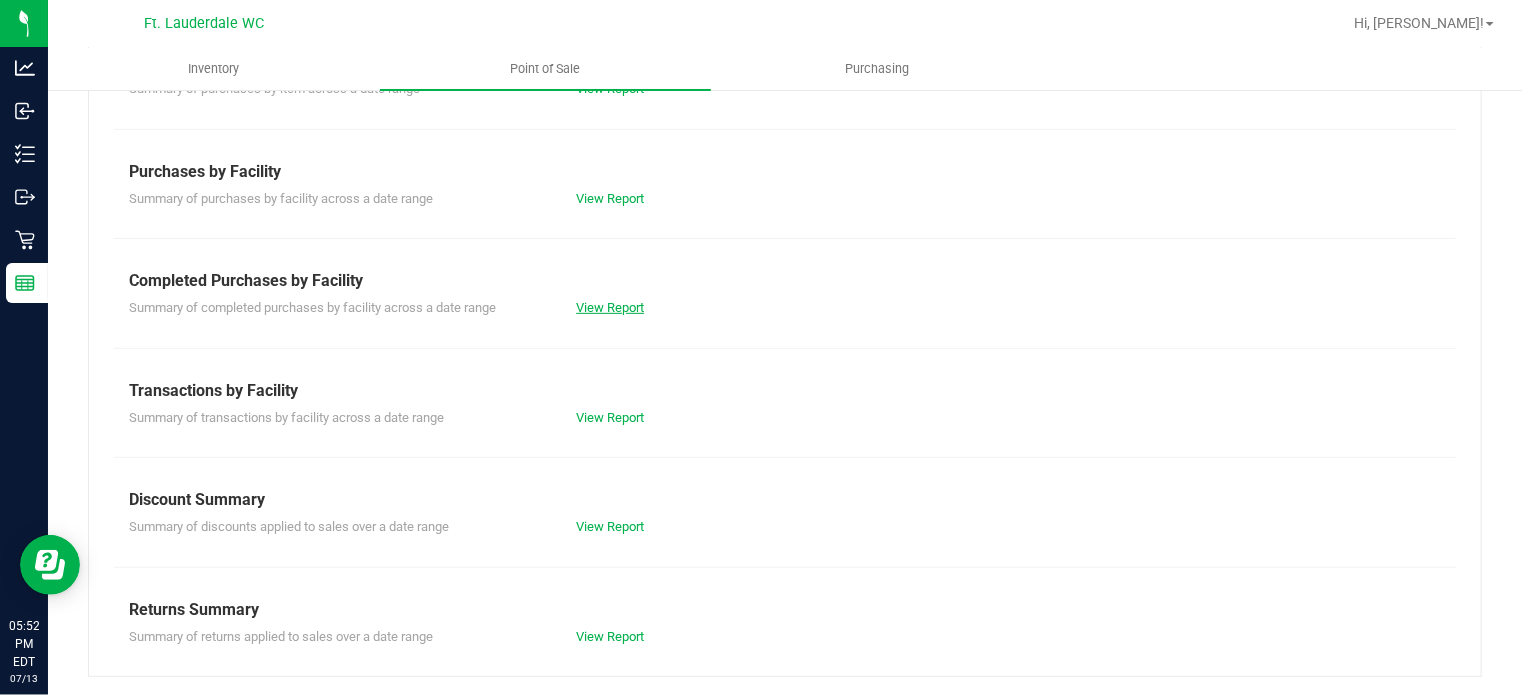 click on "View Report" at bounding box center [610, 307] 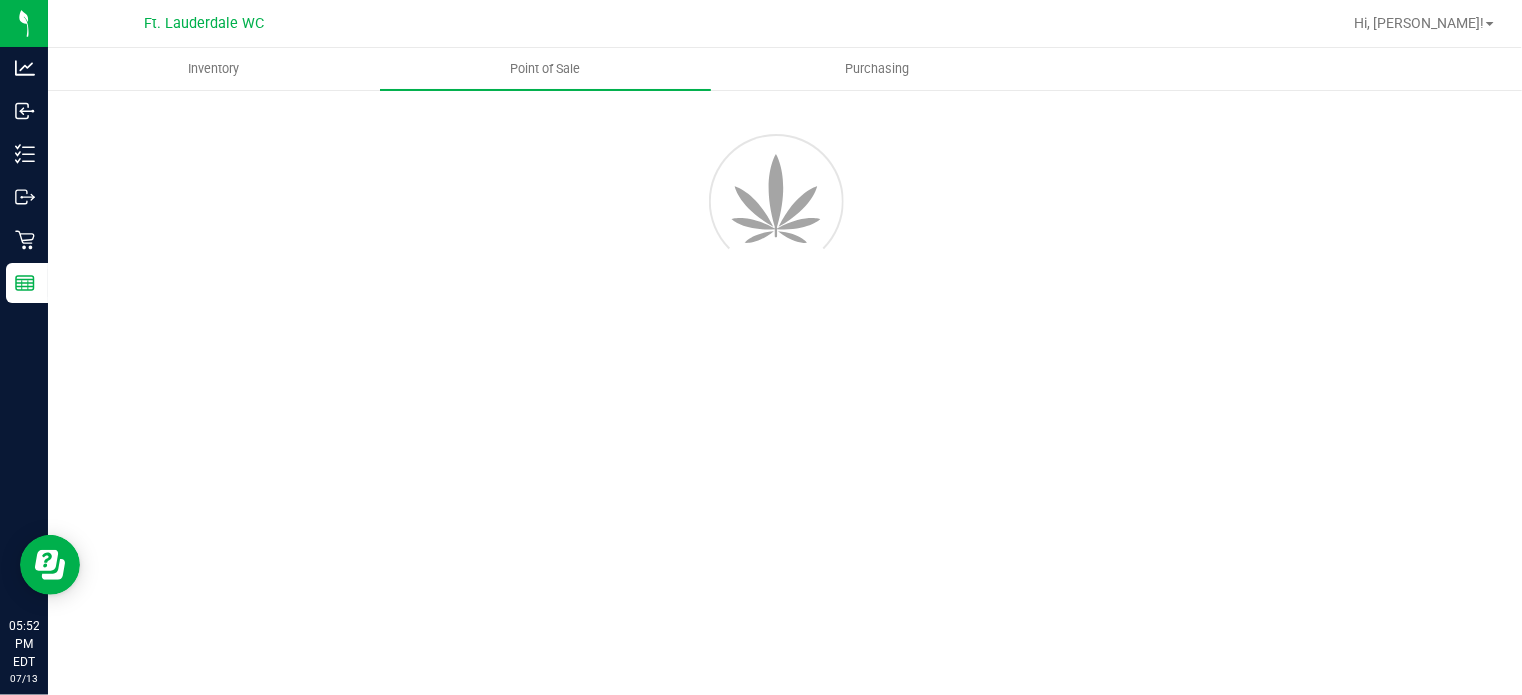 scroll, scrollTop: 0, scrollLeft: 0, axis: both 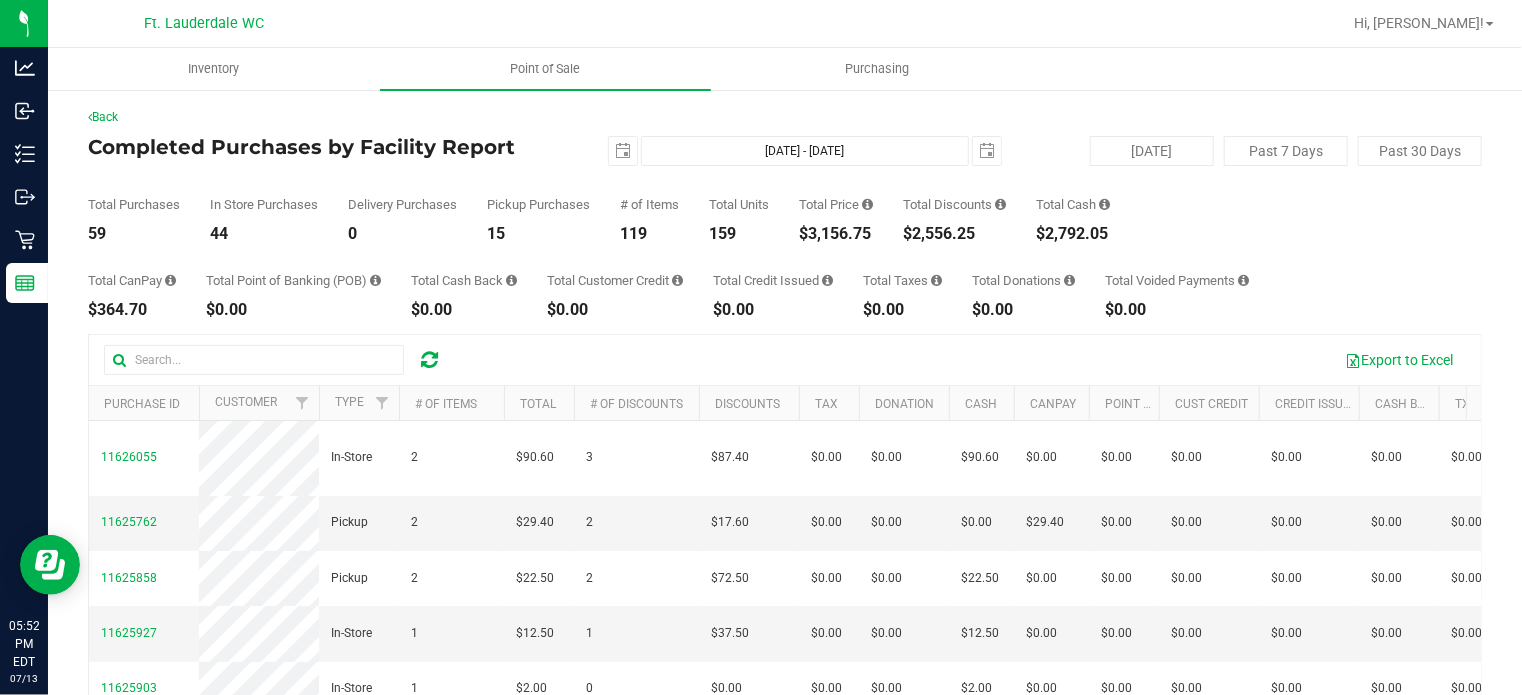 click on "Completed Purchases by Facility Report" at bounding box center (320, 147) 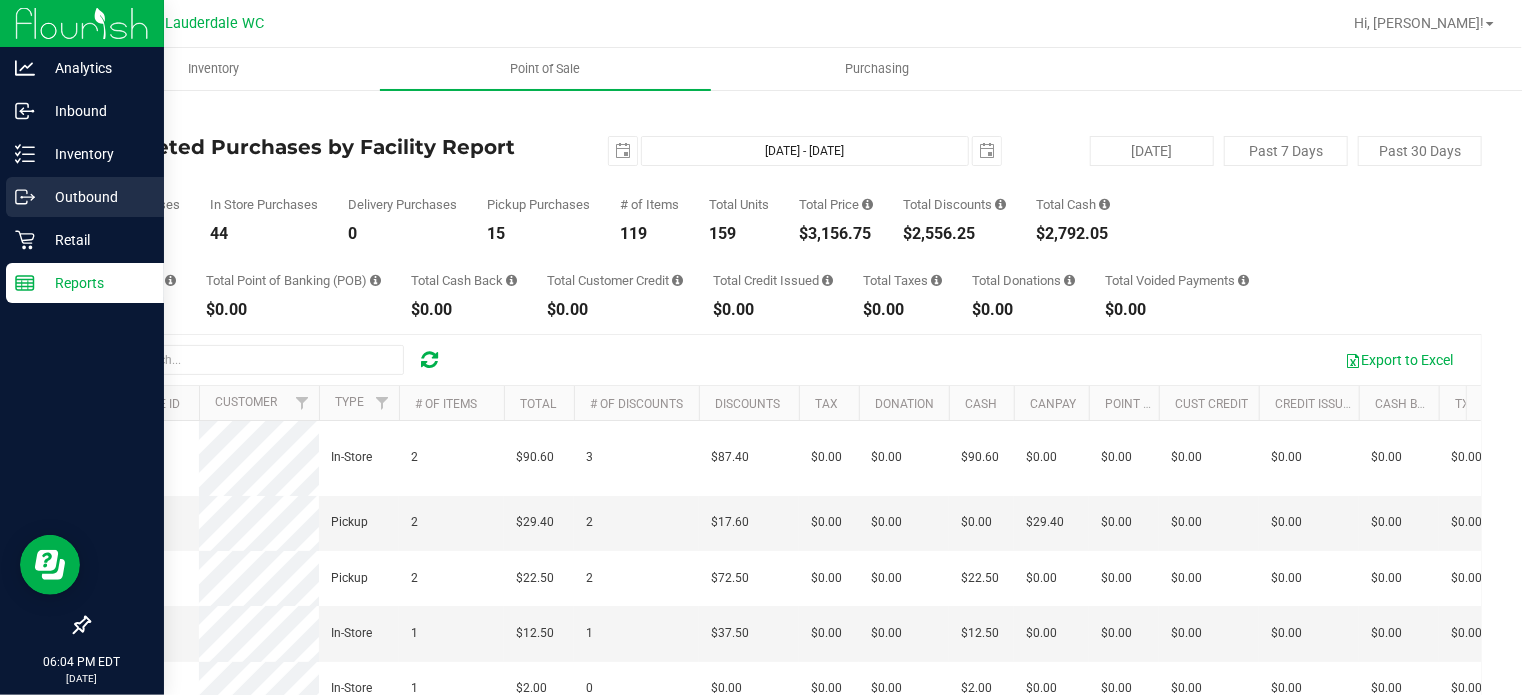 click on "Outbound" at bounding box center (82, 198) 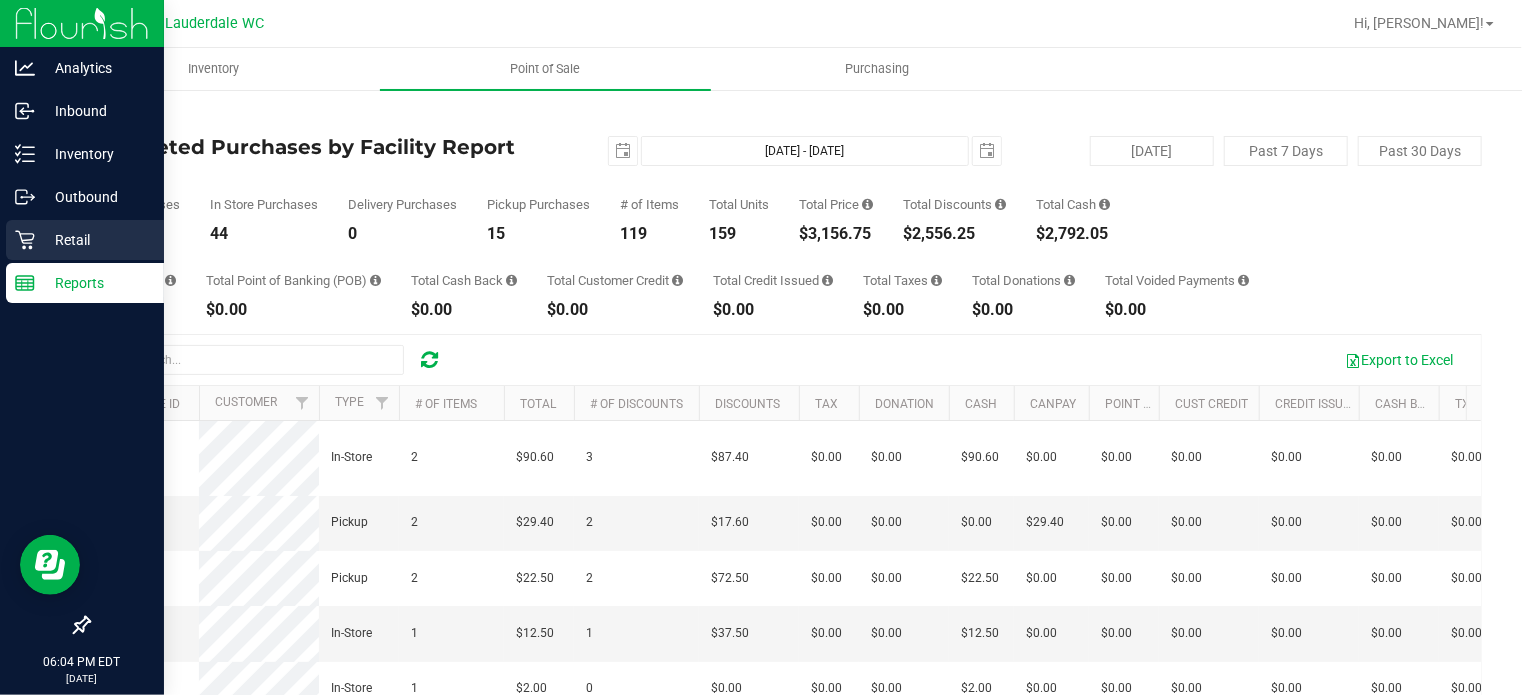 click on "Retail" at bounding box center [95, 240] 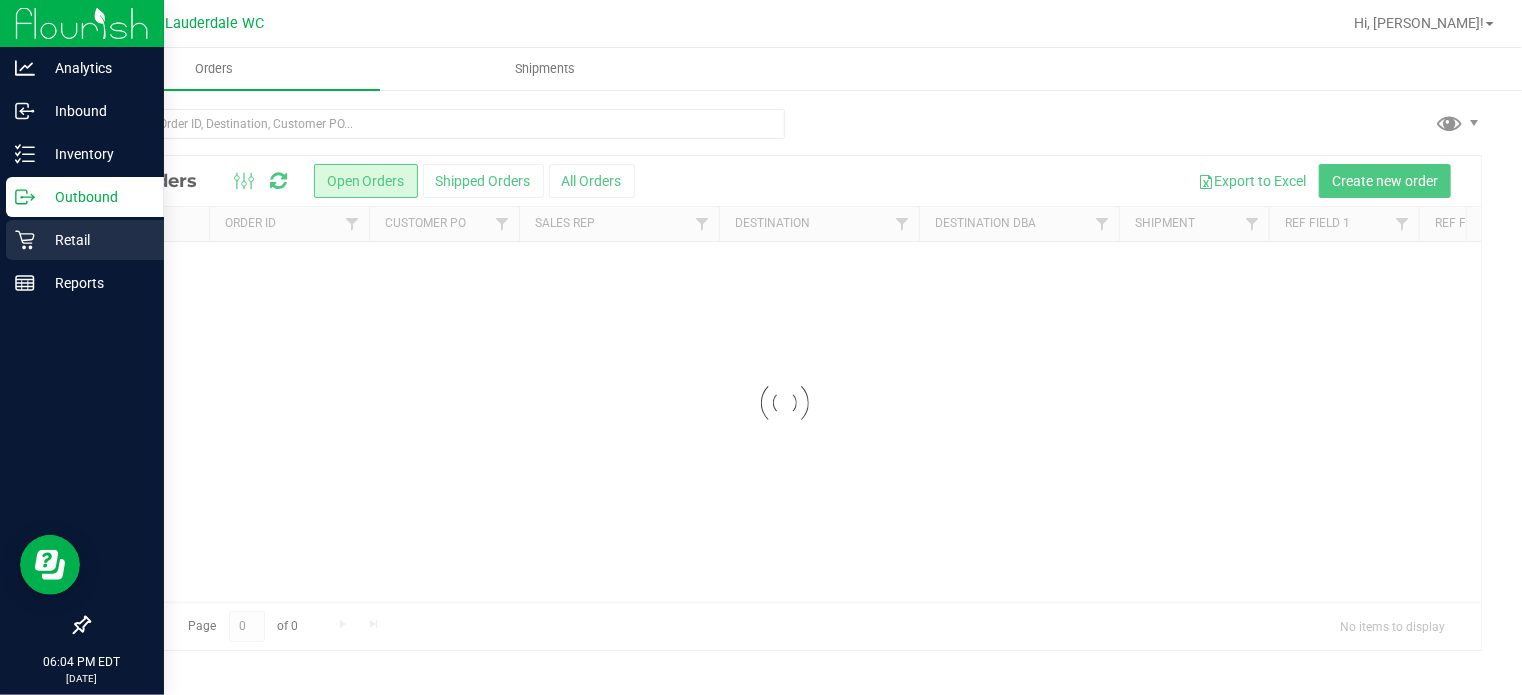 click on "Retail" at bounding box center [85, 240] 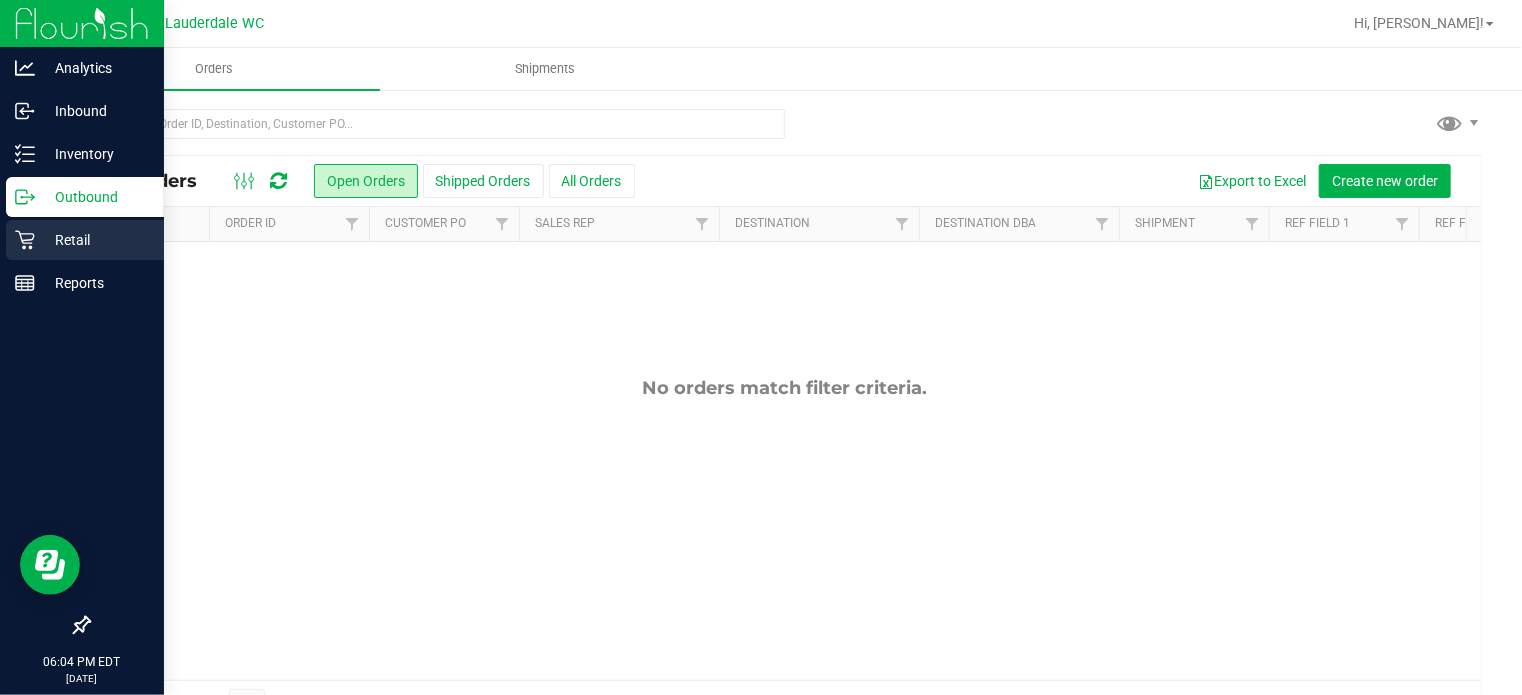 click on "Retail" at bounding box center [95, 240] 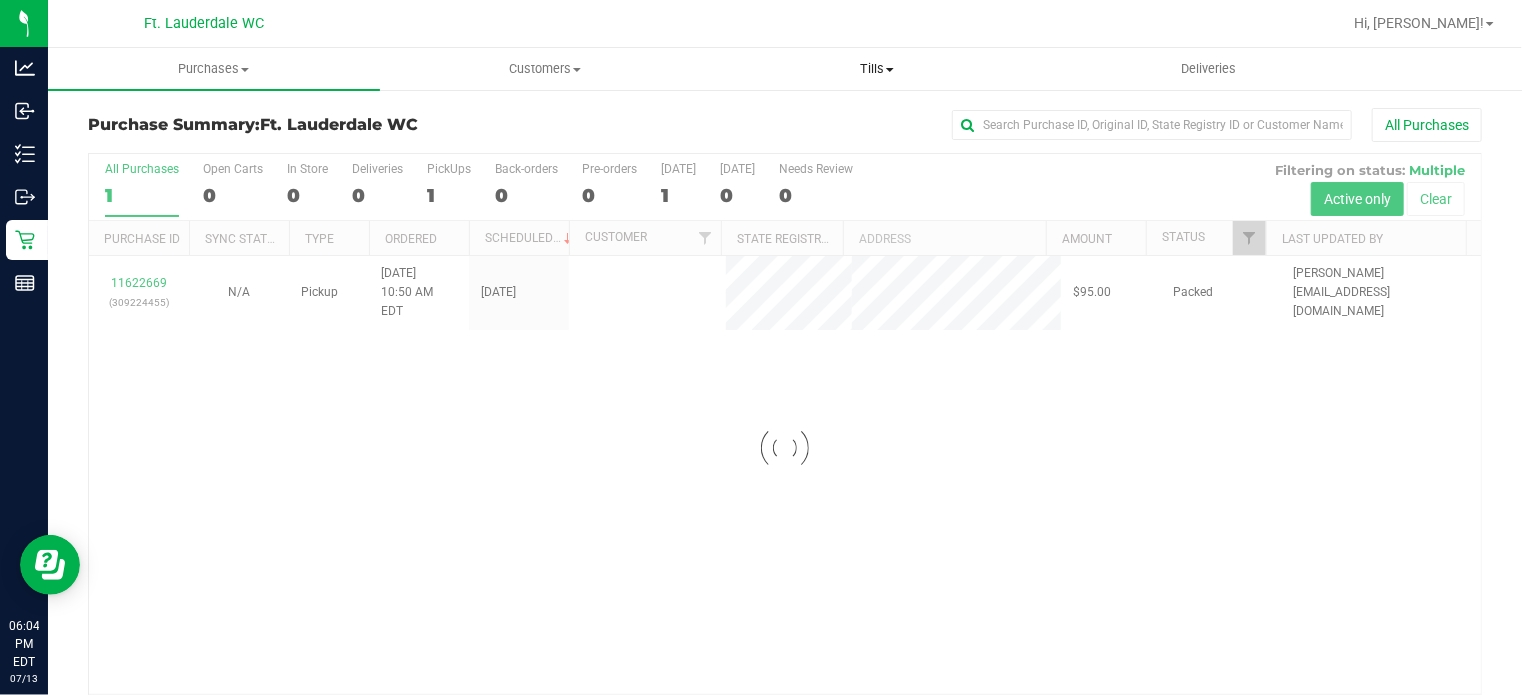 click on "Tills
Manage tills
Reconcile e-payments" at bounding box center [877, 69] 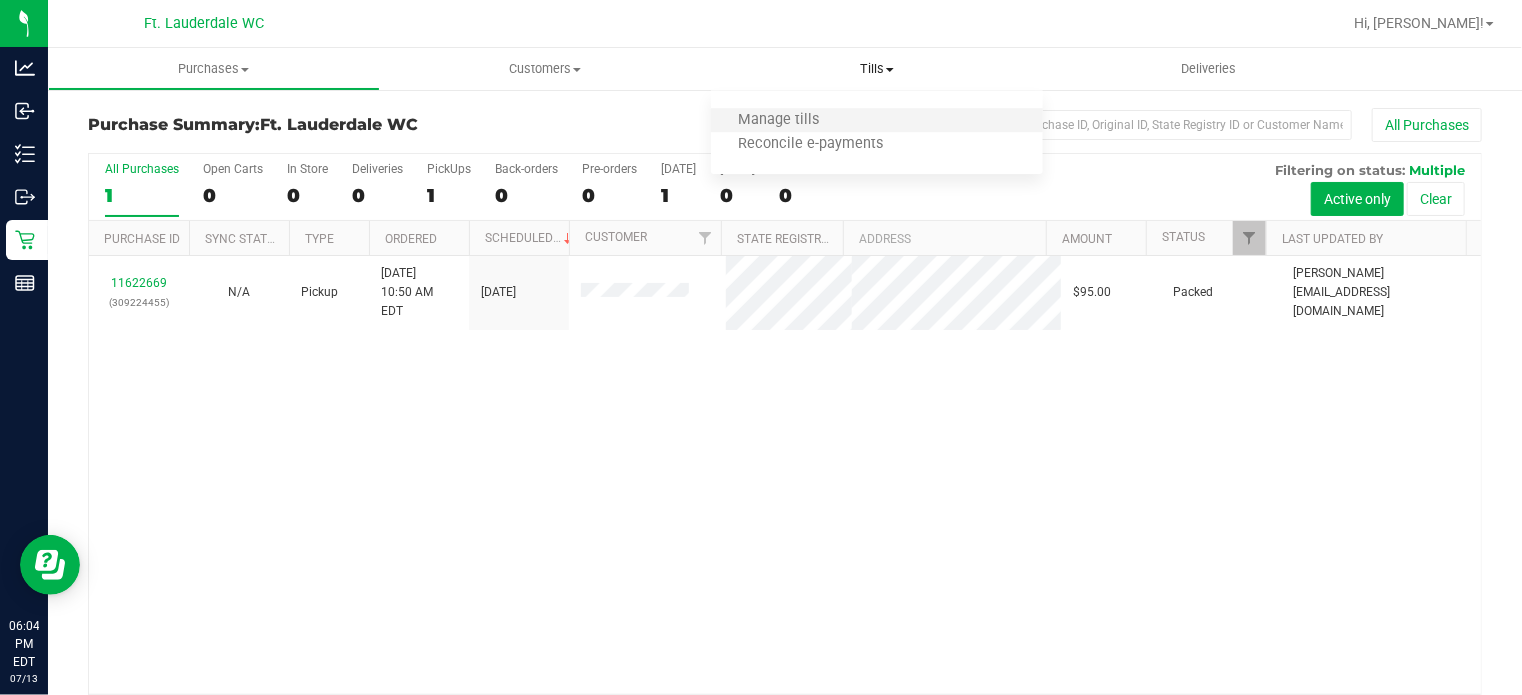 click on "Manage tills" at bounding box center [877, 121] 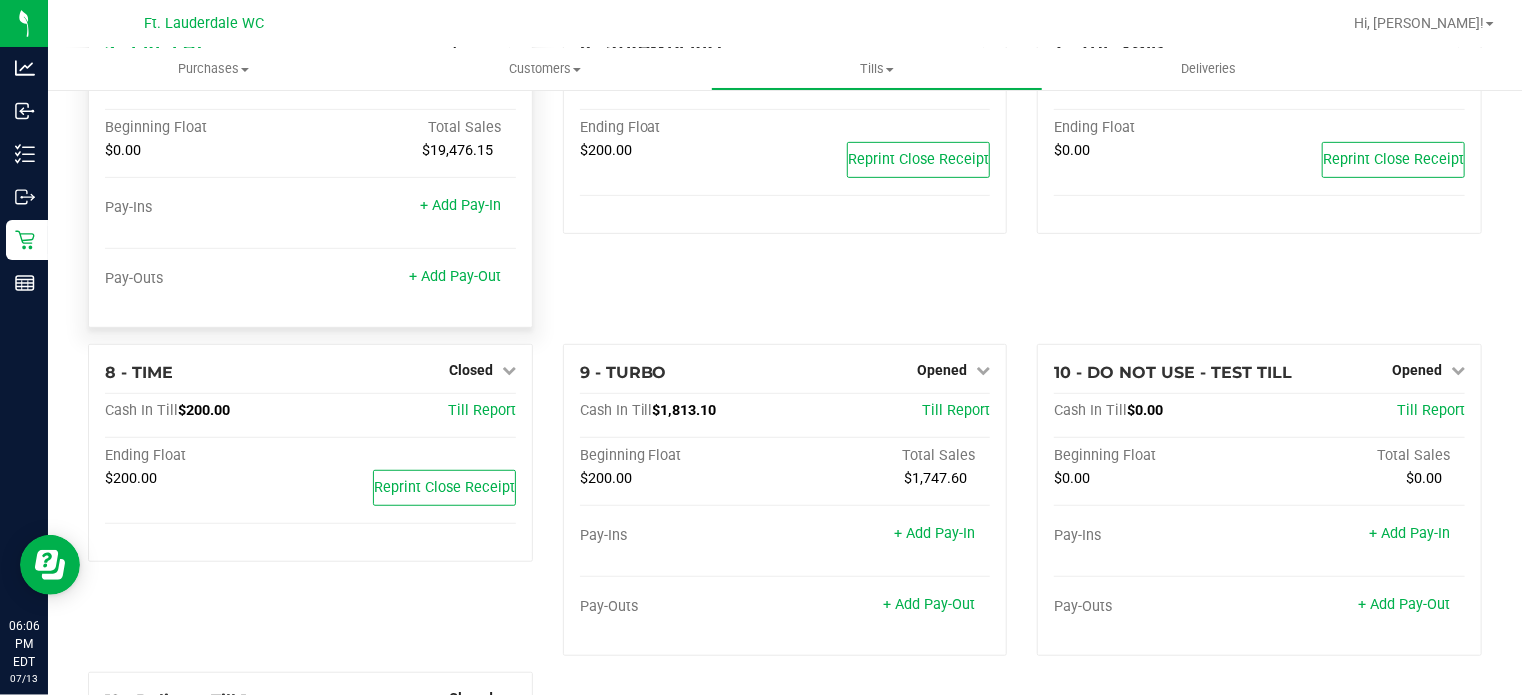 scroll, scrollTop: 600, scrollLeft: 0, axis: vertical 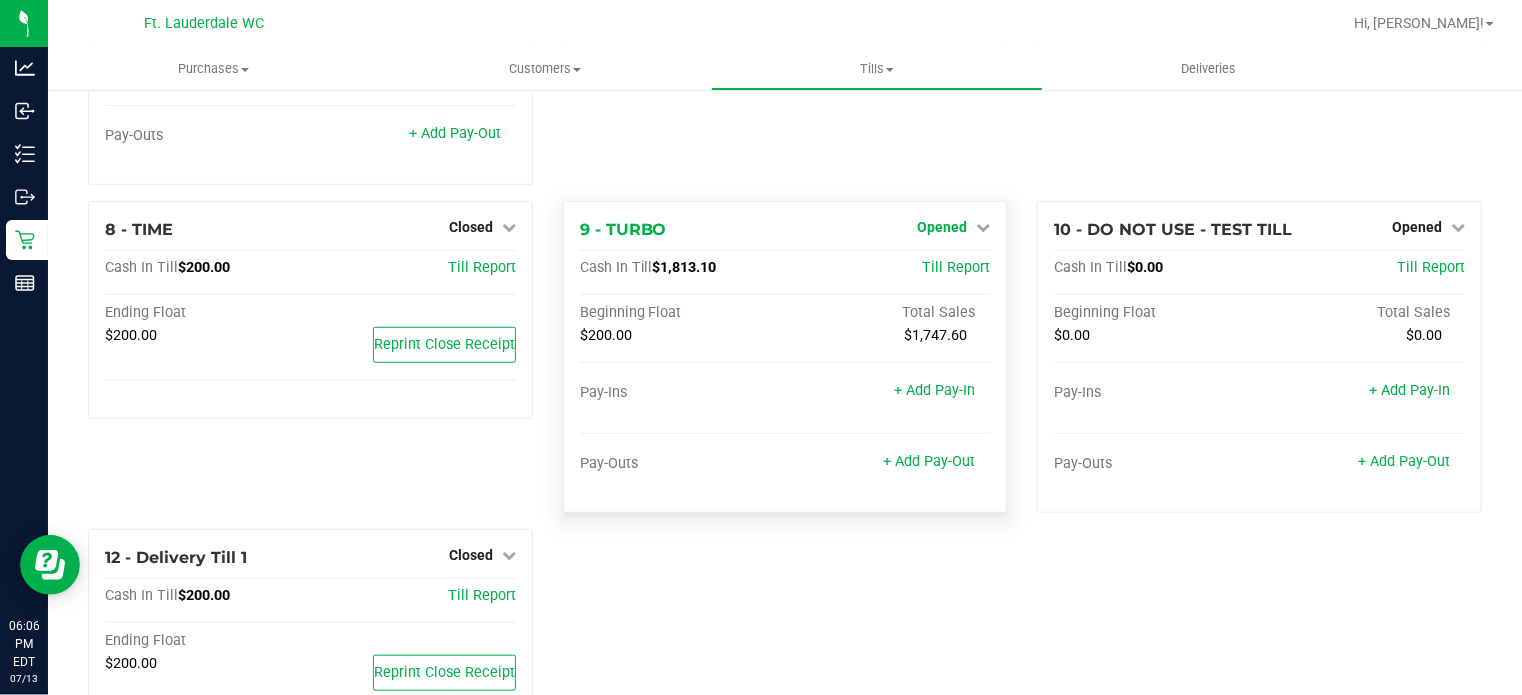 click on "Opened" at bounding box center (942, 227) 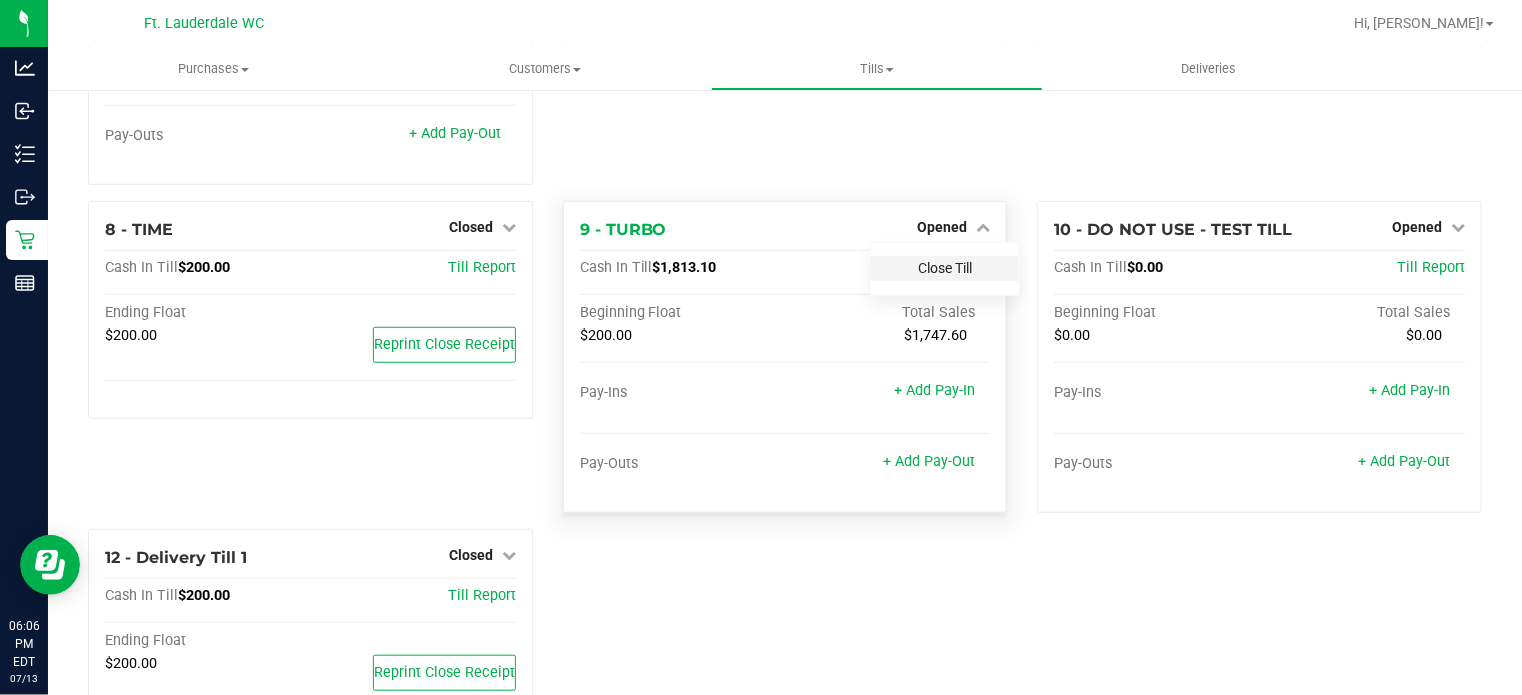 click on "Close Till" at bounding box center [945, 268] 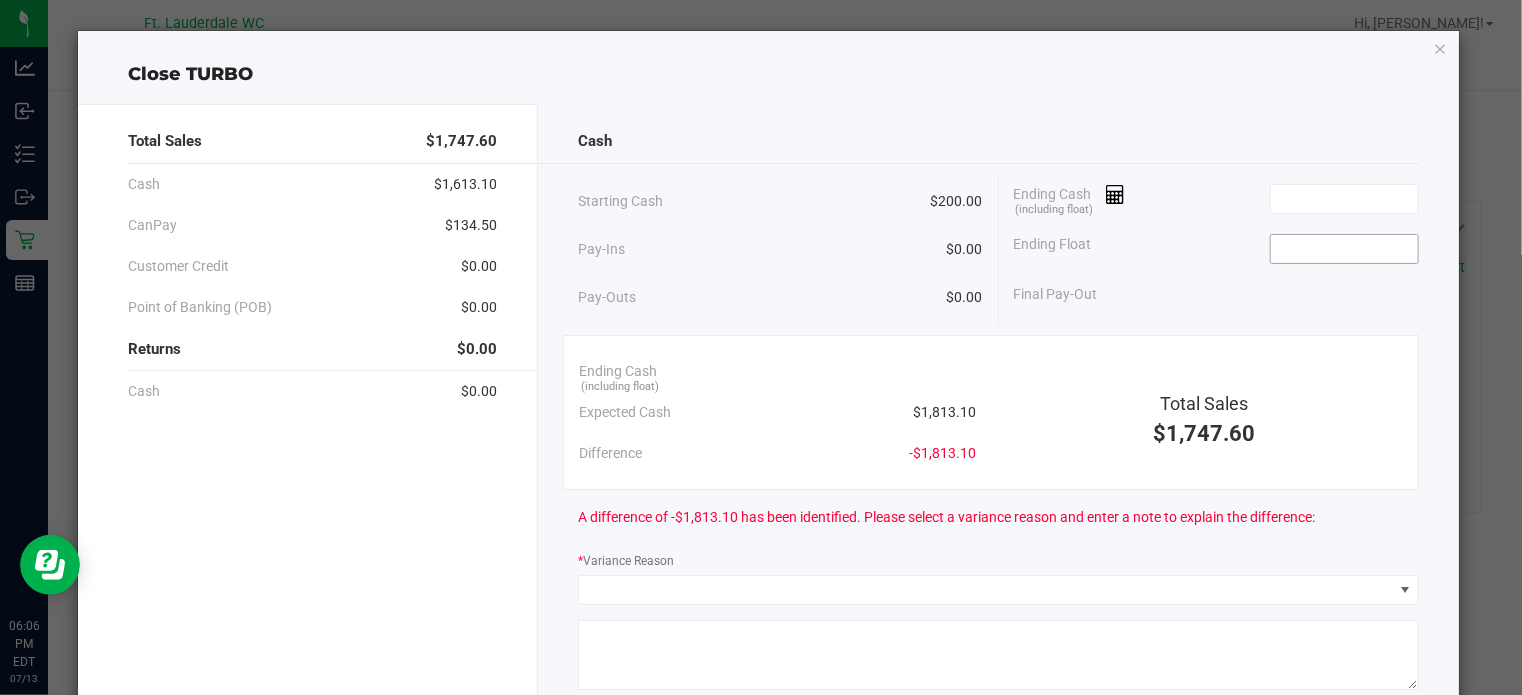click at bounding box center [1344, 249] 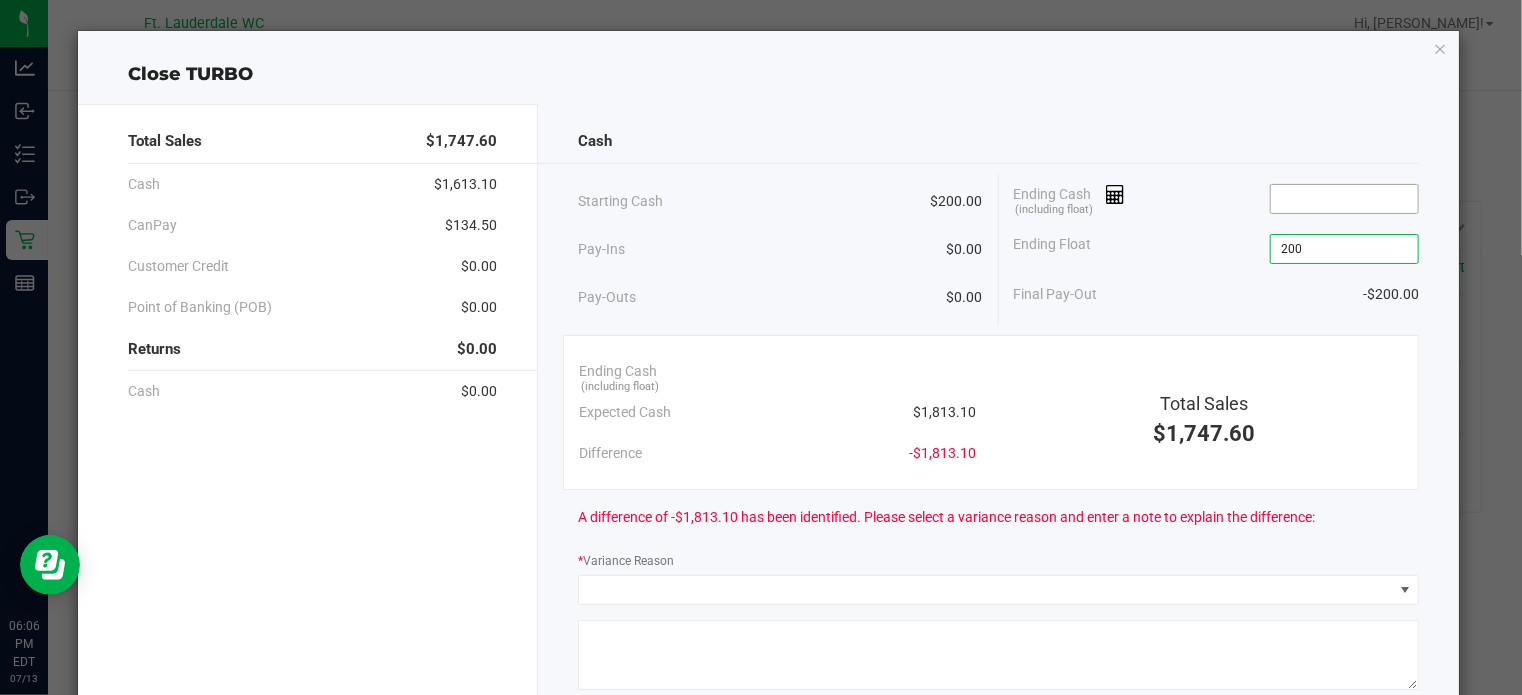 type on "$200.00" 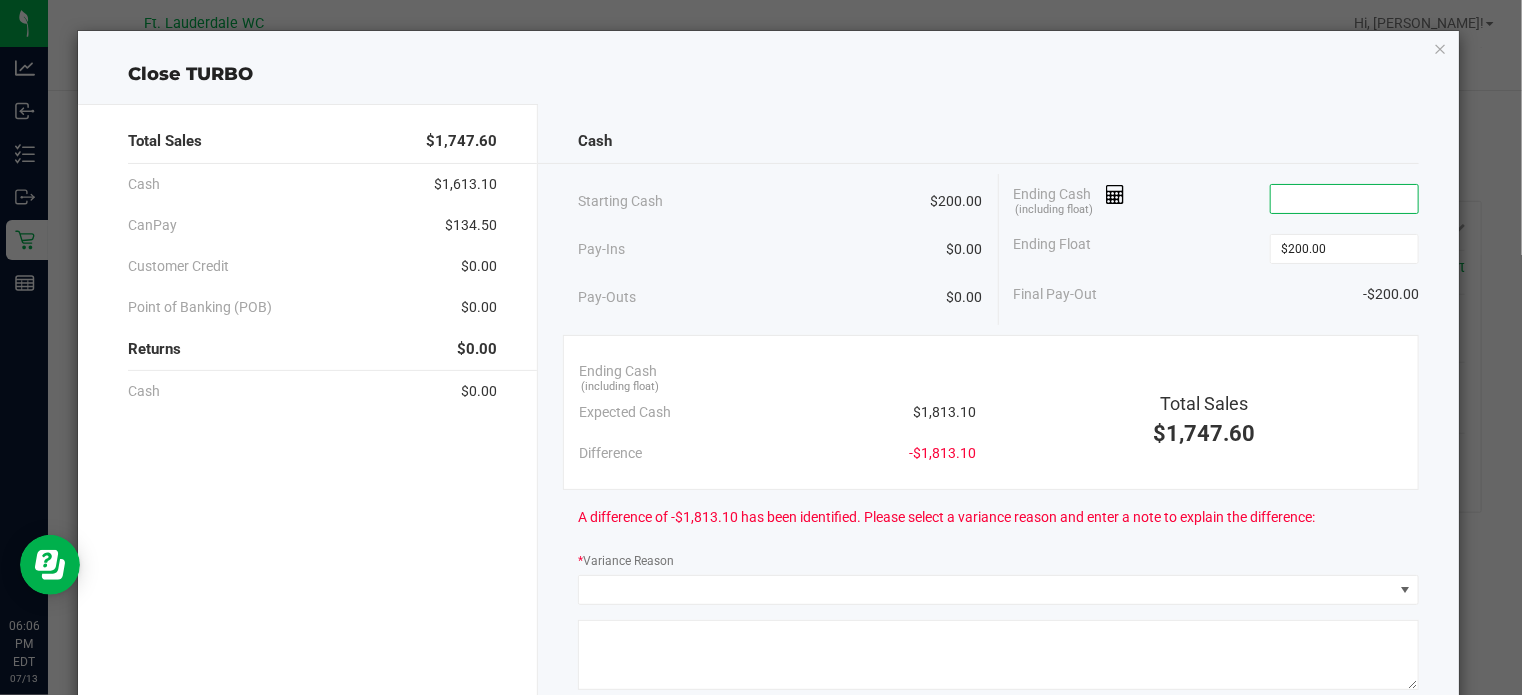 click at bounding box center [1344, 199] 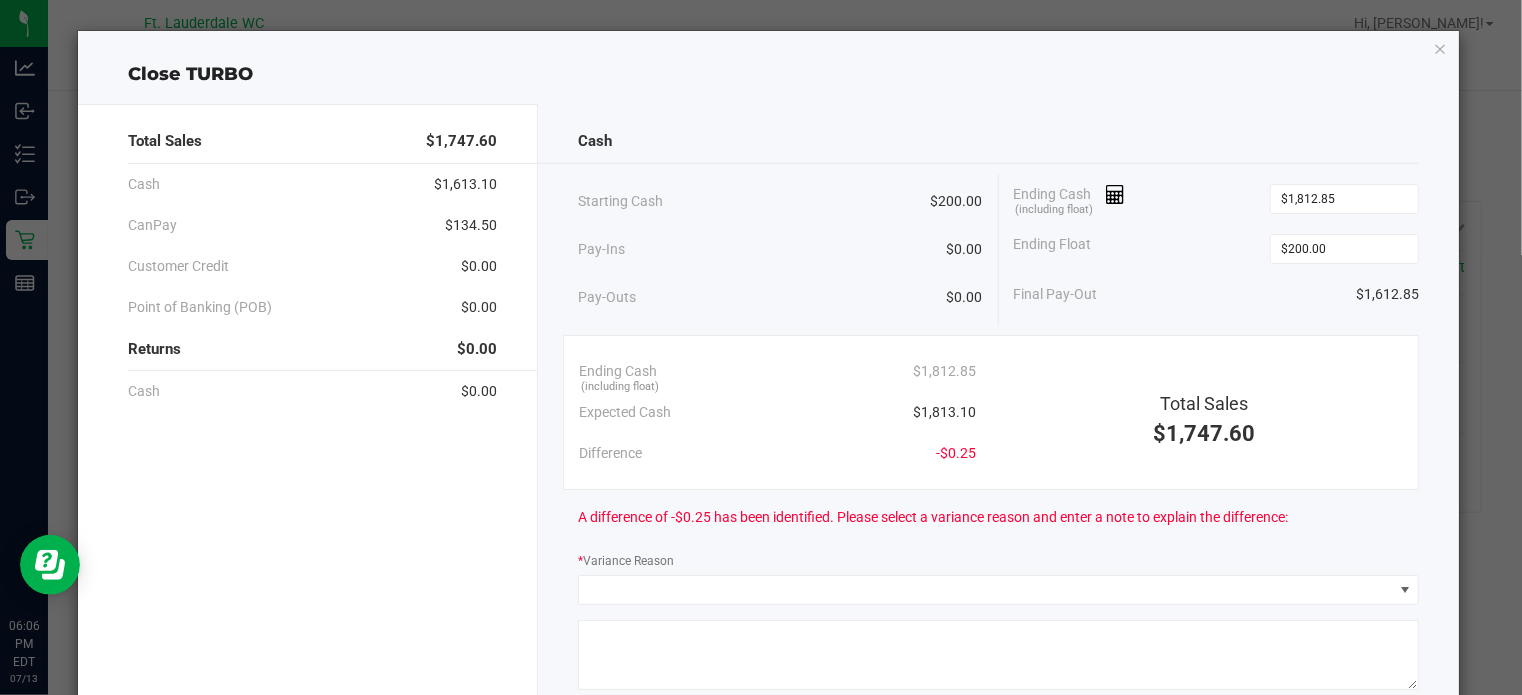 click on "Final Pay-Out   $1,612.85" 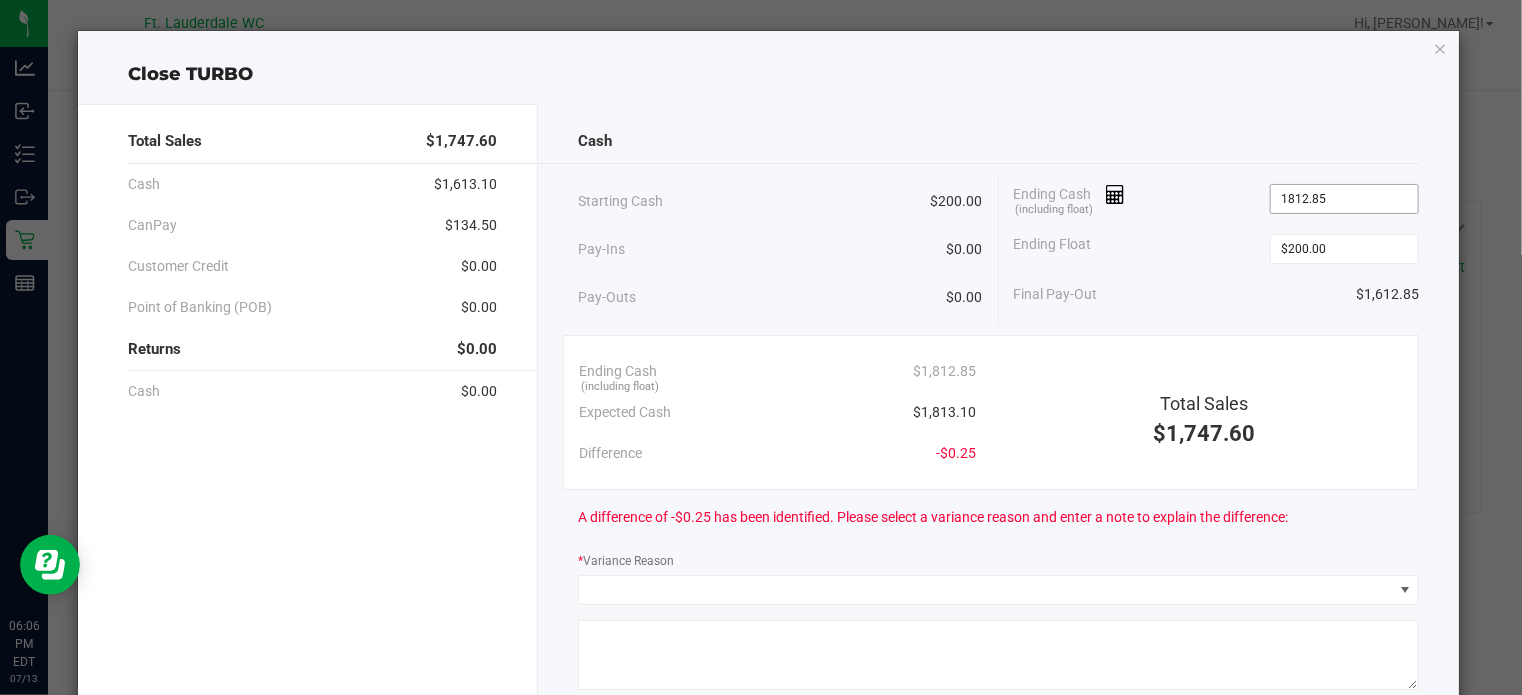 click on "1812.85" at bounding box center (1344, 199) 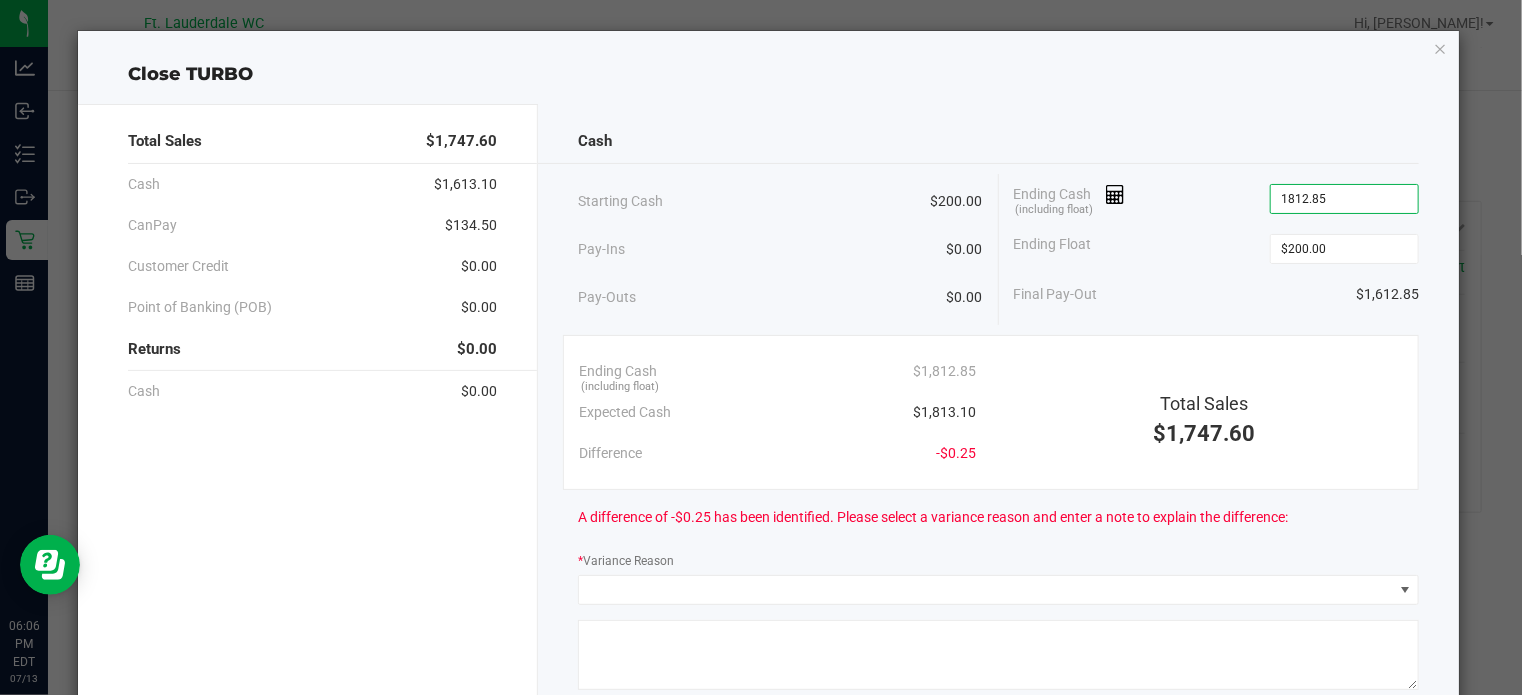 click on "1812.85" at bounding box center (1344, 199) 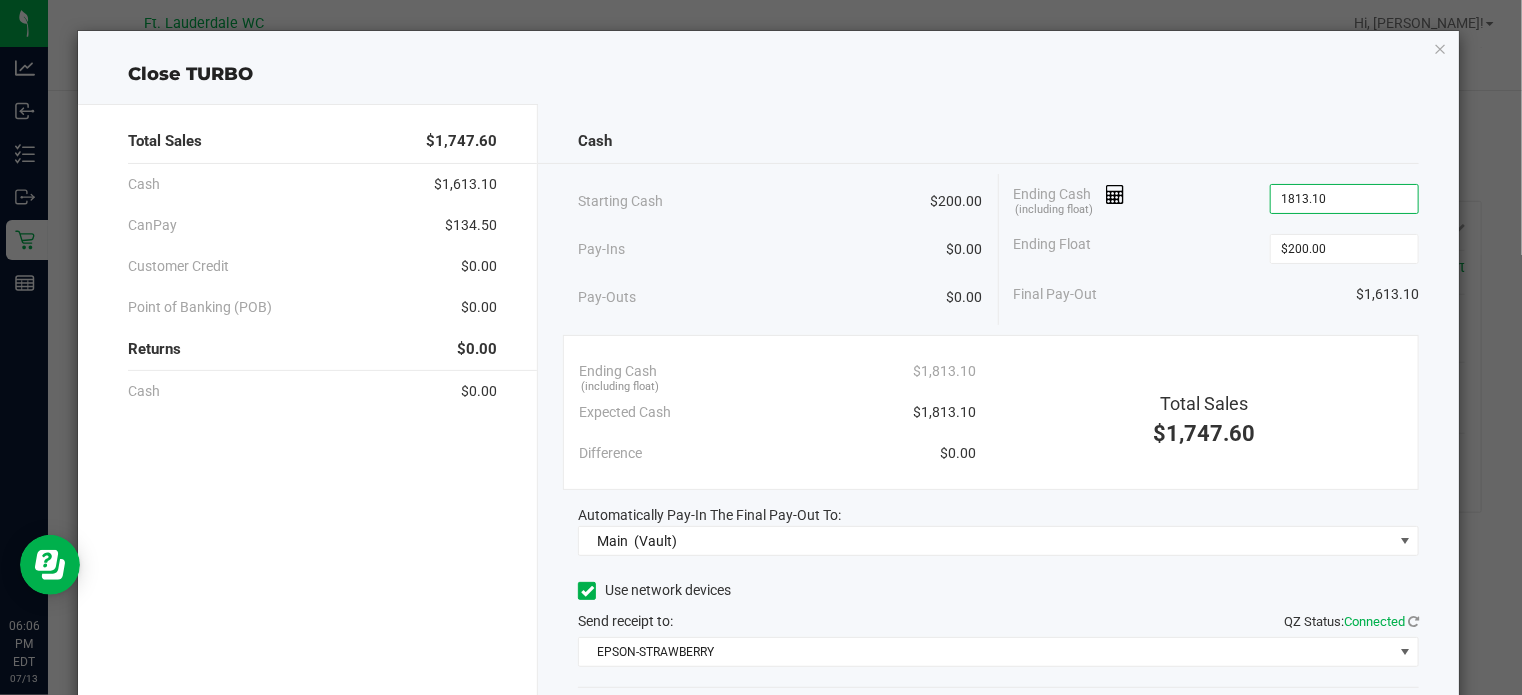 type on "$1,813.10" 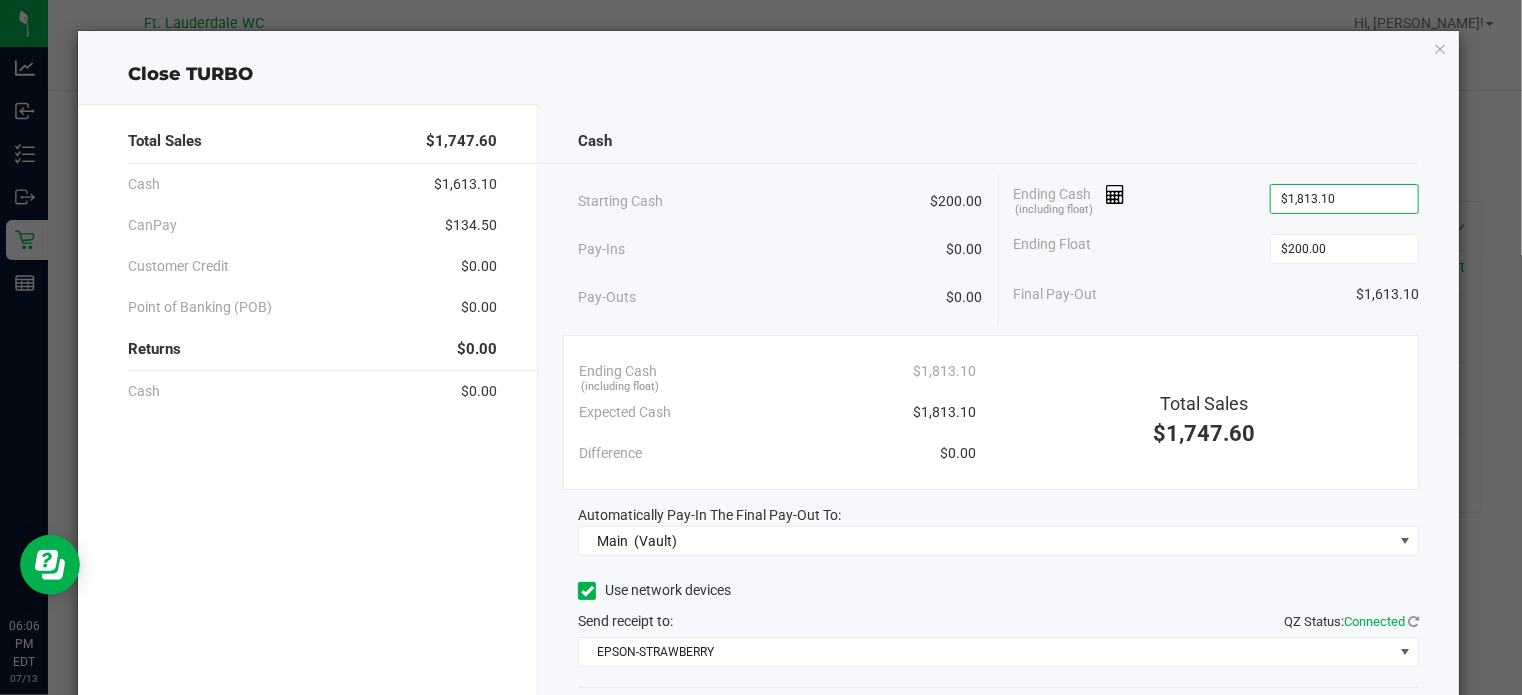 click on "Ending Float  $200.00" 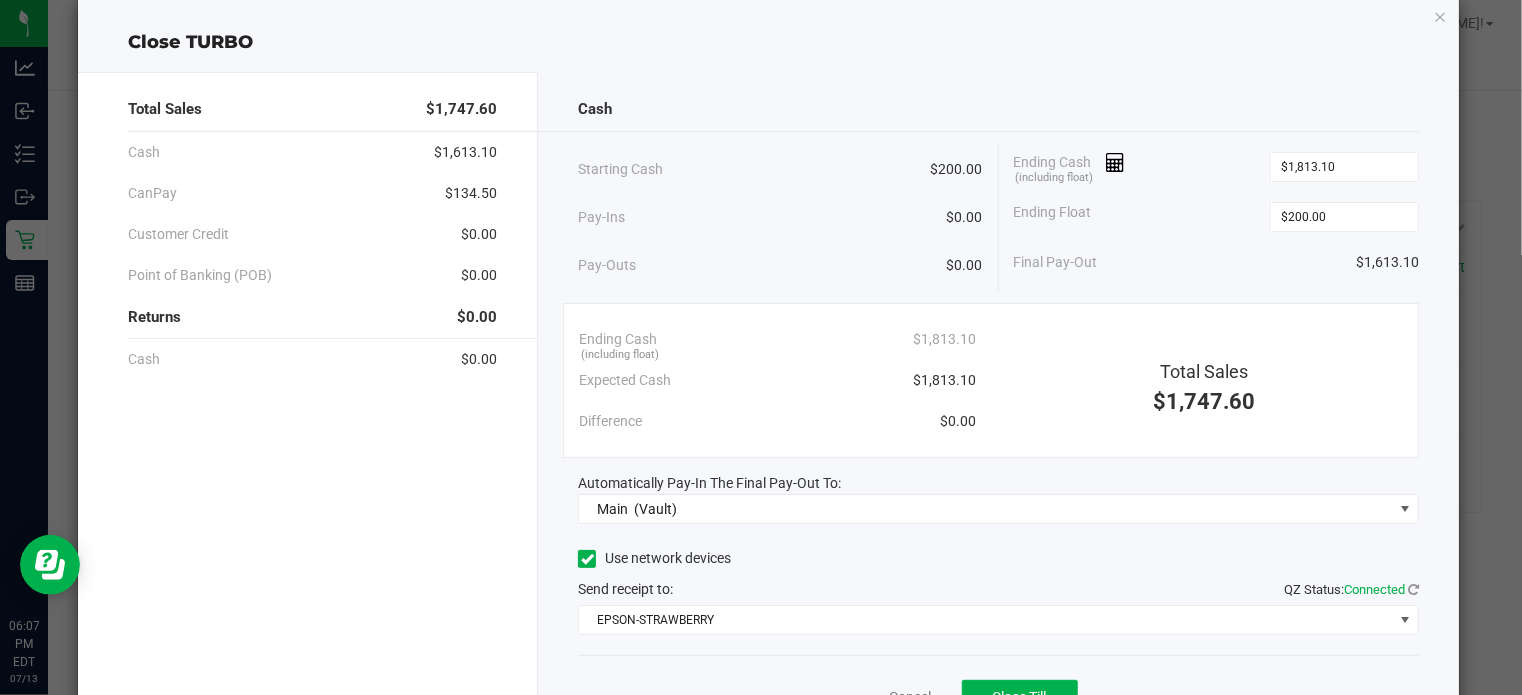 scroll, scrollTop: 0, scrollLeft: 0, axis: both 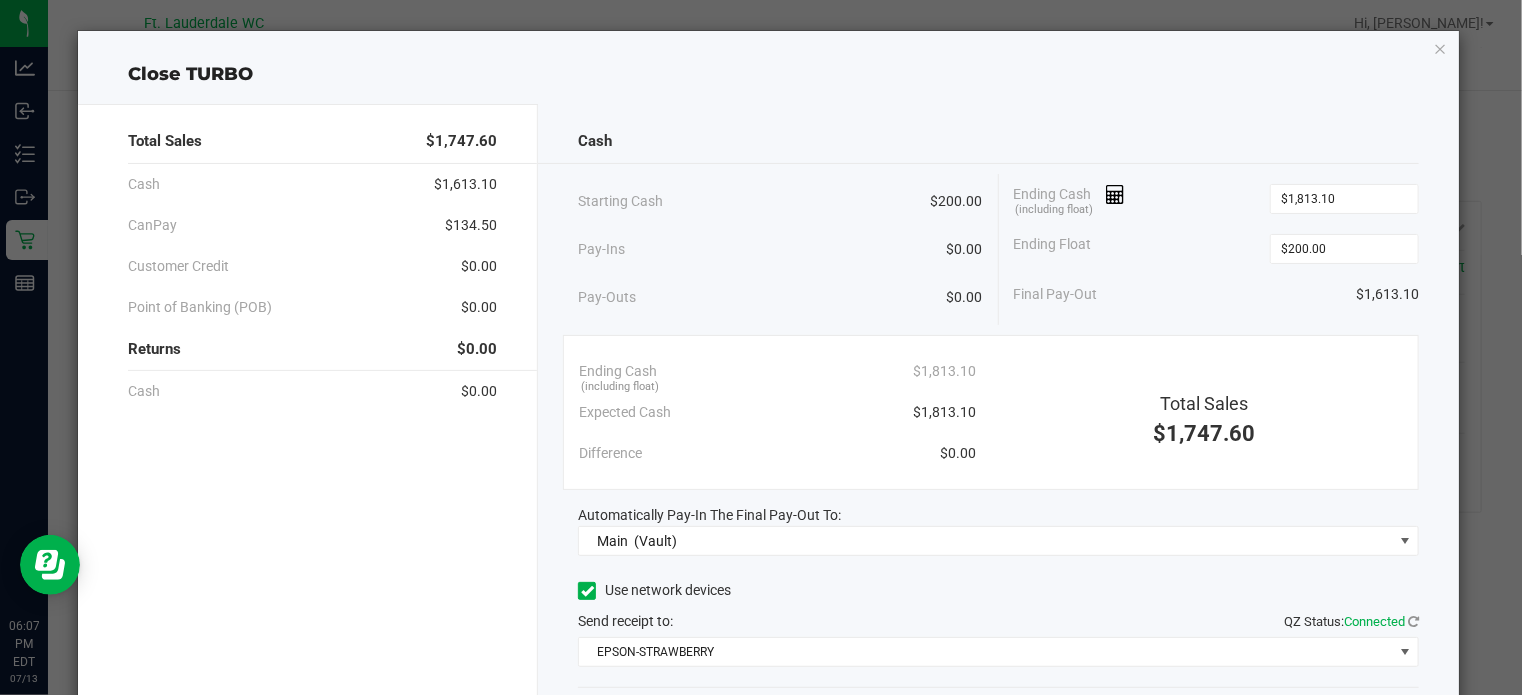click on "Ending Float  $200.00" 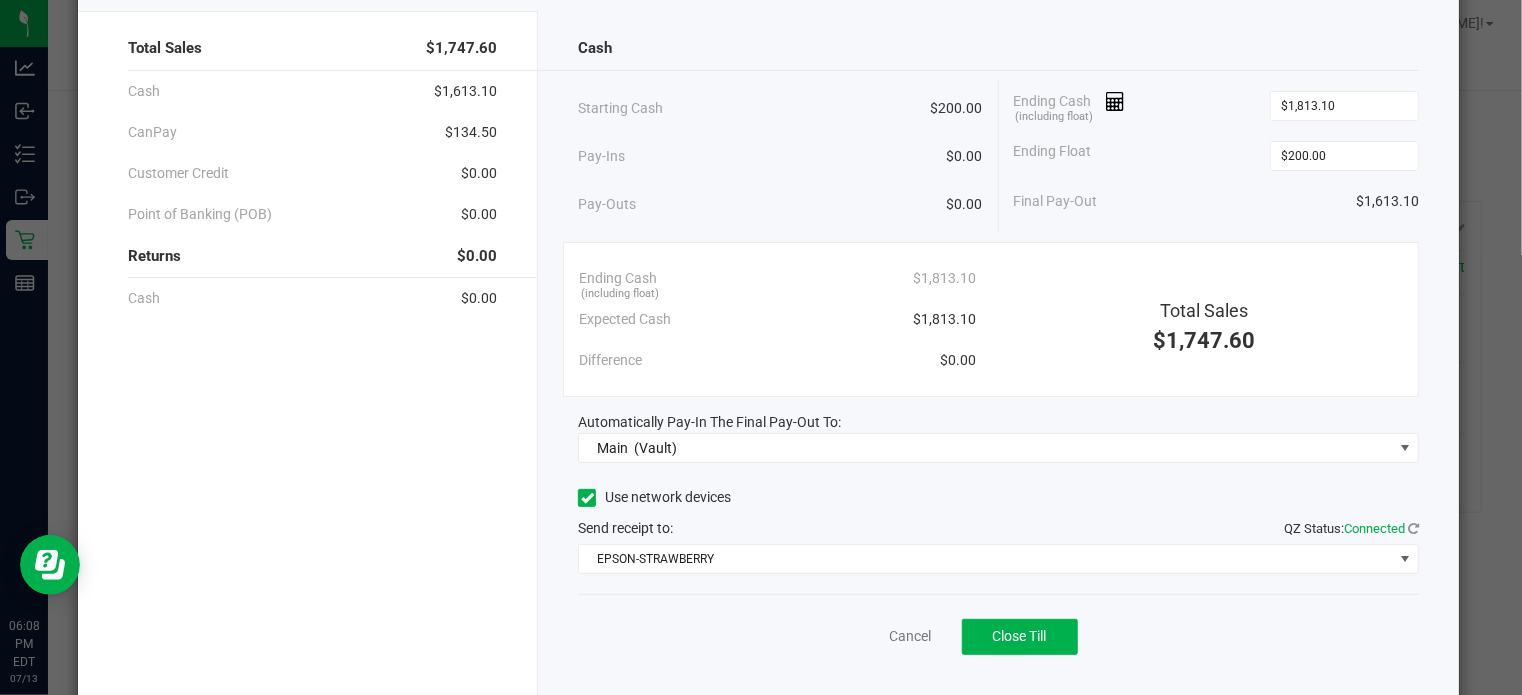 scroll, scrollTop: 132, scrollLeft: 0, axis: vertical 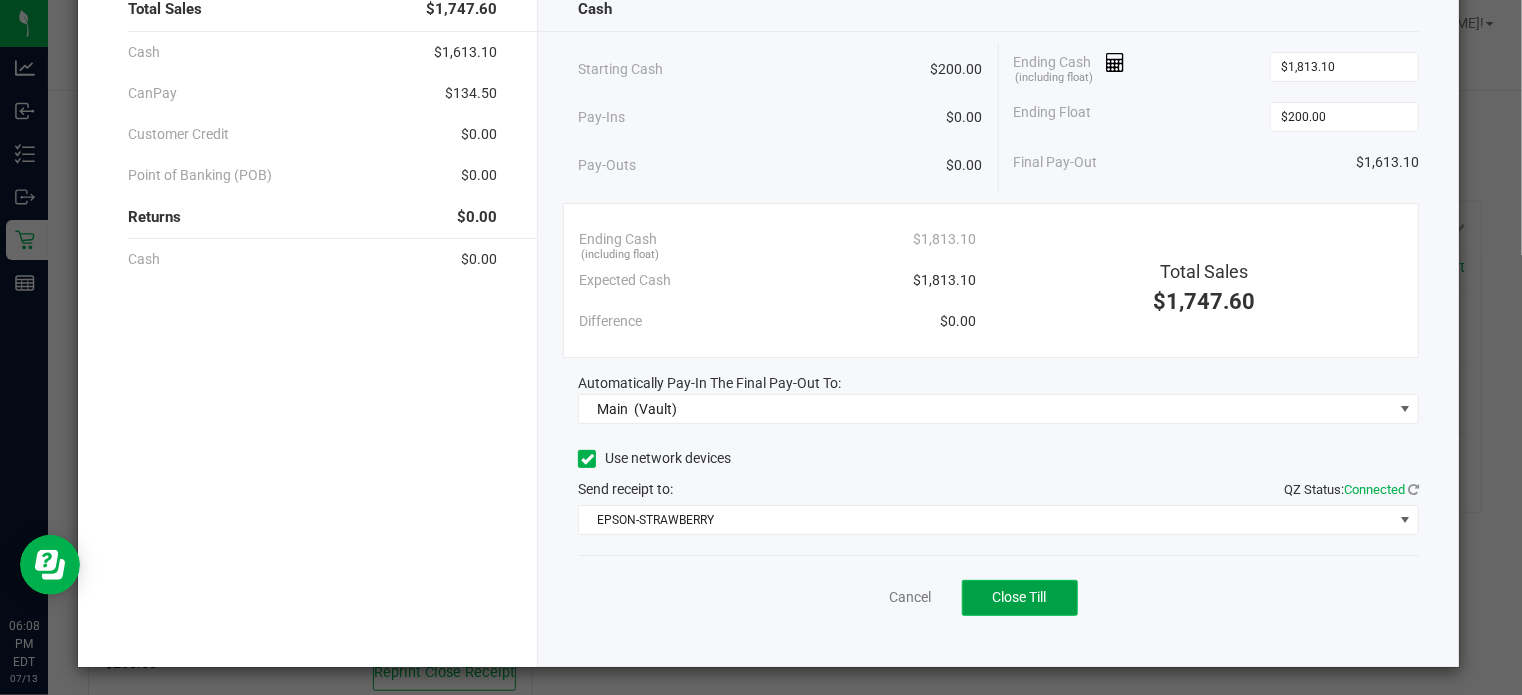 click on "Close Till" 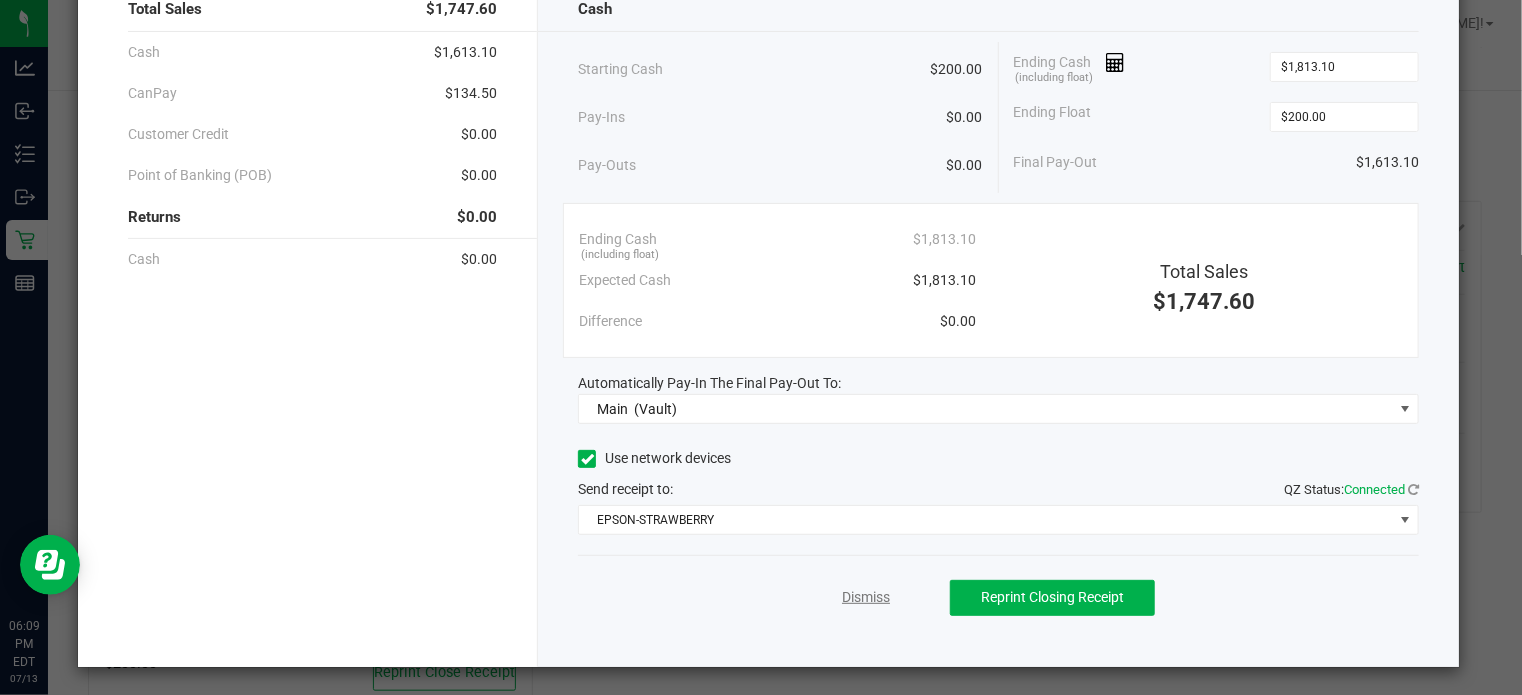click on "Dismiss" 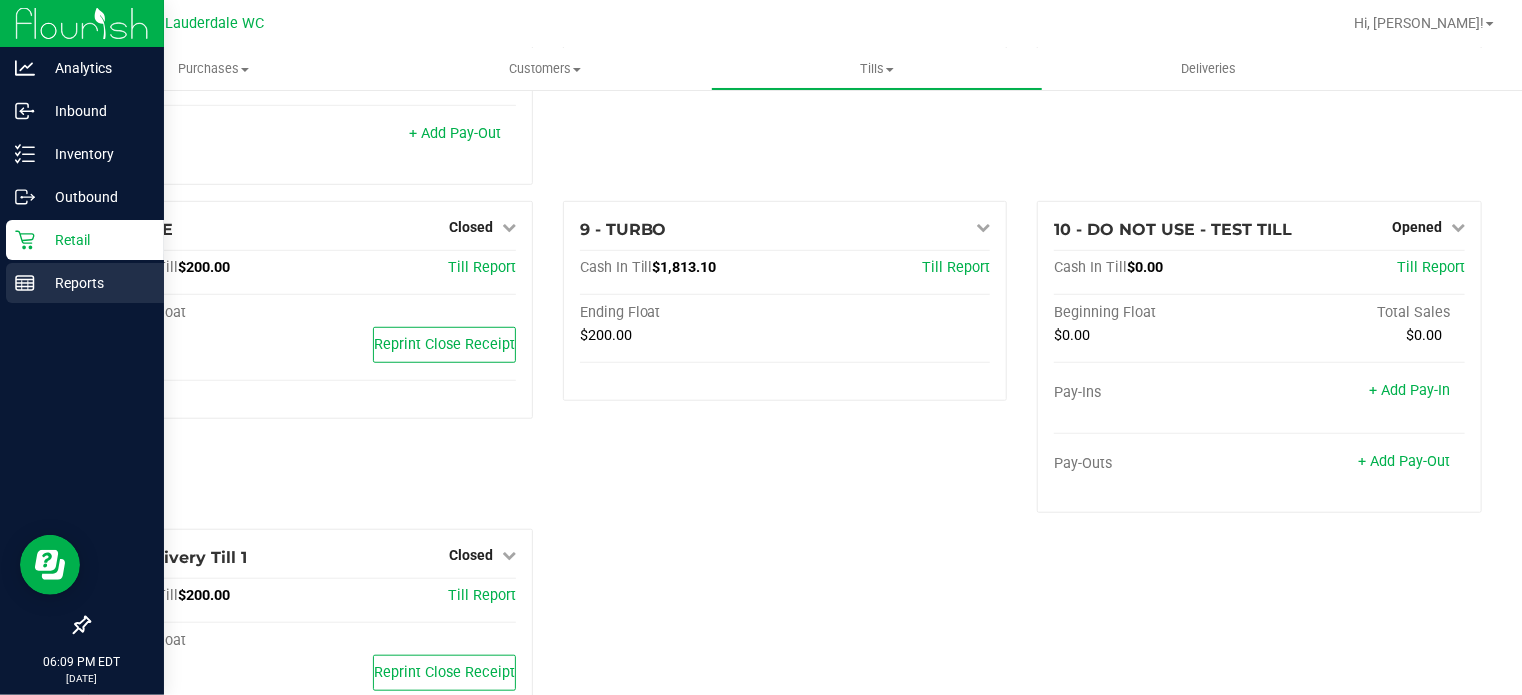 click 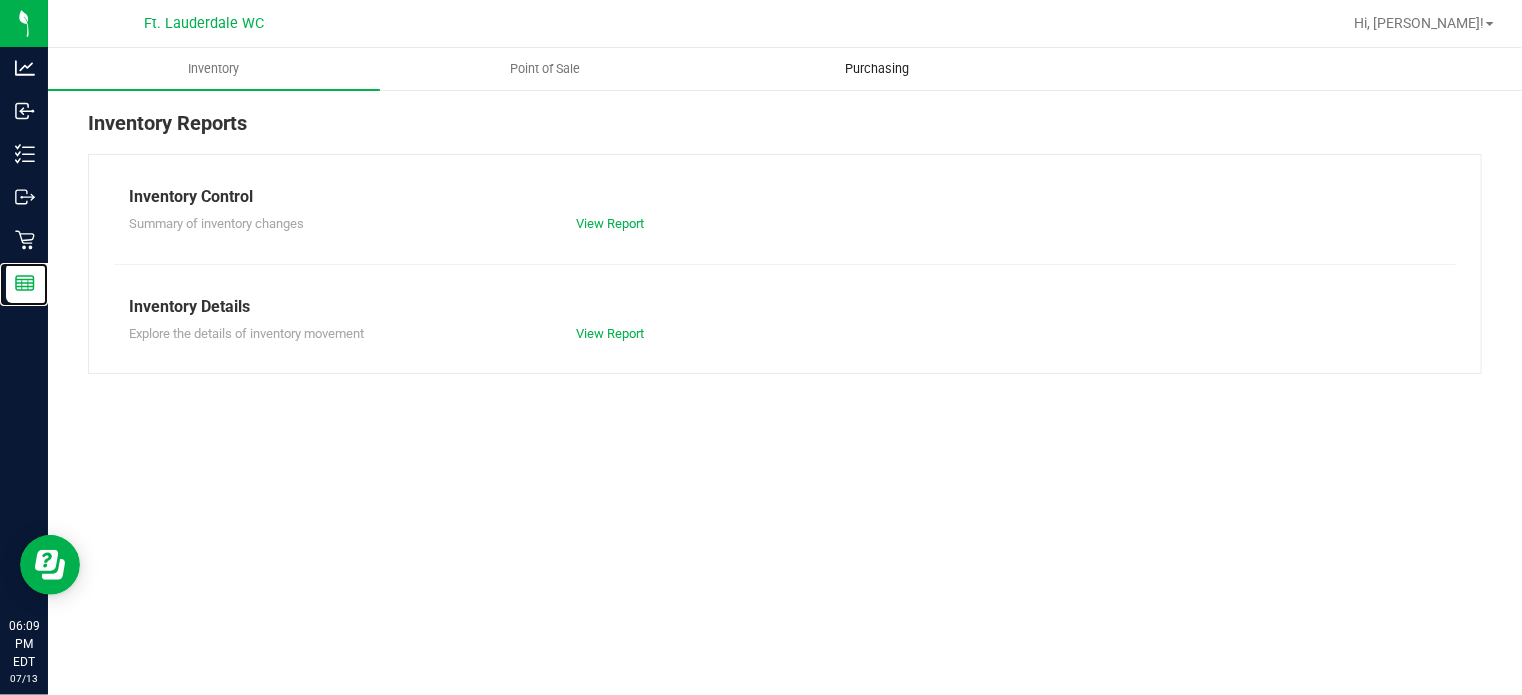 scroll, scrollTop: 0, scrollLeft: 0, axis: both 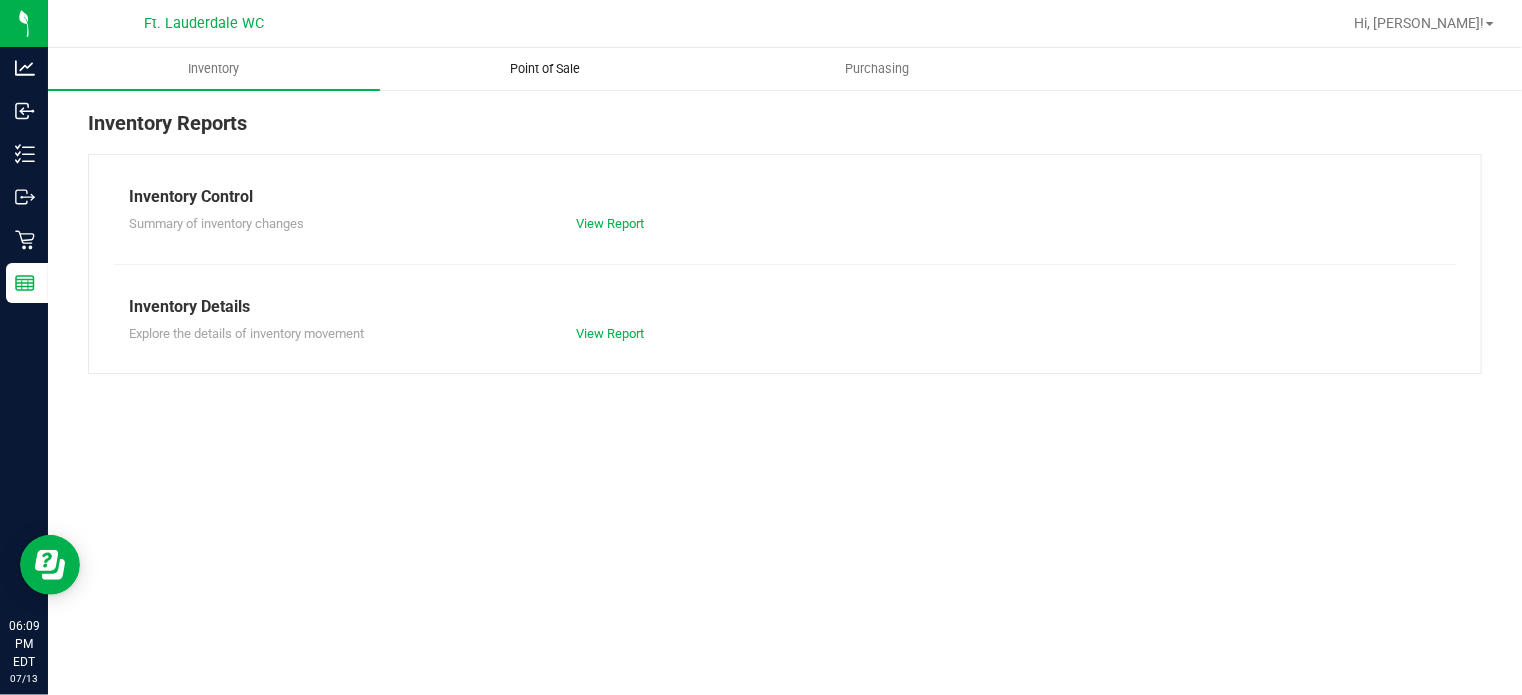 click on "Point of Sale" at bounding box center [546, 69] 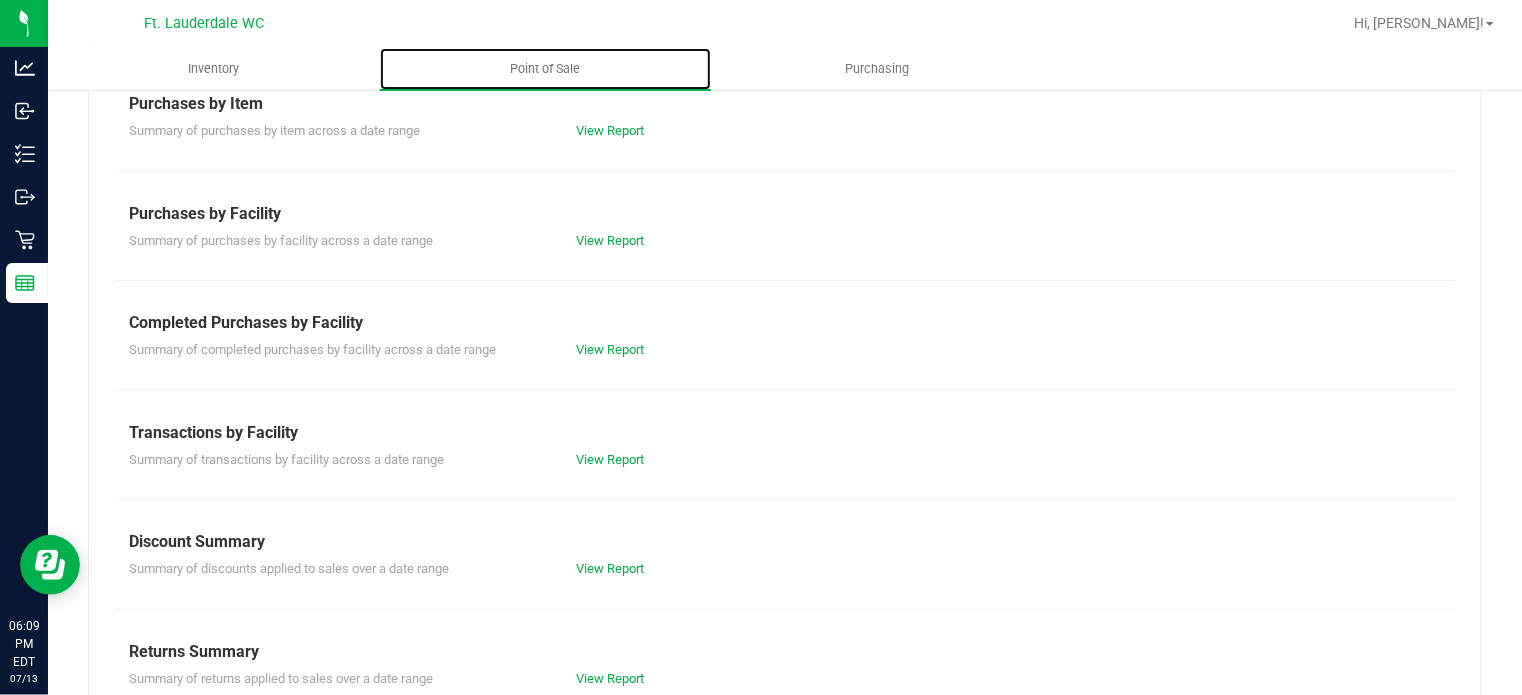 scroll, scrollTop: 354, scrollLeft: 0, axis: vertical 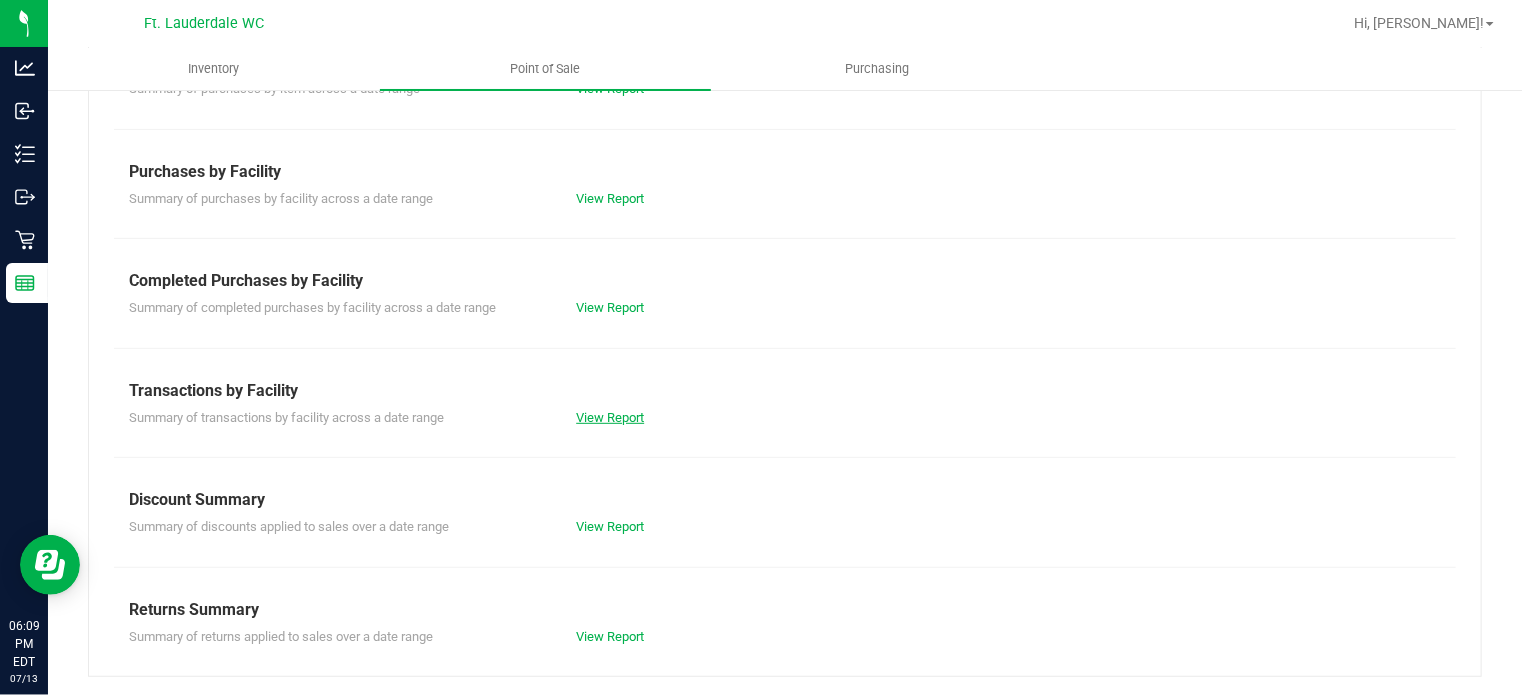 click on "View Report" at bounding box center (673, 418) 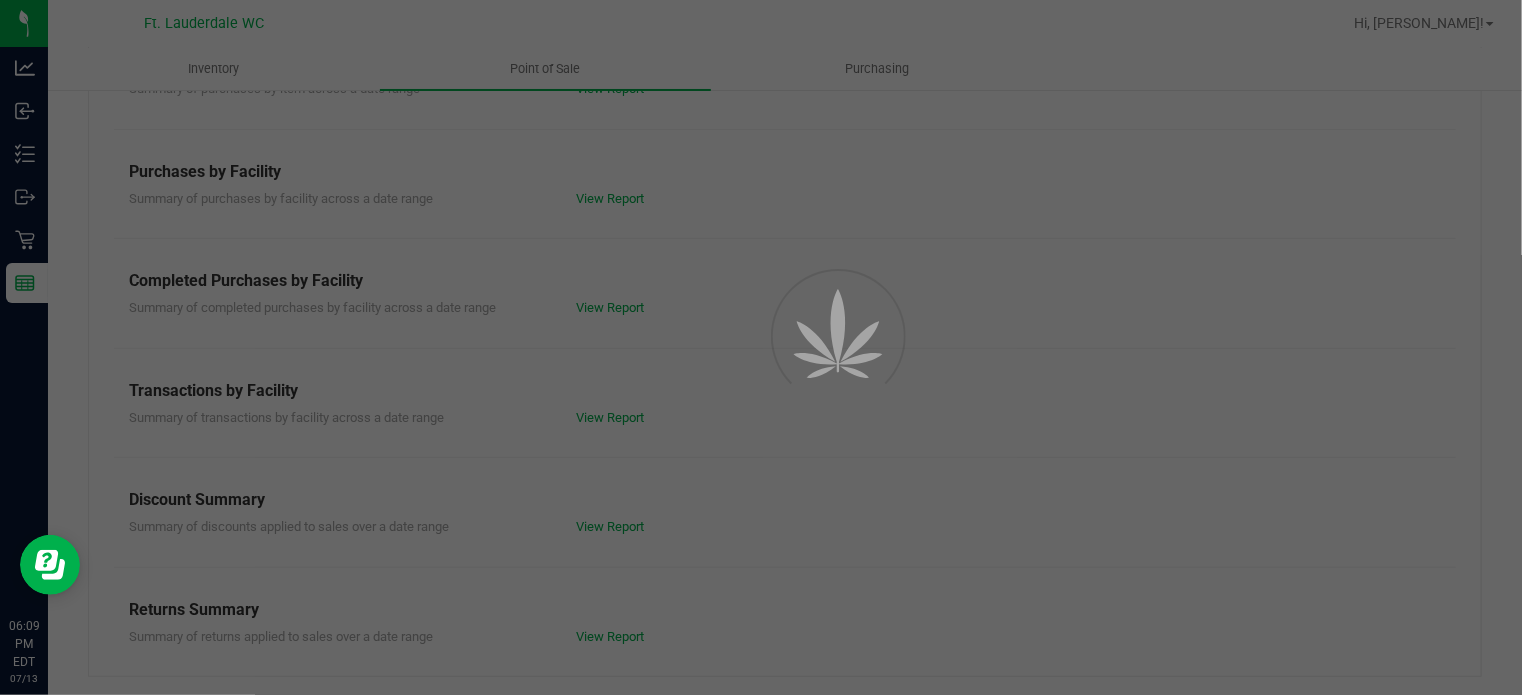 scroll, scrollTop: 0, scrollLeft: 0, axis: both 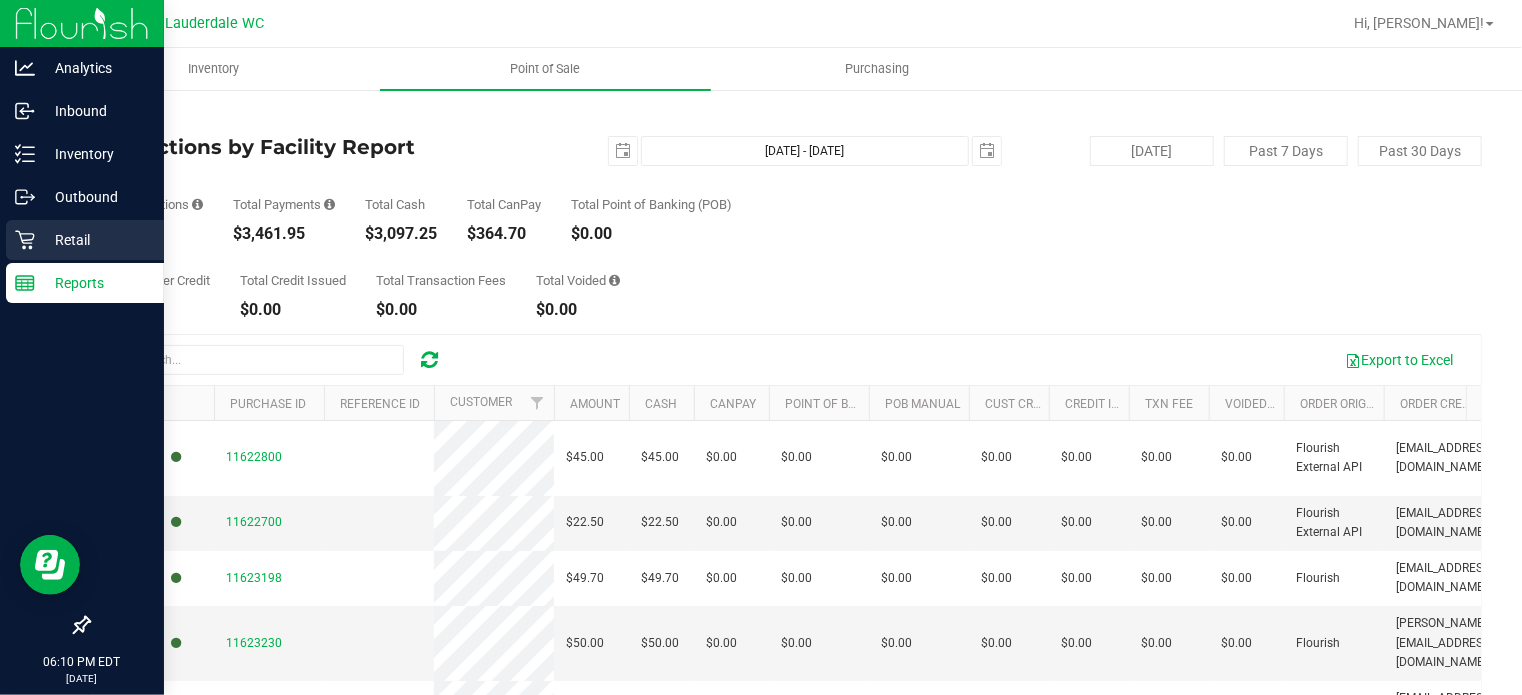 click on "Retail" at bounding box center [85, 240] 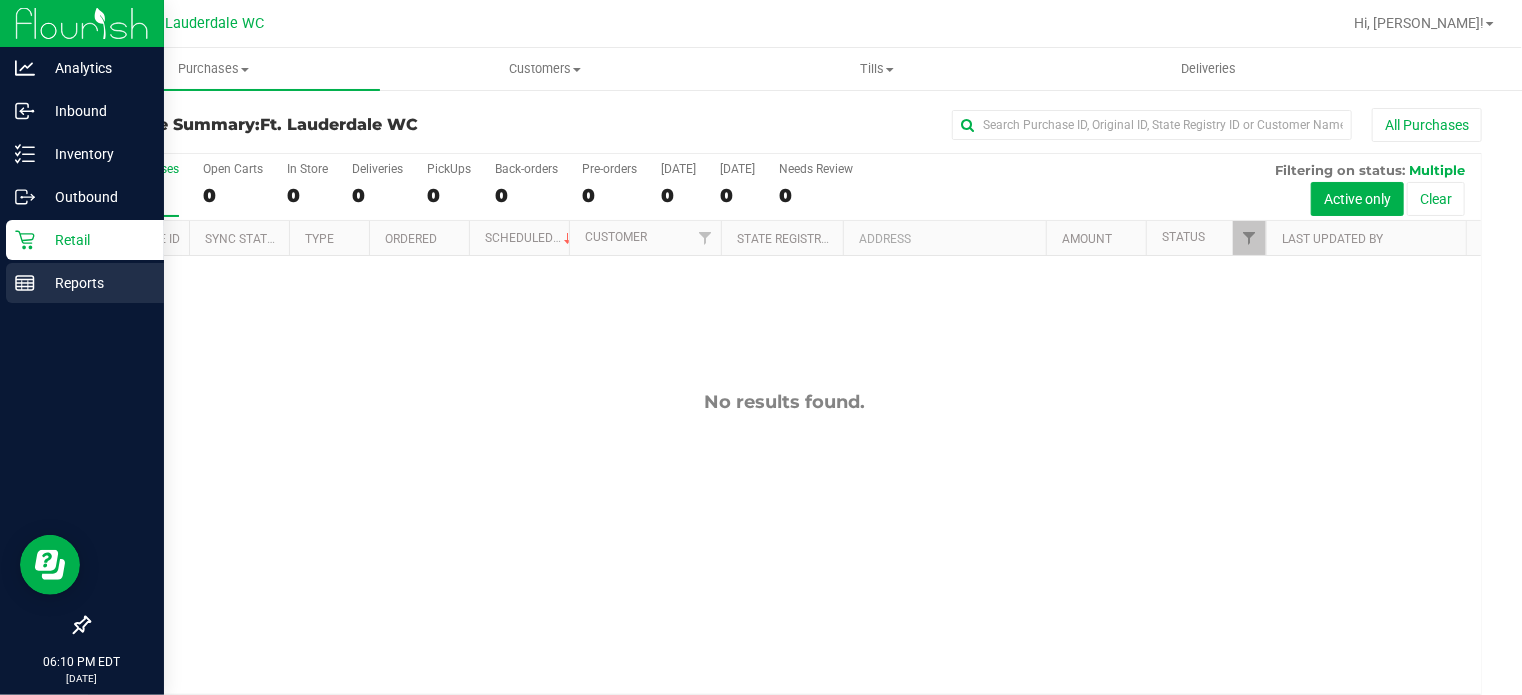 click on "Reports" at bounding box center (95, 283) 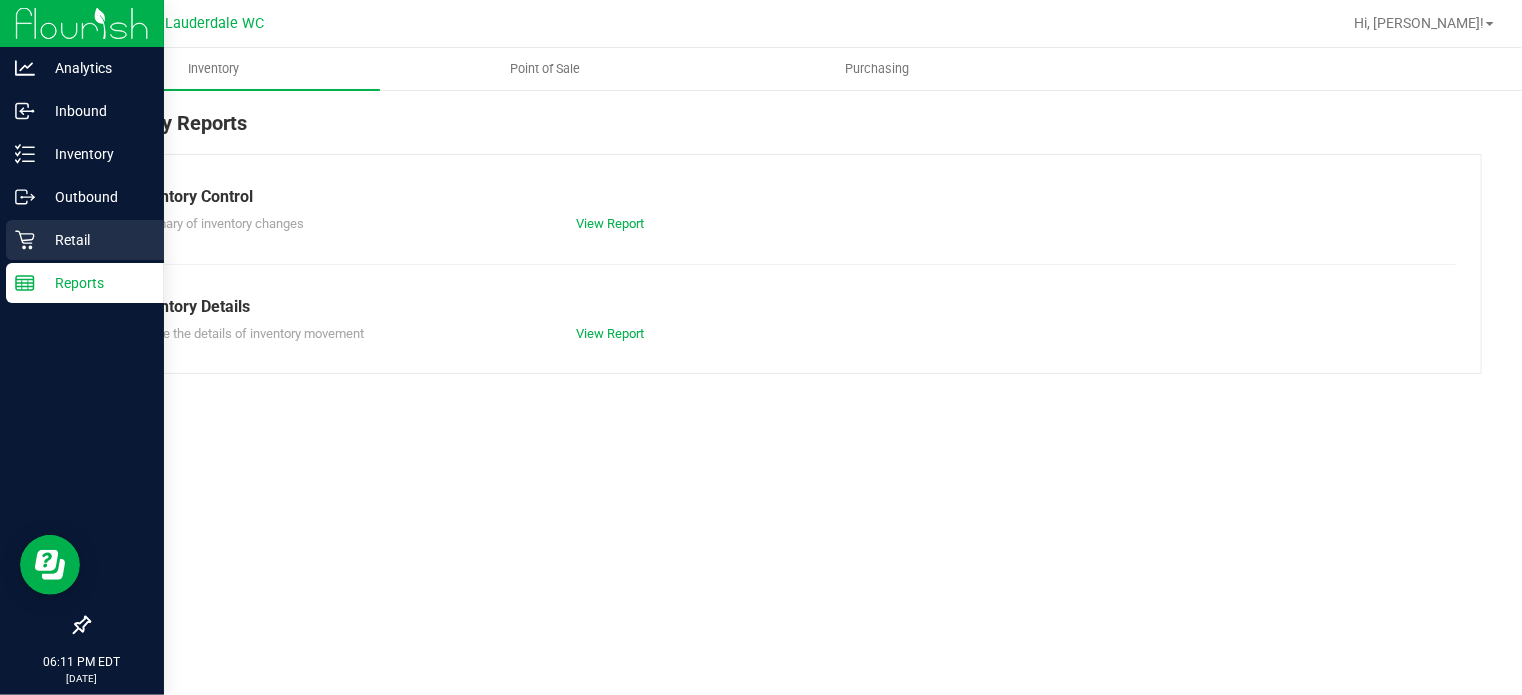 click on "Retail" at bounding box center [95, 240] 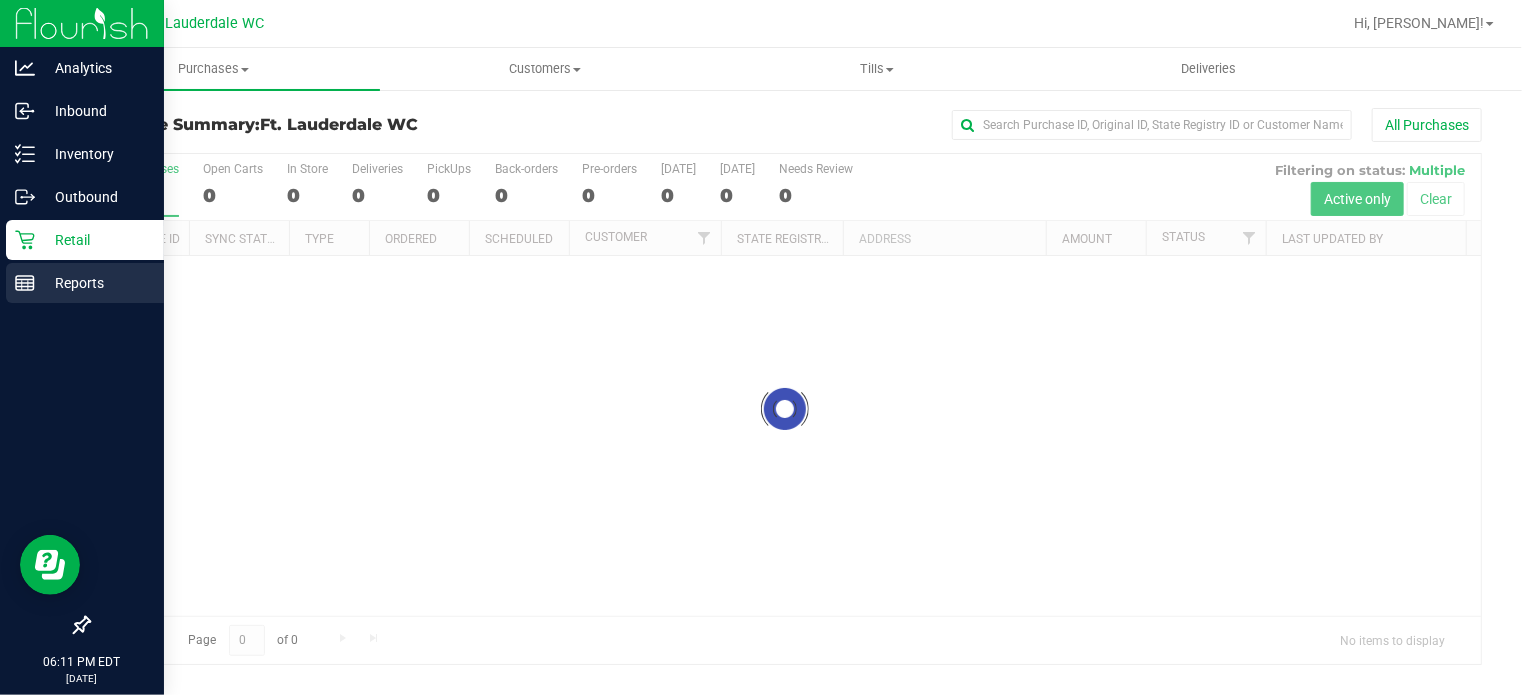 click 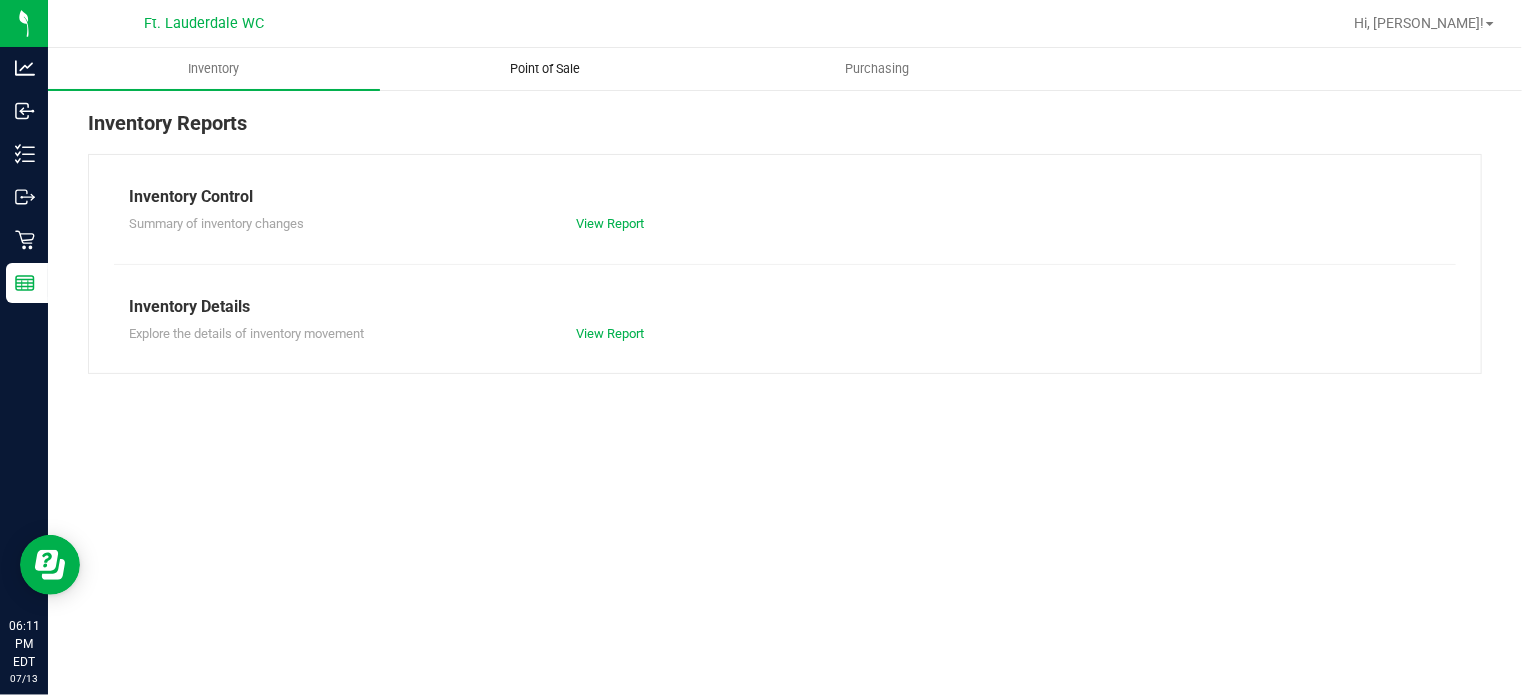 click on "Point of Sale" at bounding box center [545, 69] 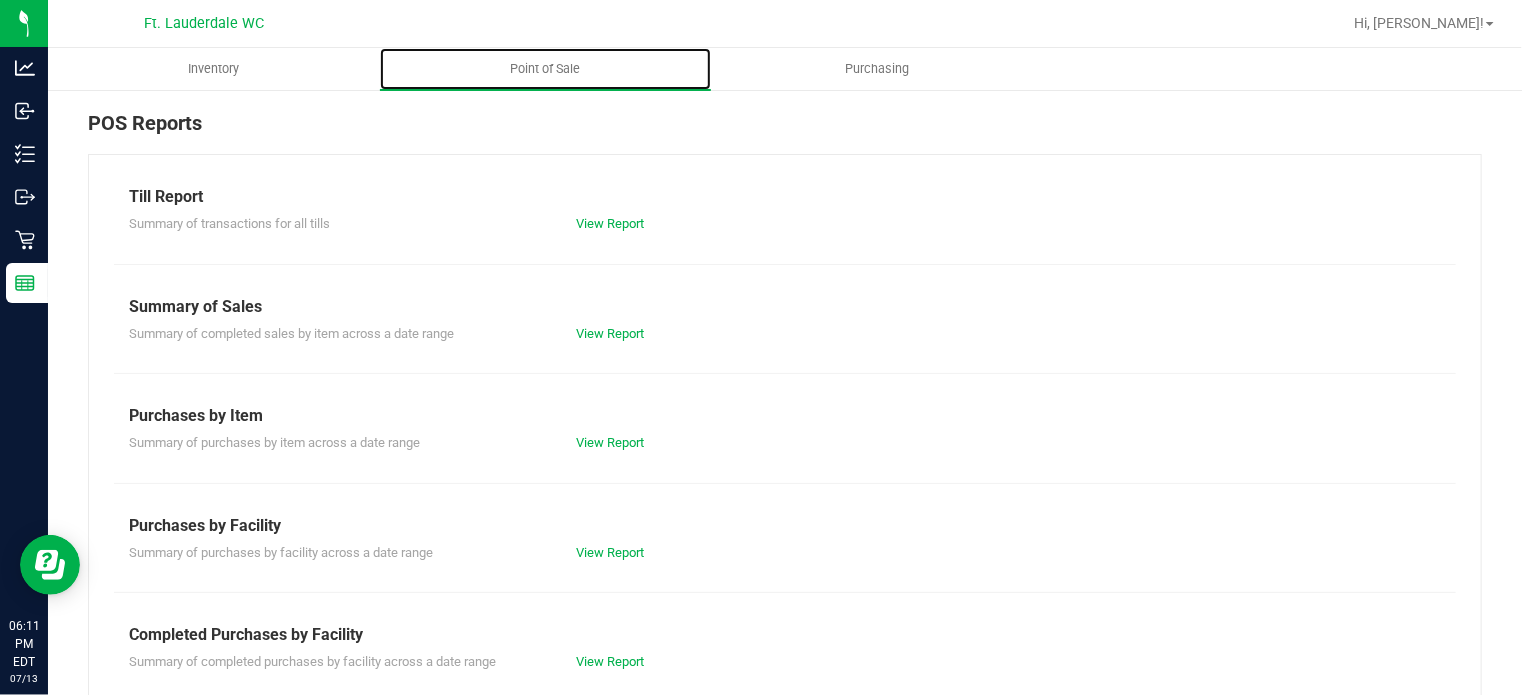 scroll, scrollTop: 354, scrollLeft: 0, axis: vertical 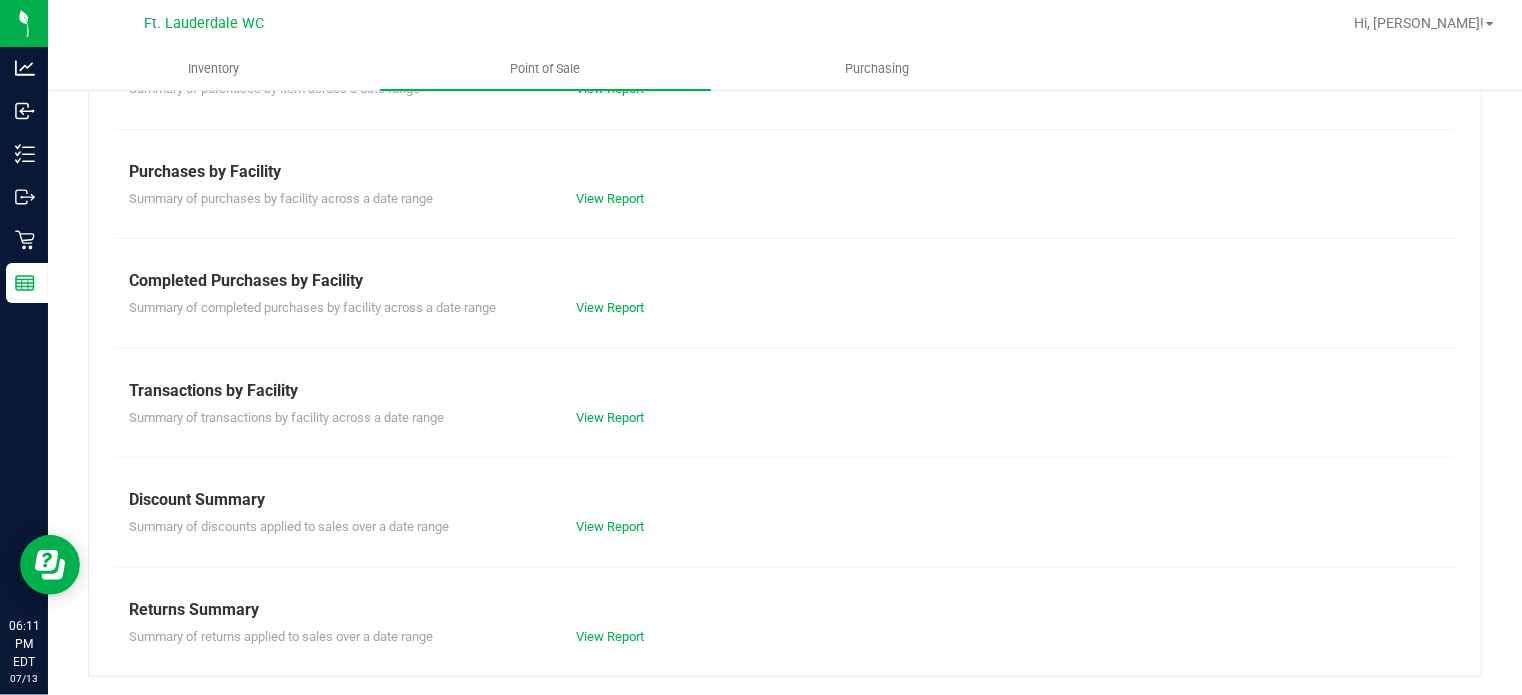 click on "Till Report
Summary of transactions for all tills
View Report
Summary of Sales
Summary of completed sales by item across a date range
View Report
Purchases by Item
Summary of purchases by item across a date range
View Report
Purchases by Facility
Summary of purchases by facility across a date range" at bounding box center [785, 238] 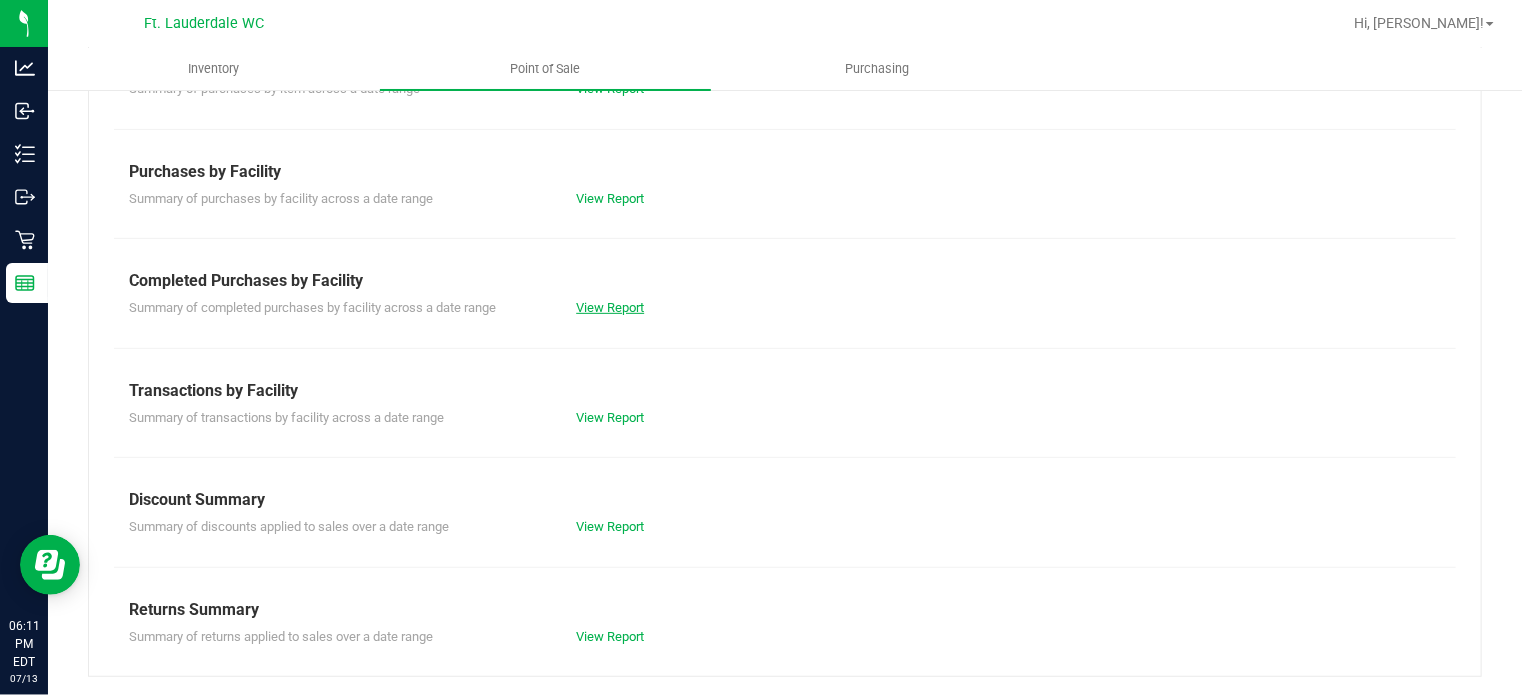 click on "View Report" at bounding box center (610, 307) 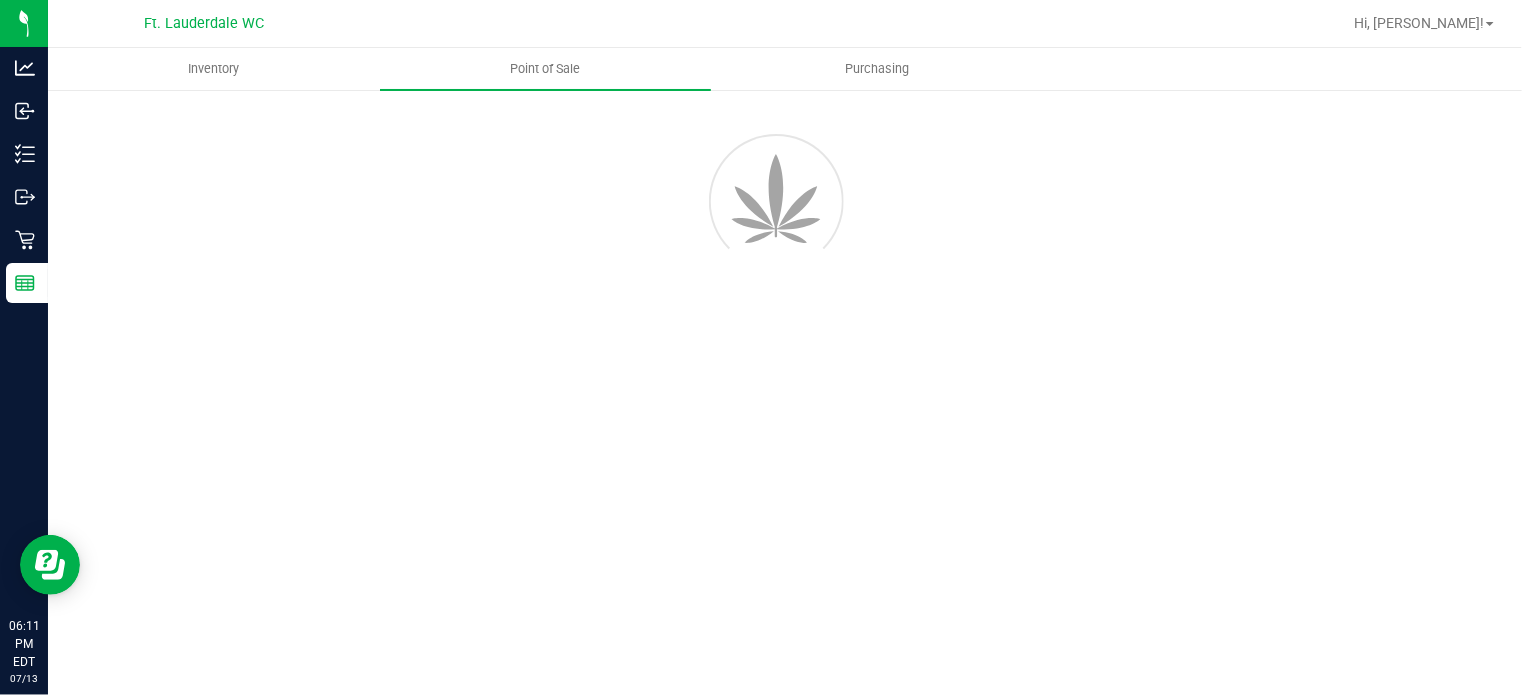 scroll, scrollTop: 0, scrollLeft: 0, axis: both 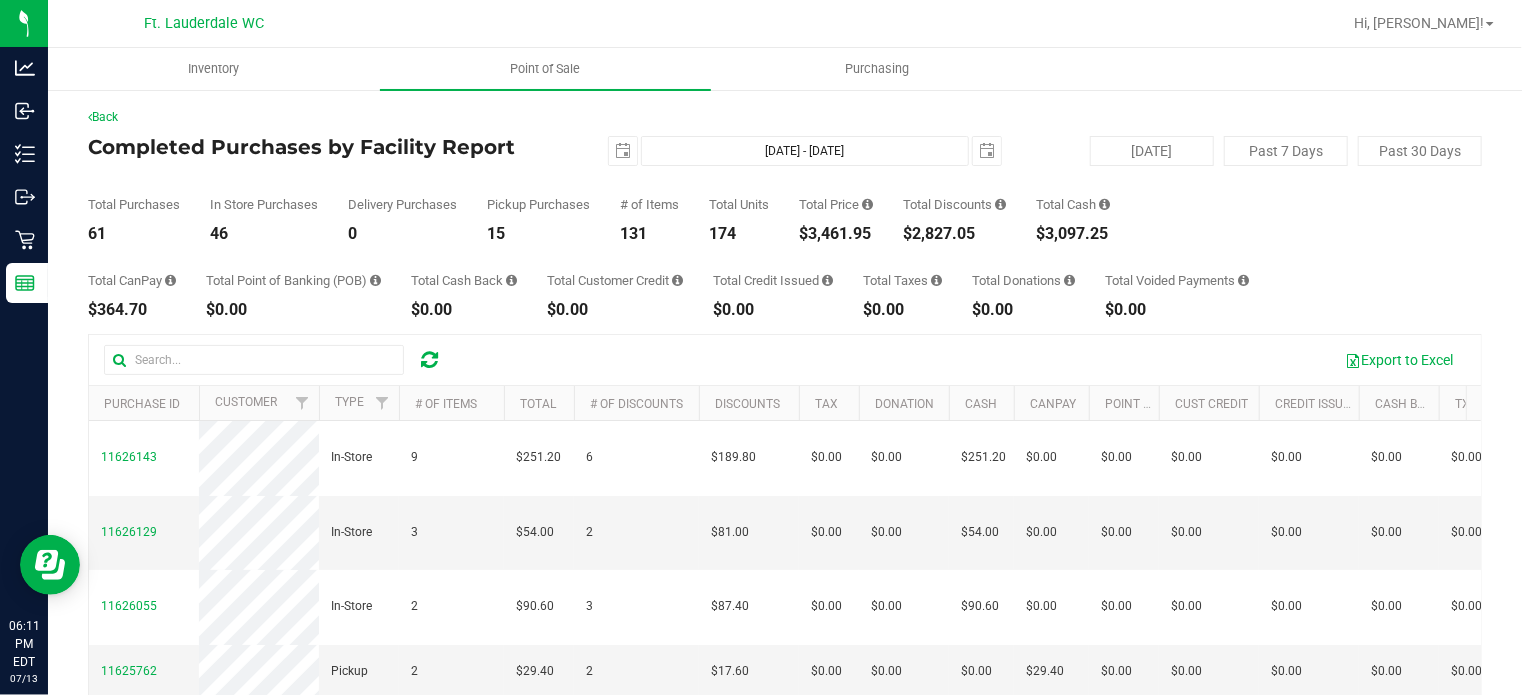 drag, startPoint x: 815, startPoint y: 237, endPoint x: 868, endPoint y: 239, distance: 53.037724 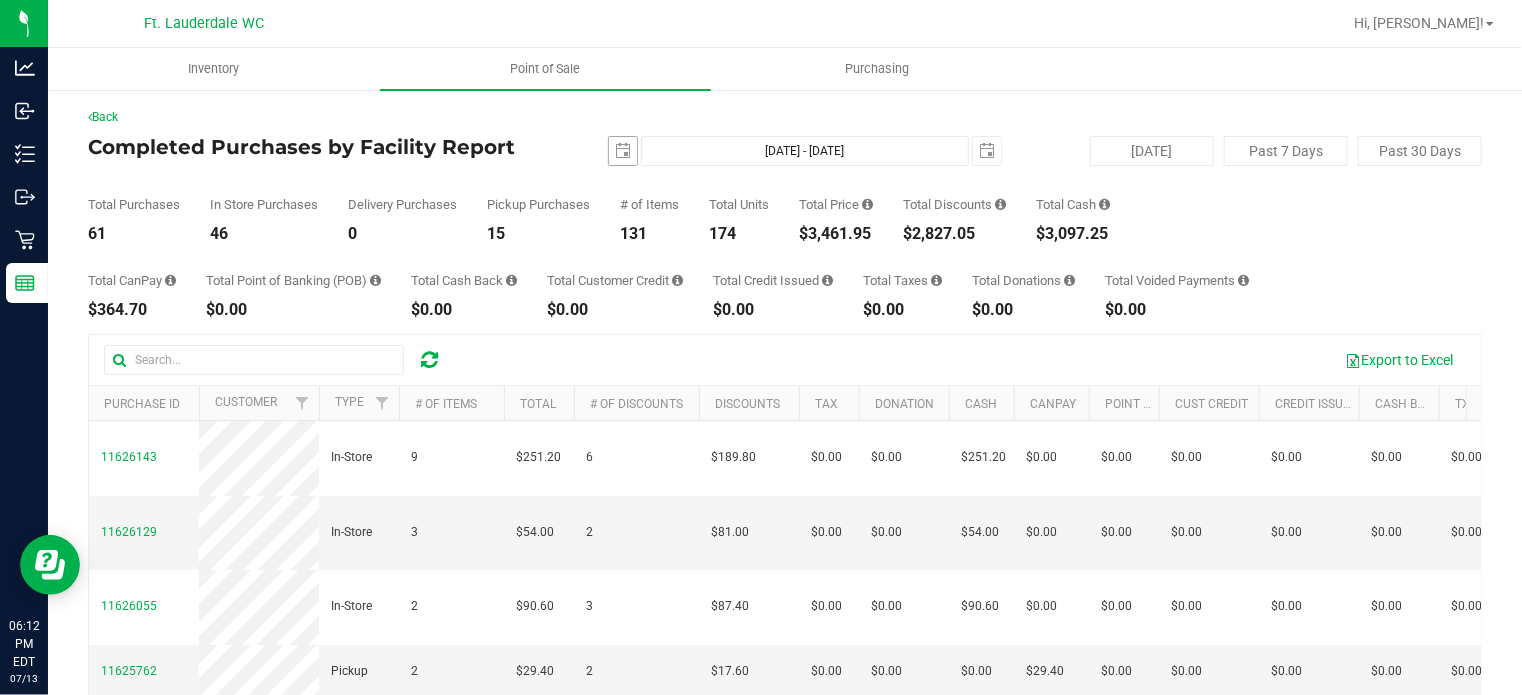 click at bounding box center (623, 151) 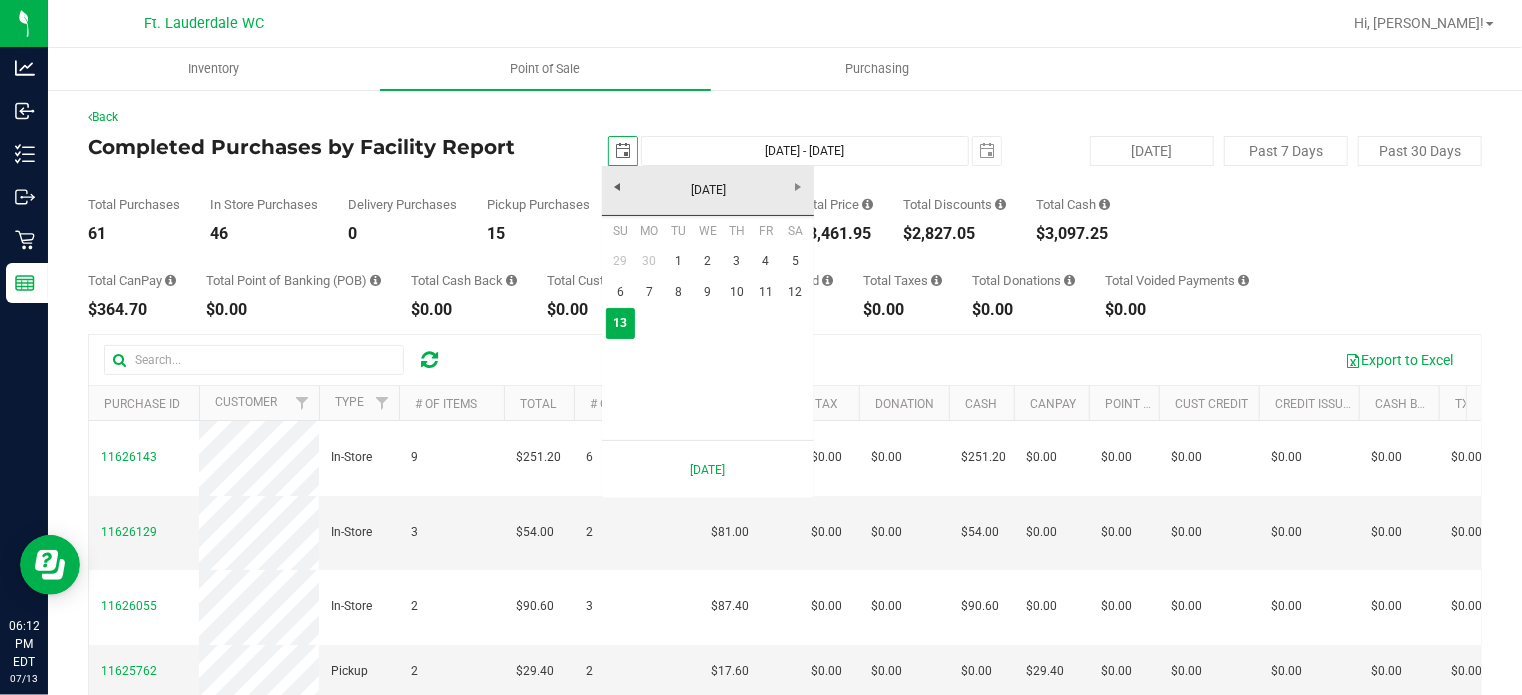 scroll, scrollTop: 0, scrollLeft: 49, axis: horizontal 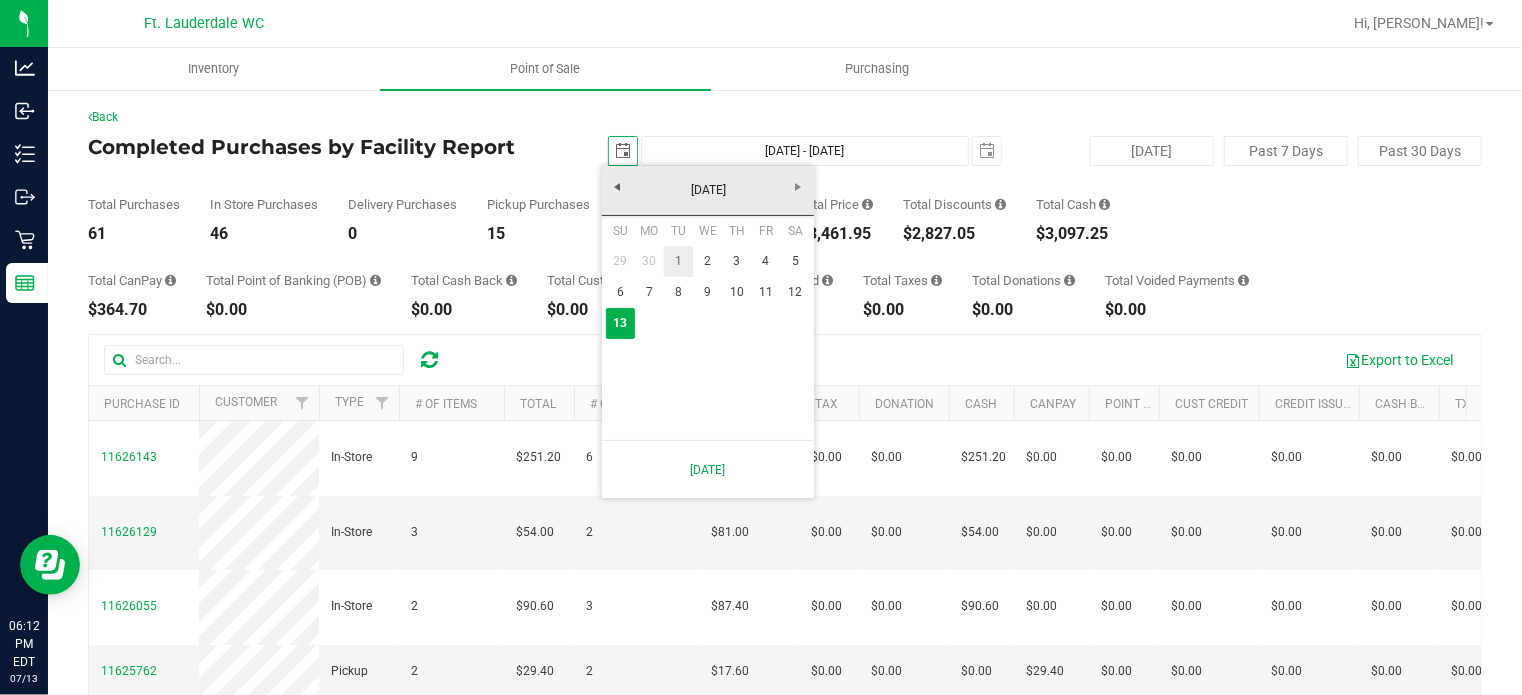 click on "1" at bounding box center [678, 261] 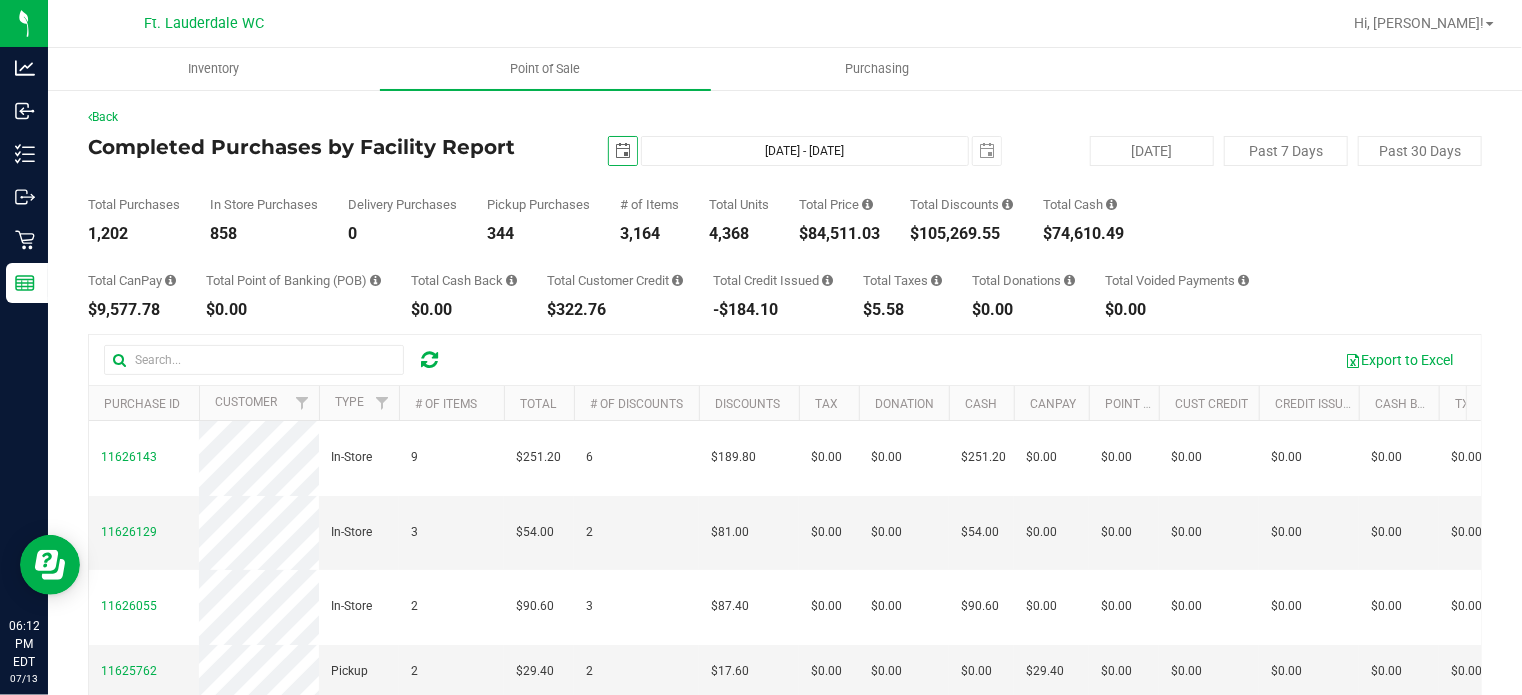 scroll, scrollTop: 0, scrollLeft: 0, axis: both 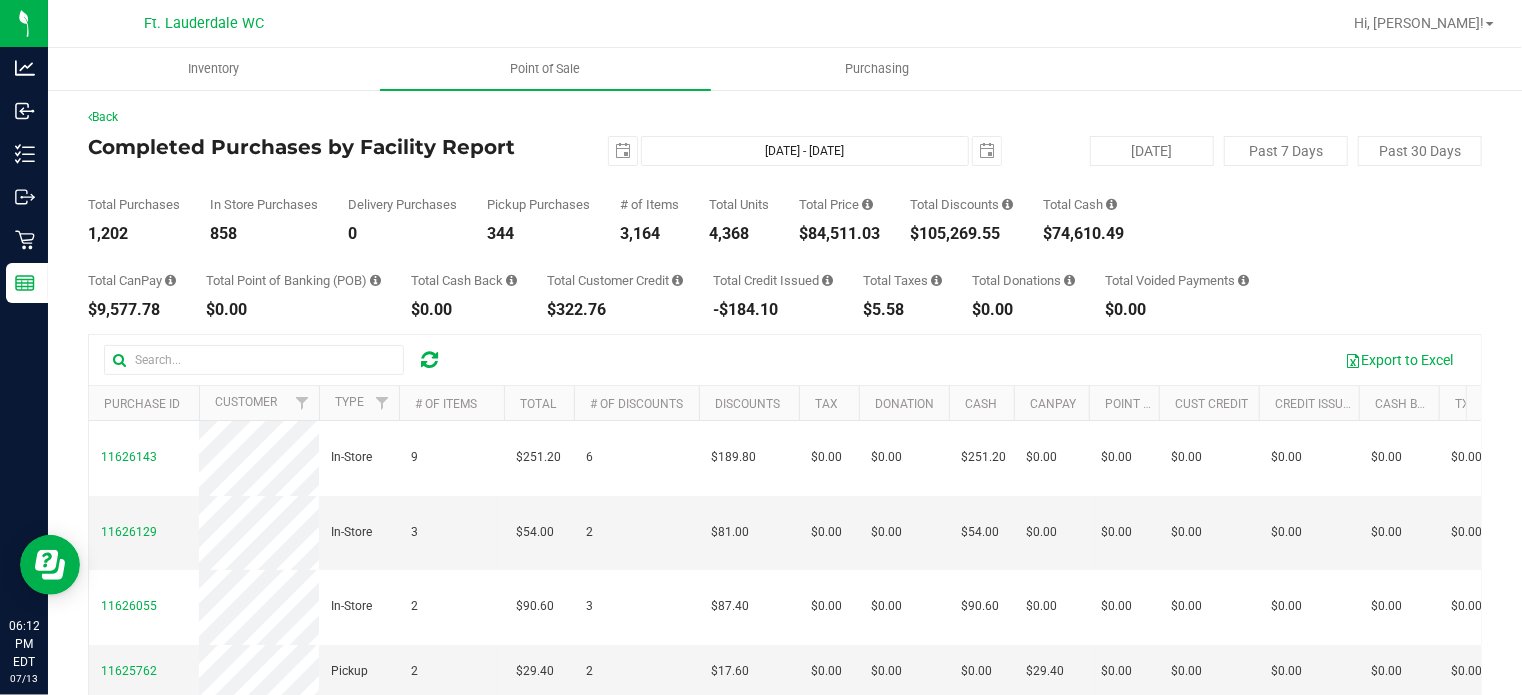 drag, startPoint x: 816, startPoint y: 235, endPoint x: 896, endPoint y: 237, distance: 80.024994 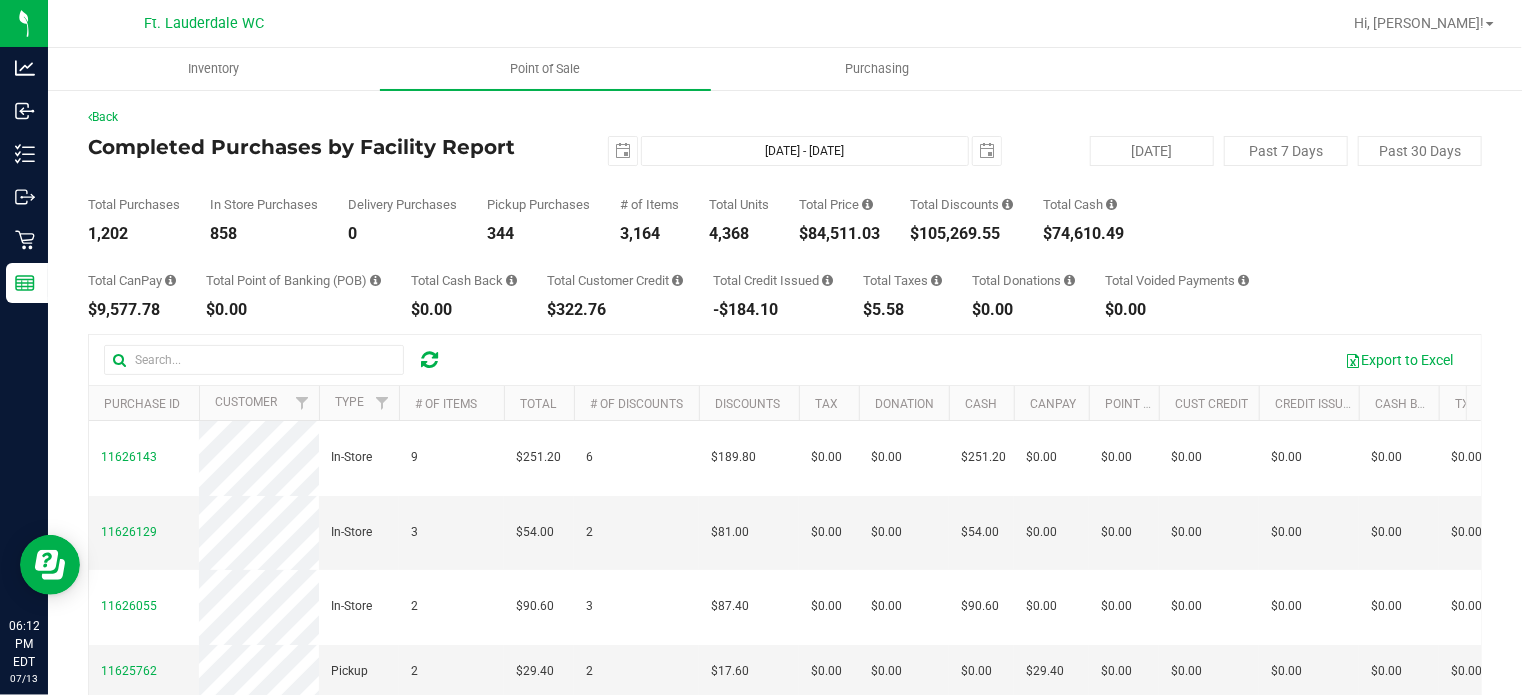 click on "Total Purchases
1,202
In Store Purchases
858
Delivery Purchases
0
Pickup Purchases
344
# of Items
3,164
Total Units
4,368
Total Price
$84,511.03
Total Discounts" at bounding box center [785, 204] 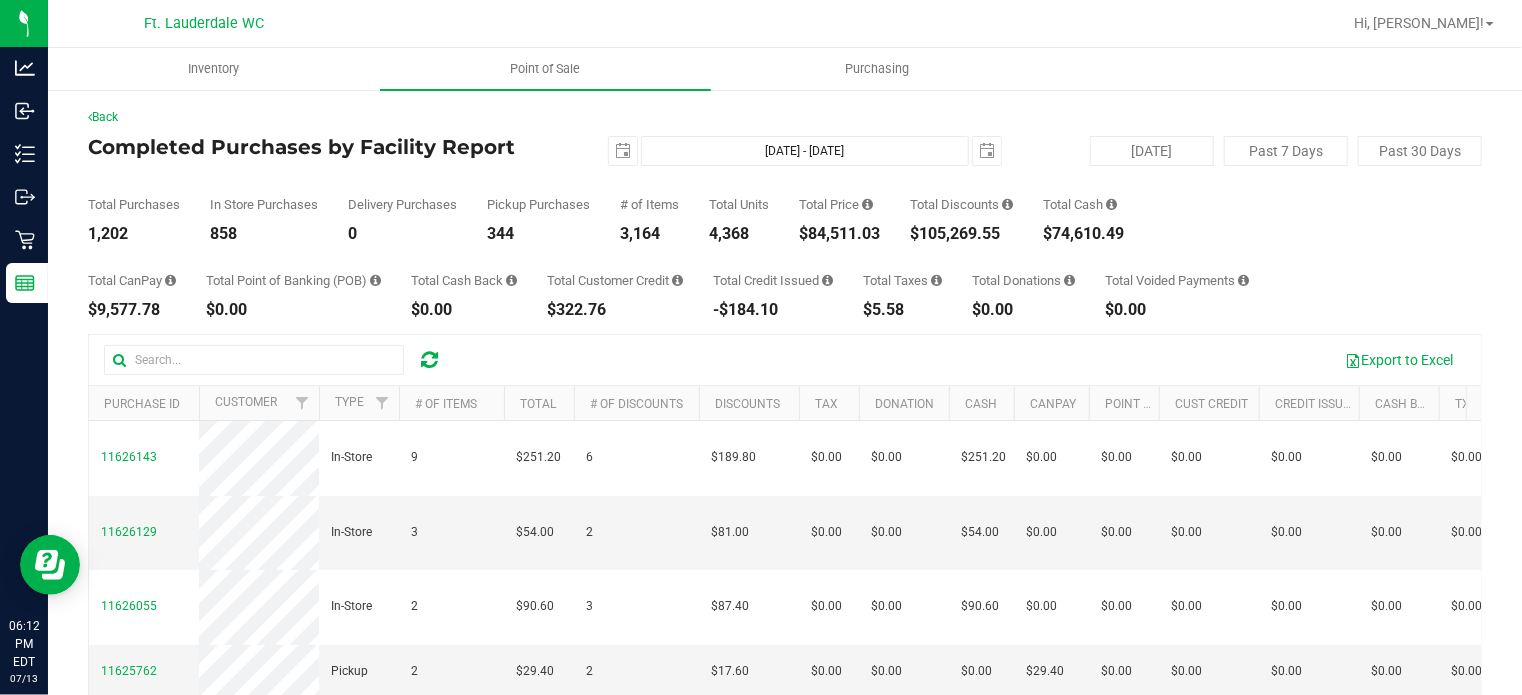 click on "4,368" at bounding box center [739, 234] 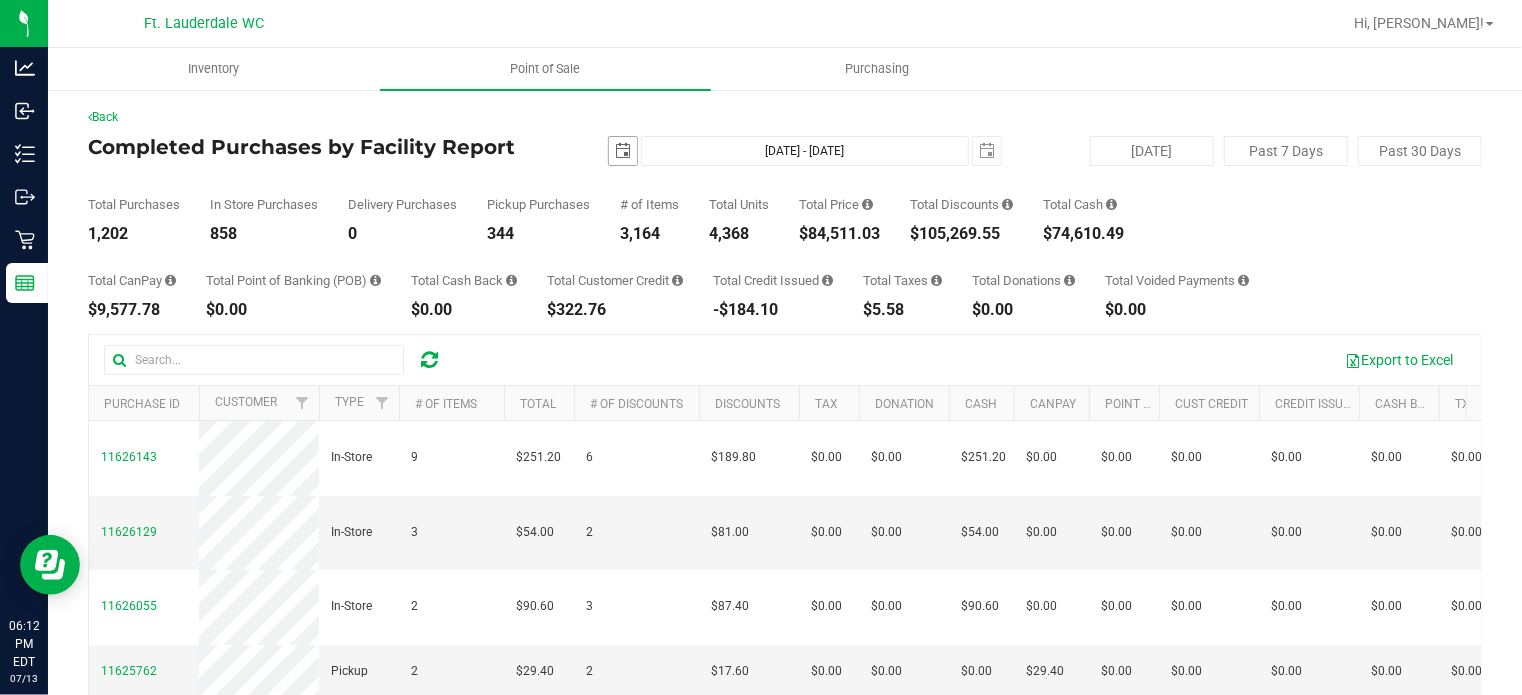 click at bounding box center [623, 151] 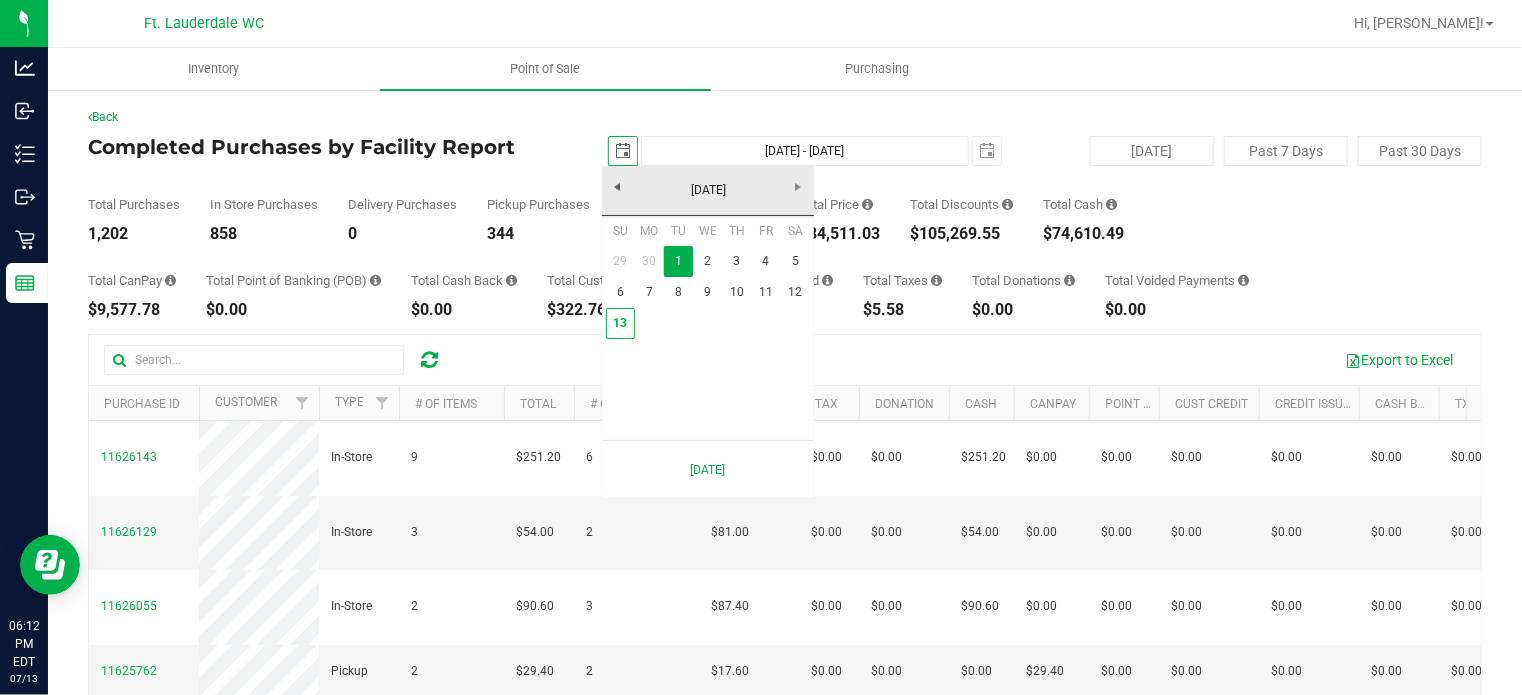 scroll, scrollTop: 0, scrollLeft: 49, axis: horizontal 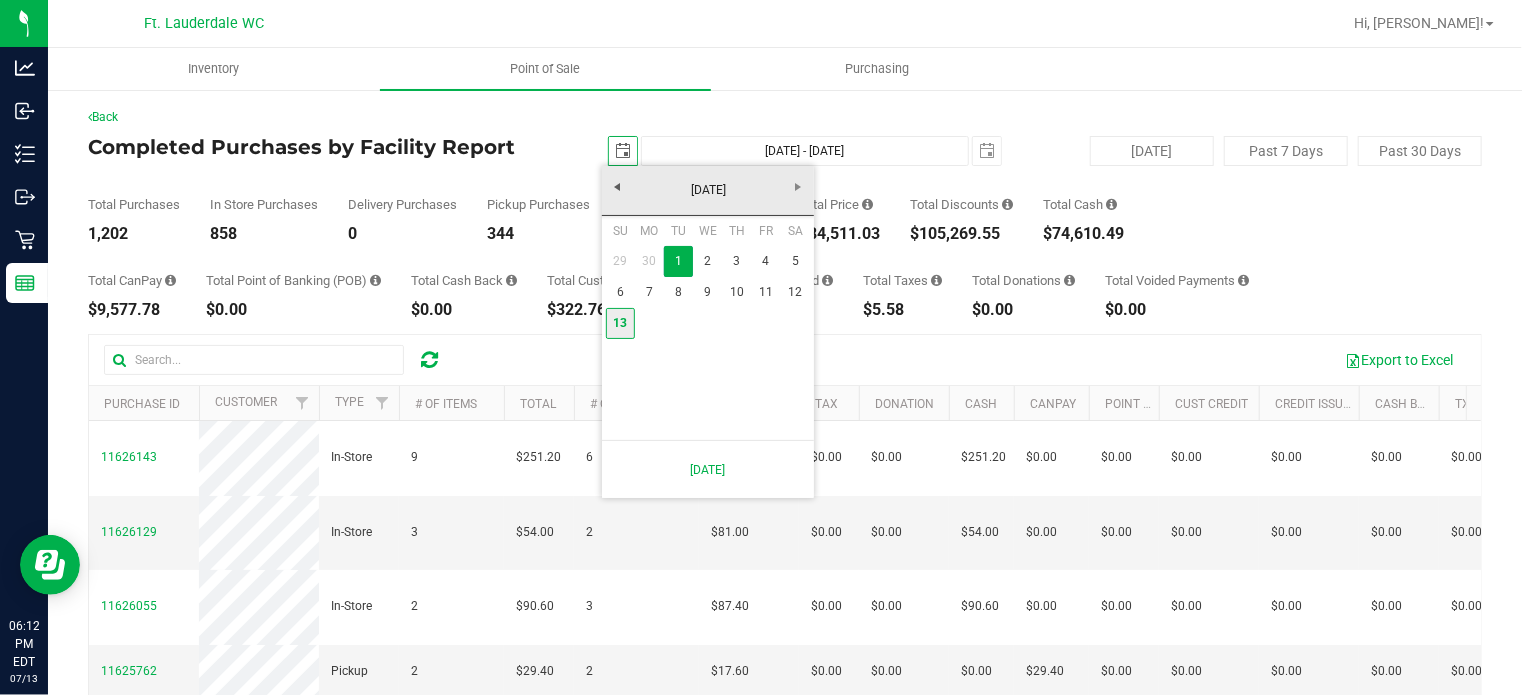 click on "13" at bounding box center [620, 323] 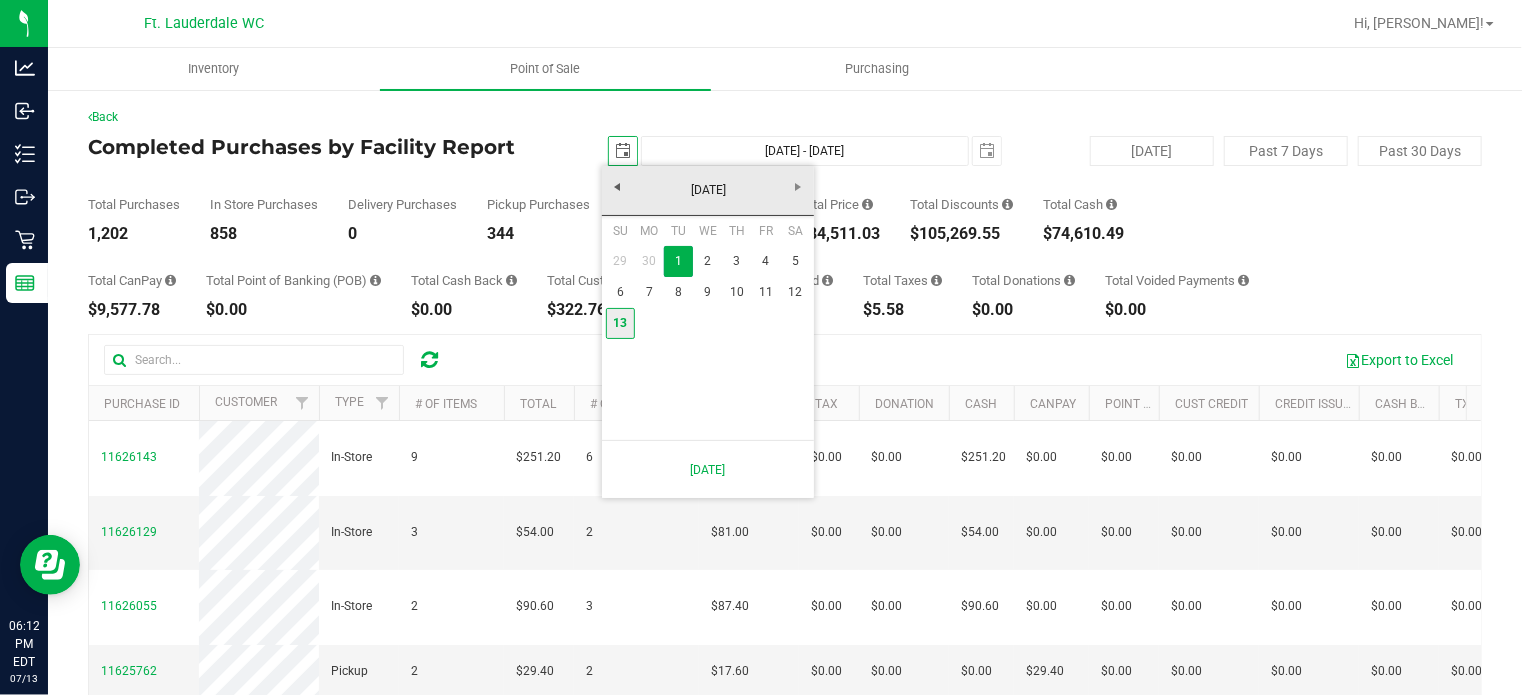 type on "[DATE]" 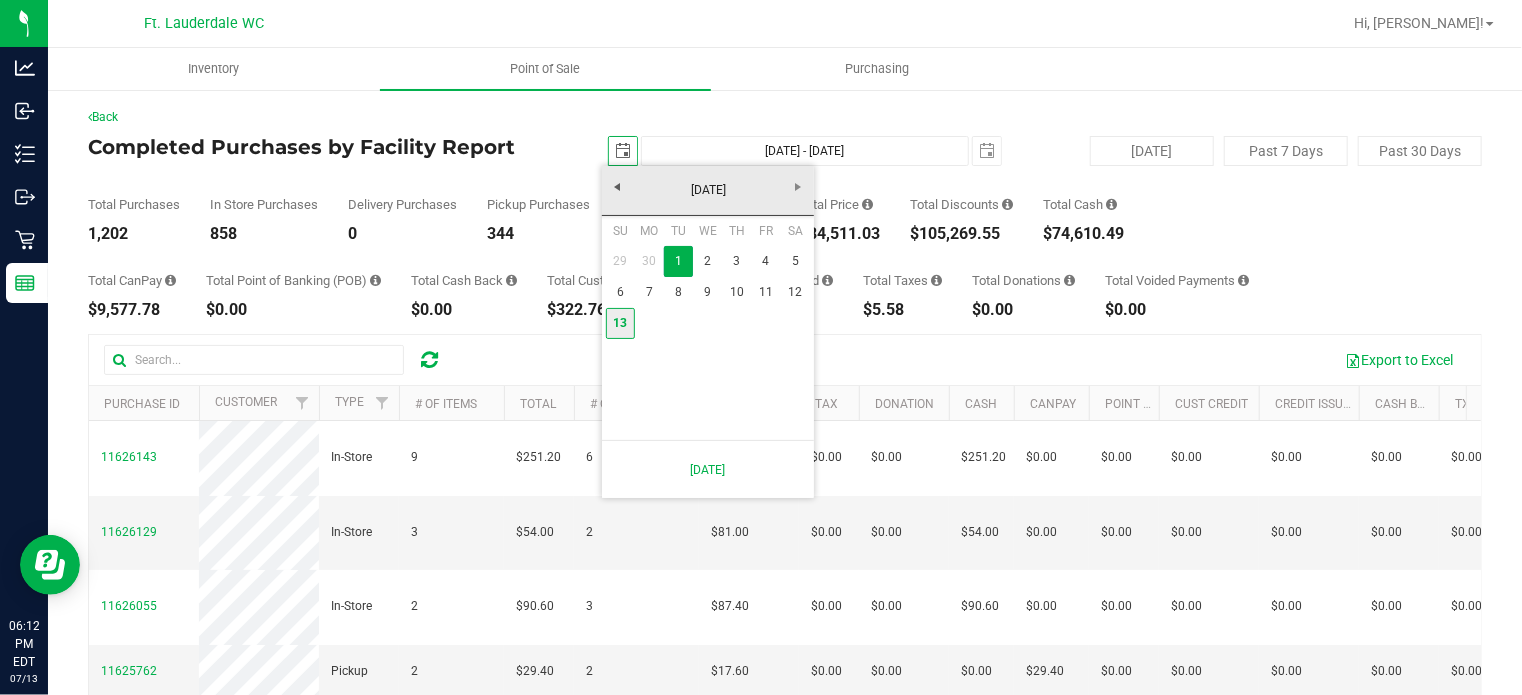 type on "[DATE] - [DATE]" 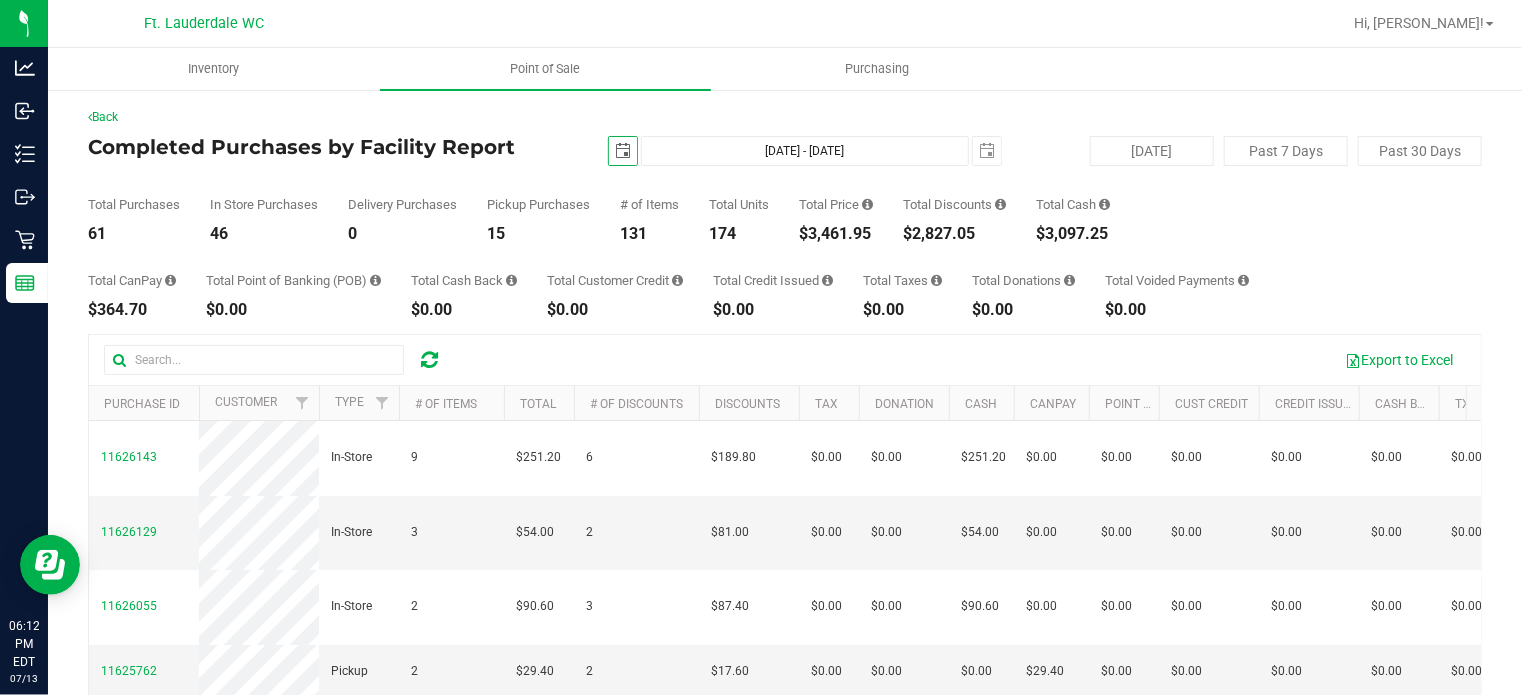scroll, scrollTop: 0, scrollLeft: 0, axis: both 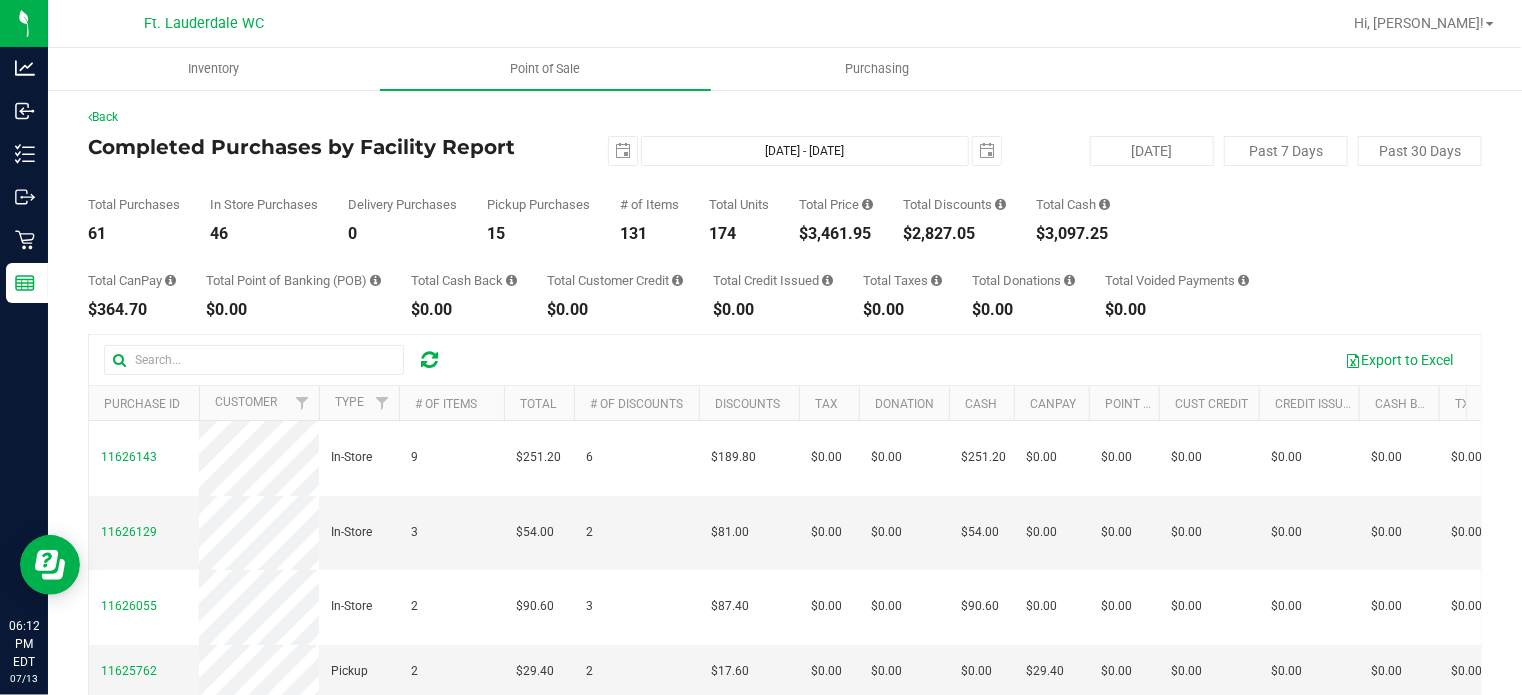 drag, startPoint x: 920, startPoint y: 233, endPoint x: 982, endPoint y: 227, distance: 62.289646 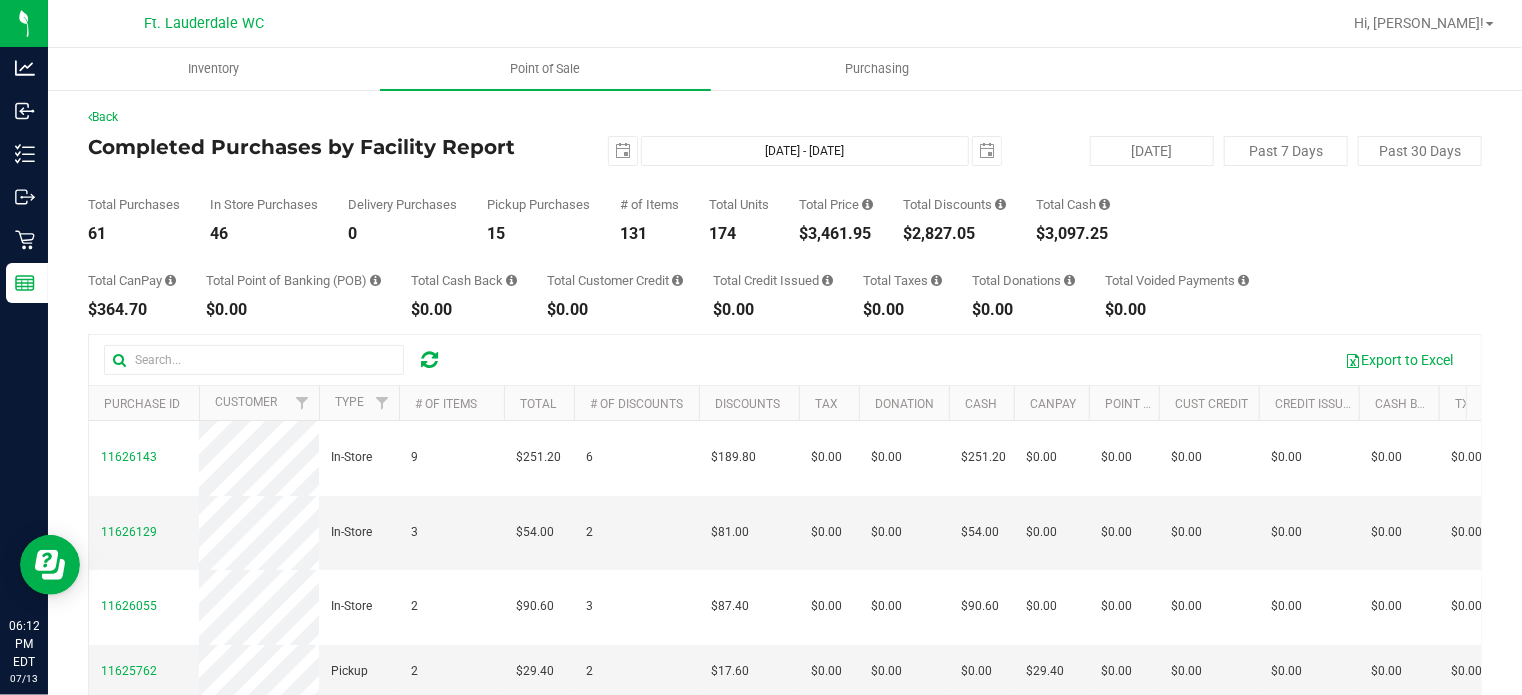 click on "$2,827.05" at bounding box center [954, 234] 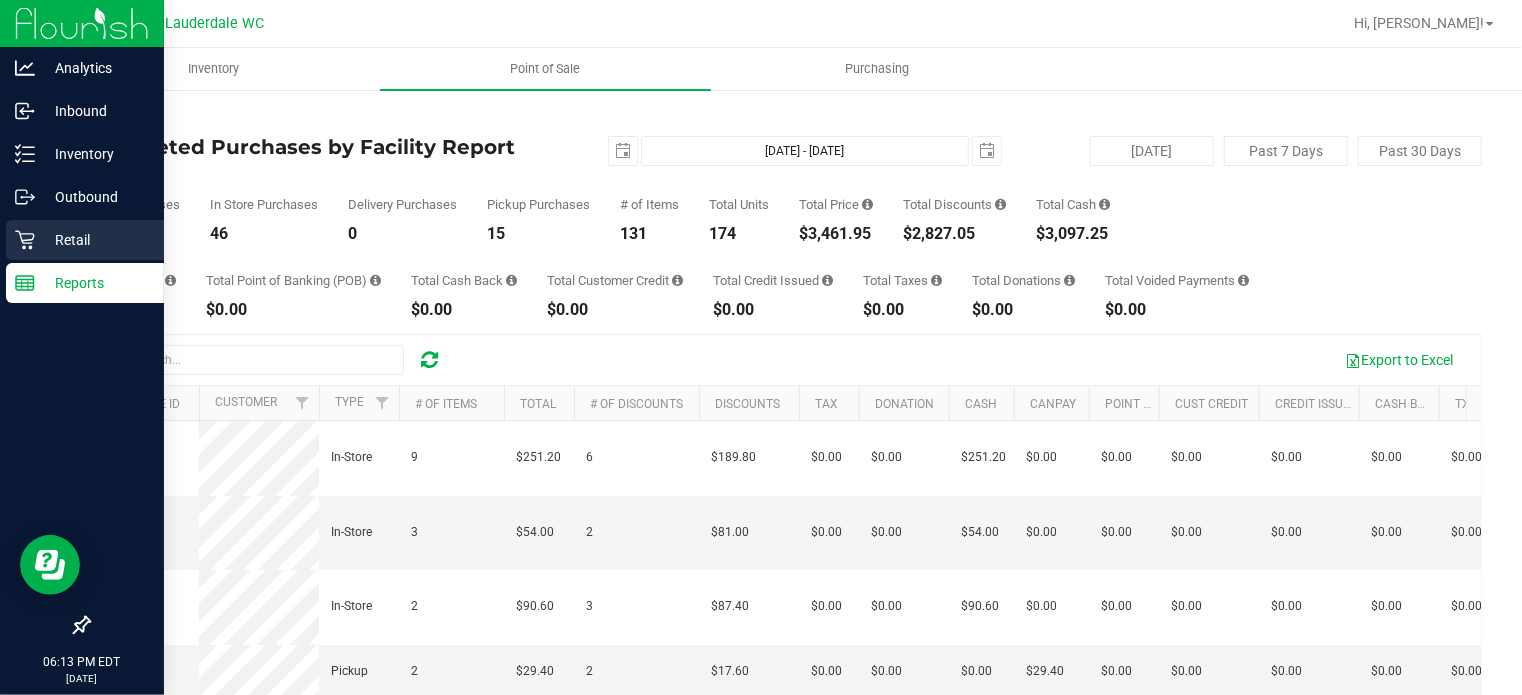 click 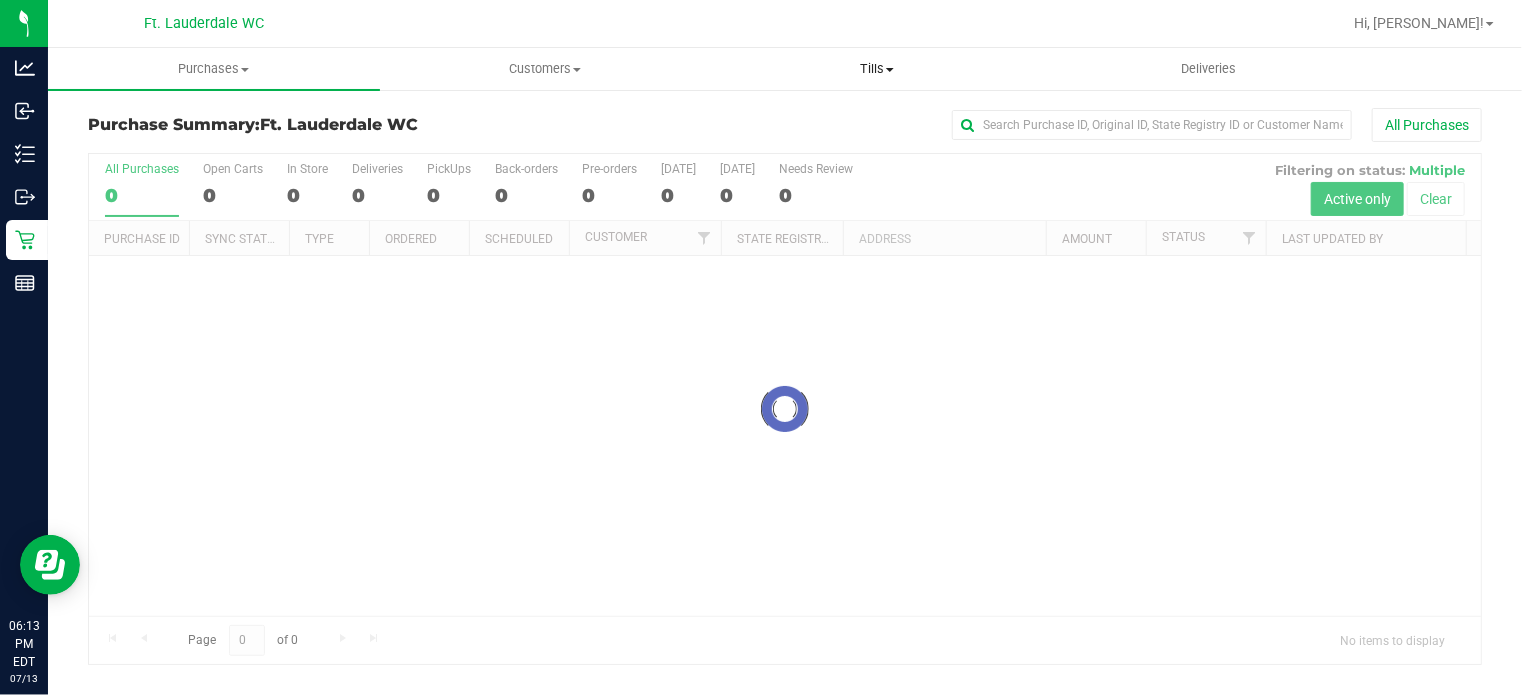 click on "Tills
Manage tills
Reconcile e-payments" at bounding box center (877, 69) 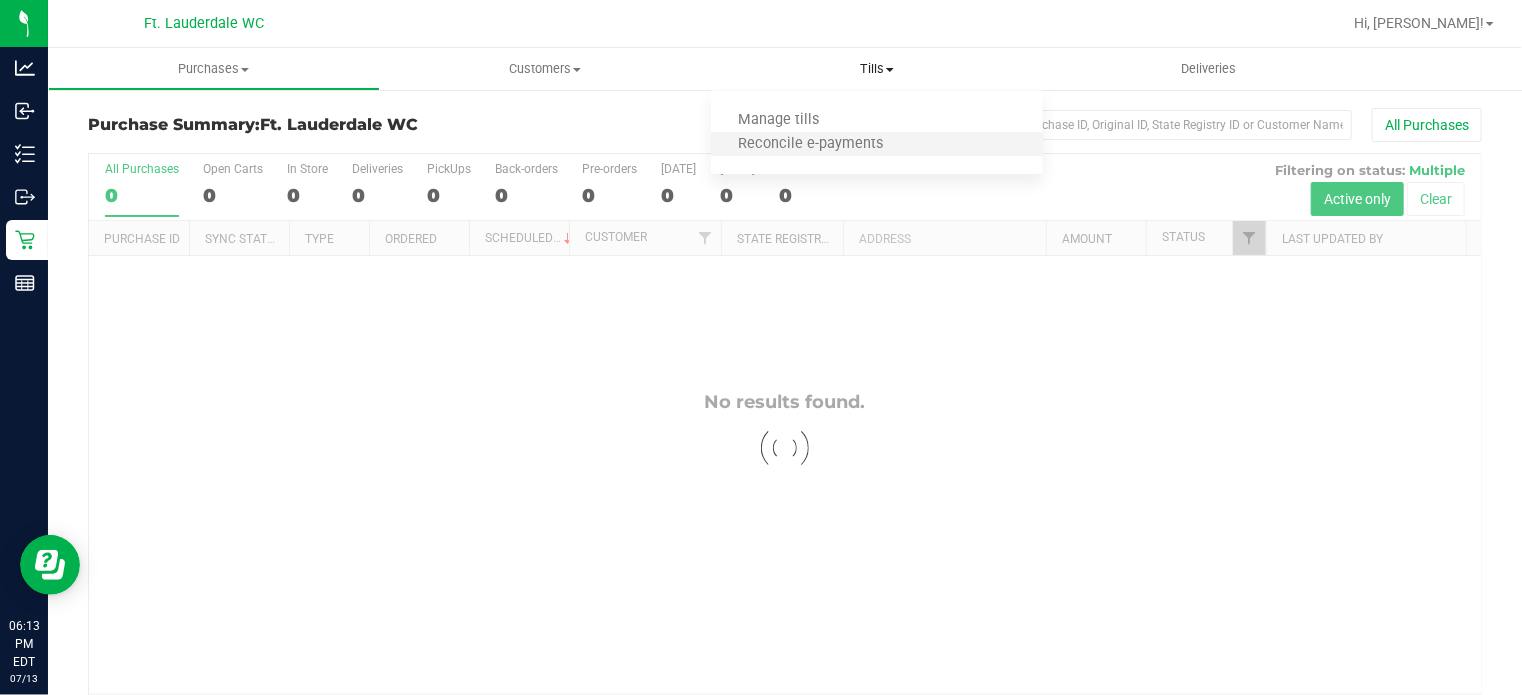 click on "Reconcile e-payments" at bounding box center (877, 145) 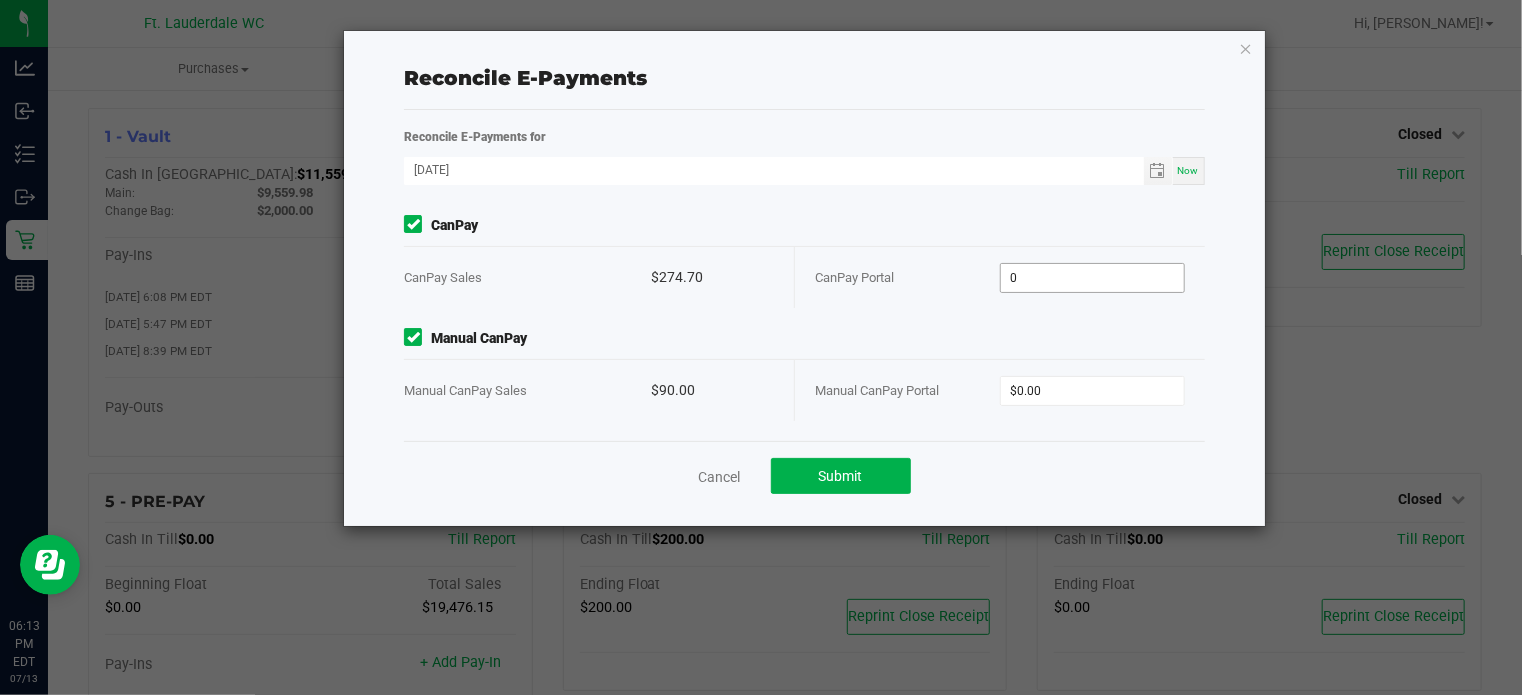 click on "0" at bounding box center (1092, 278) 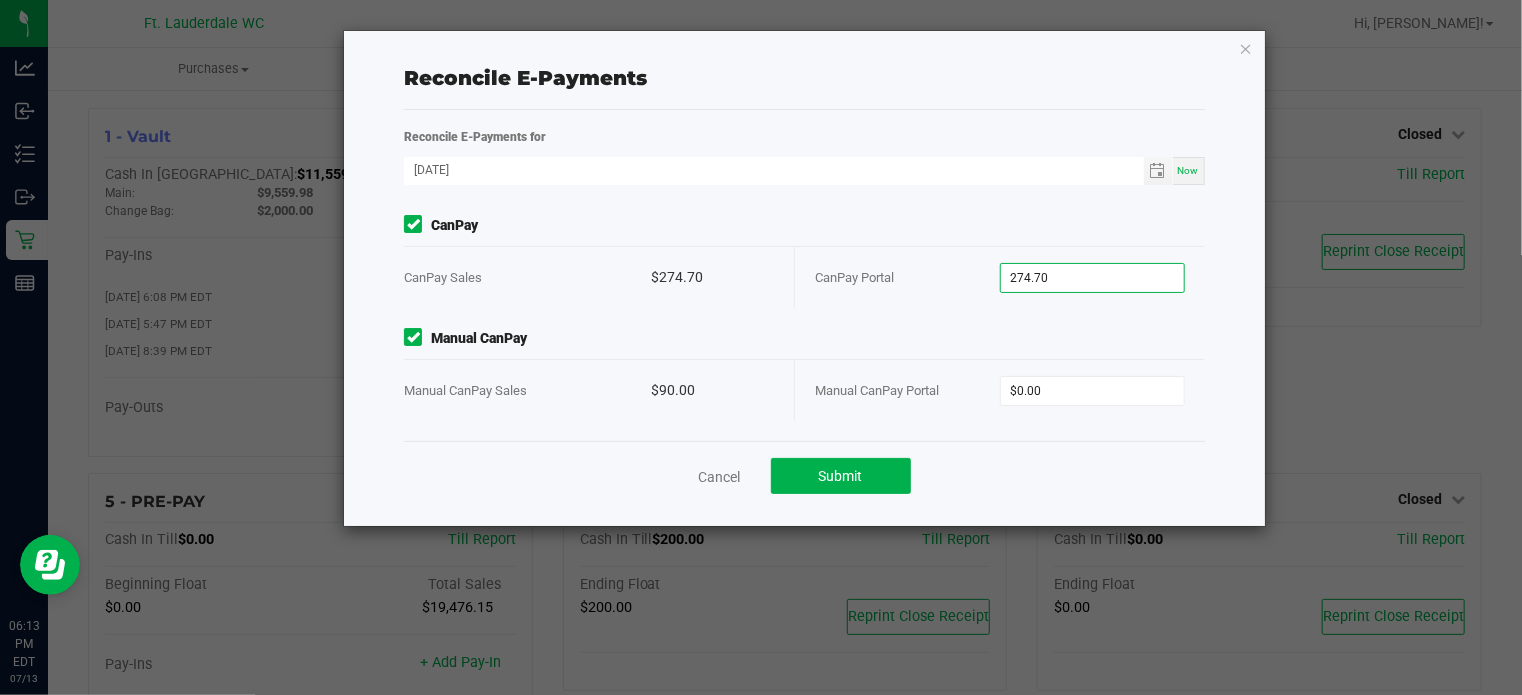 type on "$274.70" 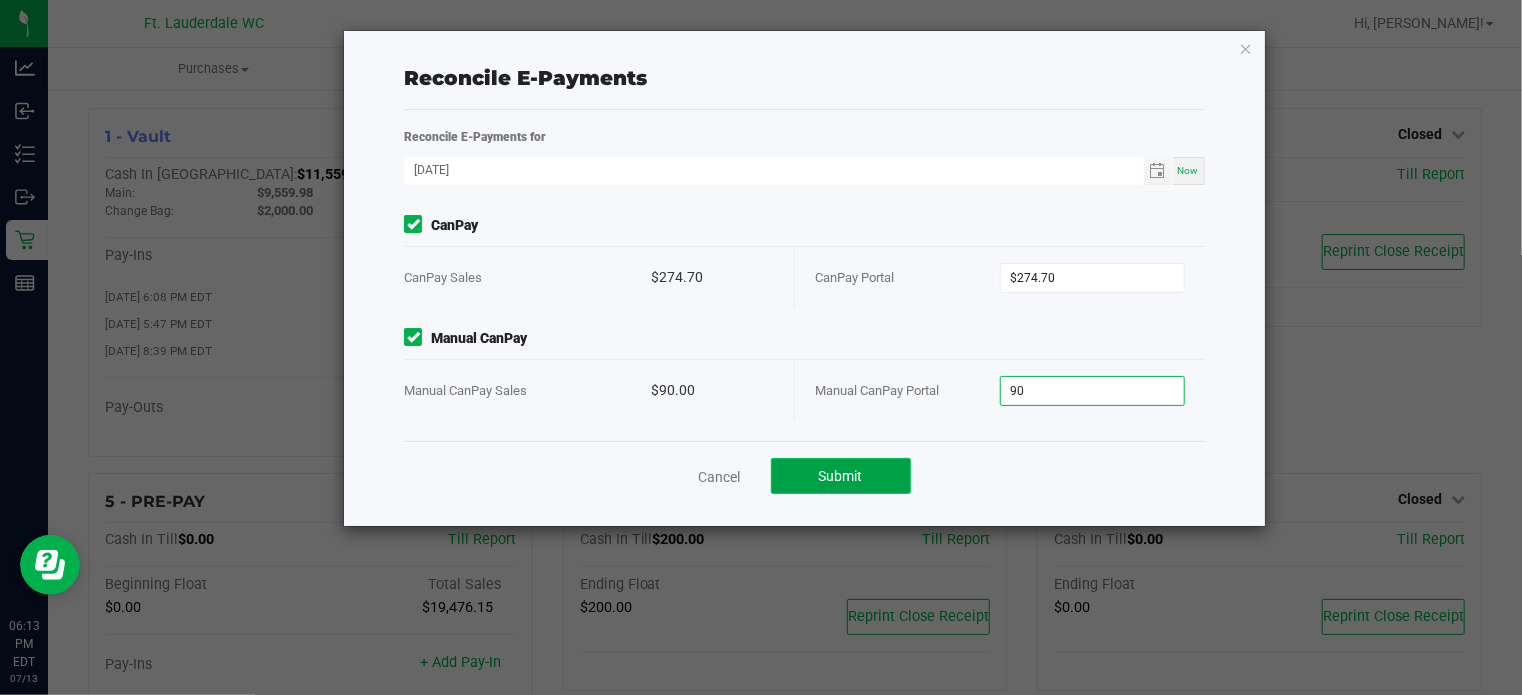 type on "$90.00" 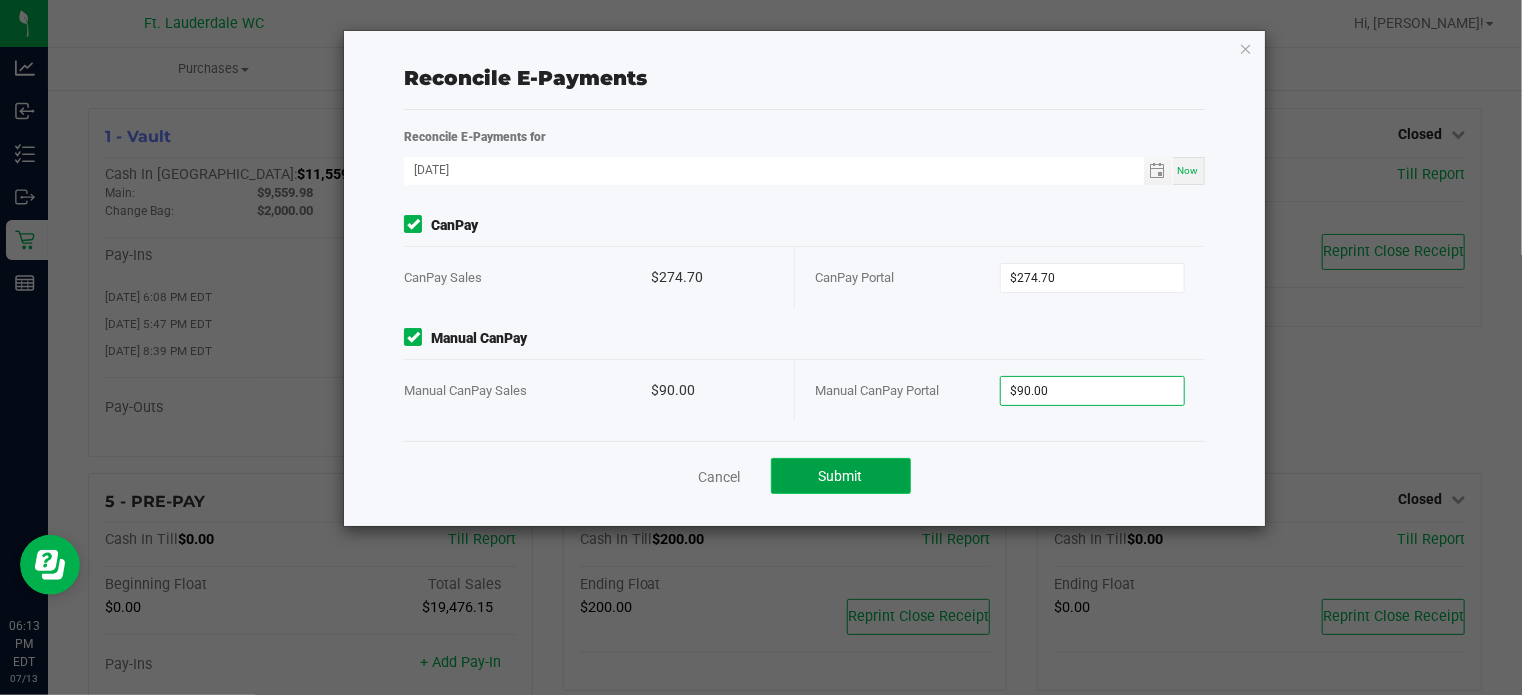 click on "Submit" 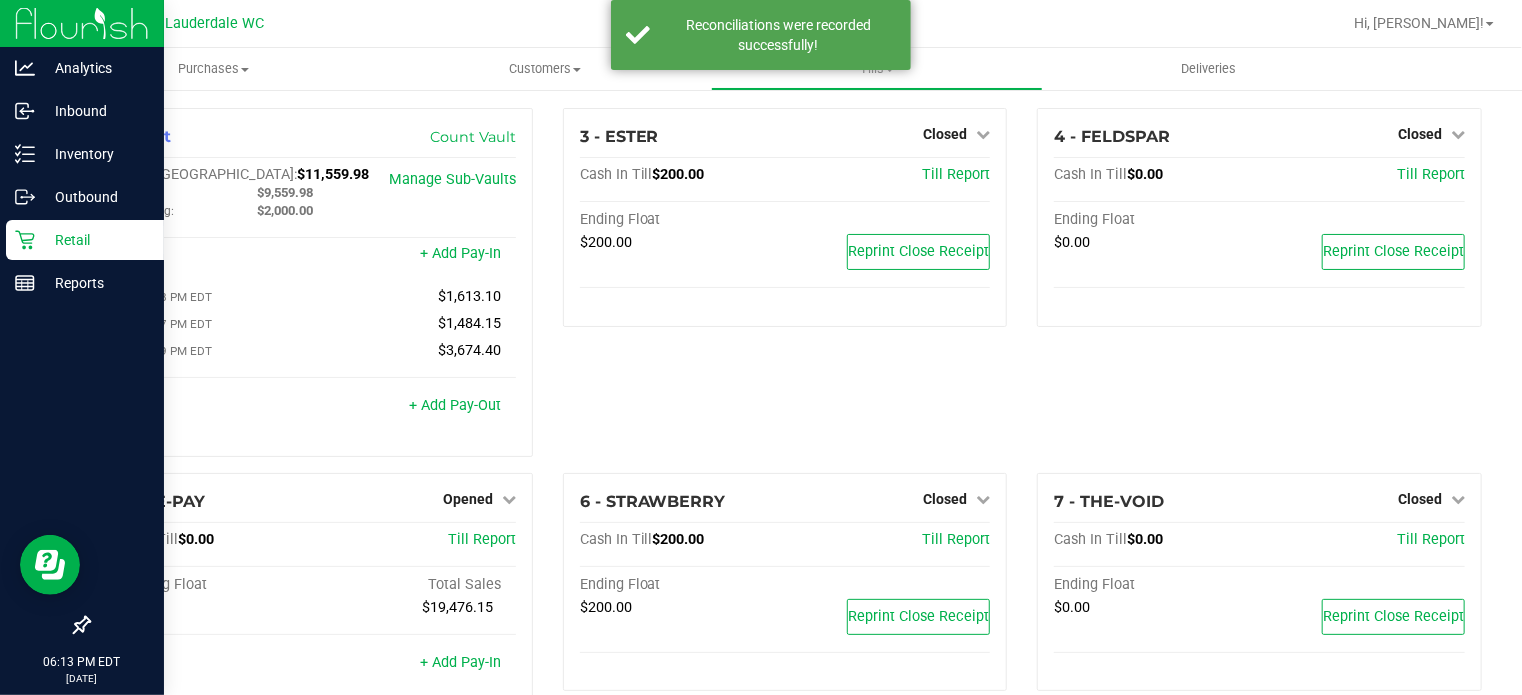 click on "Retail" at bounding box center [95, 240] 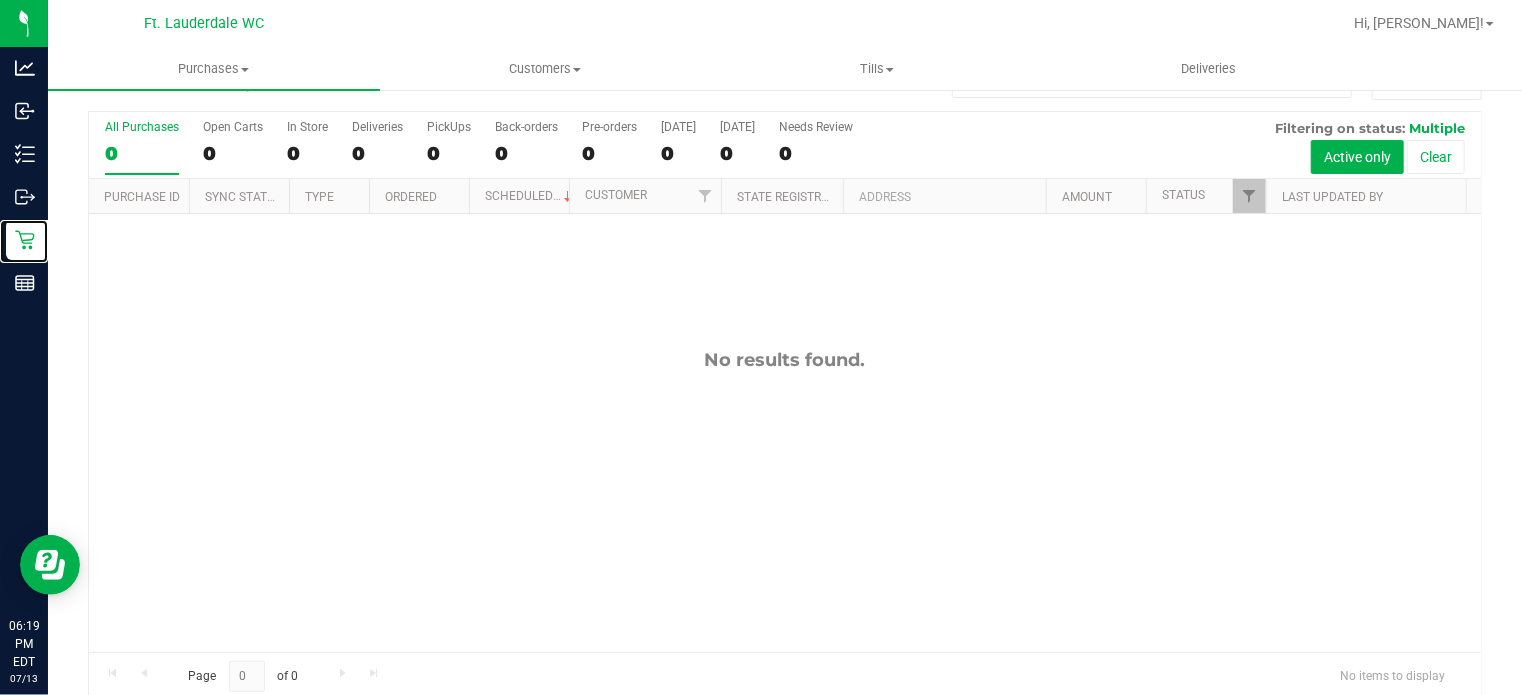 scroll, scrollTop: 65, scrollLeft: 0, axis: vertical 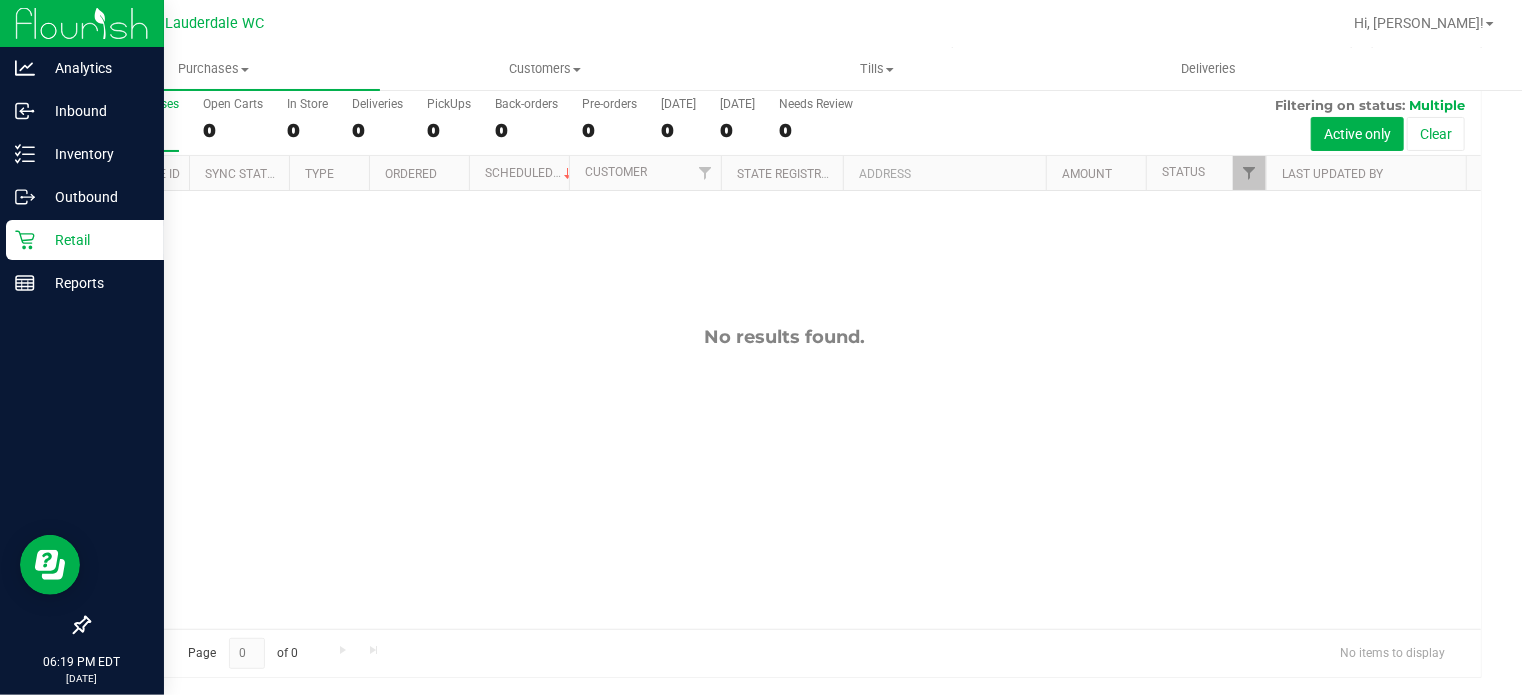 click 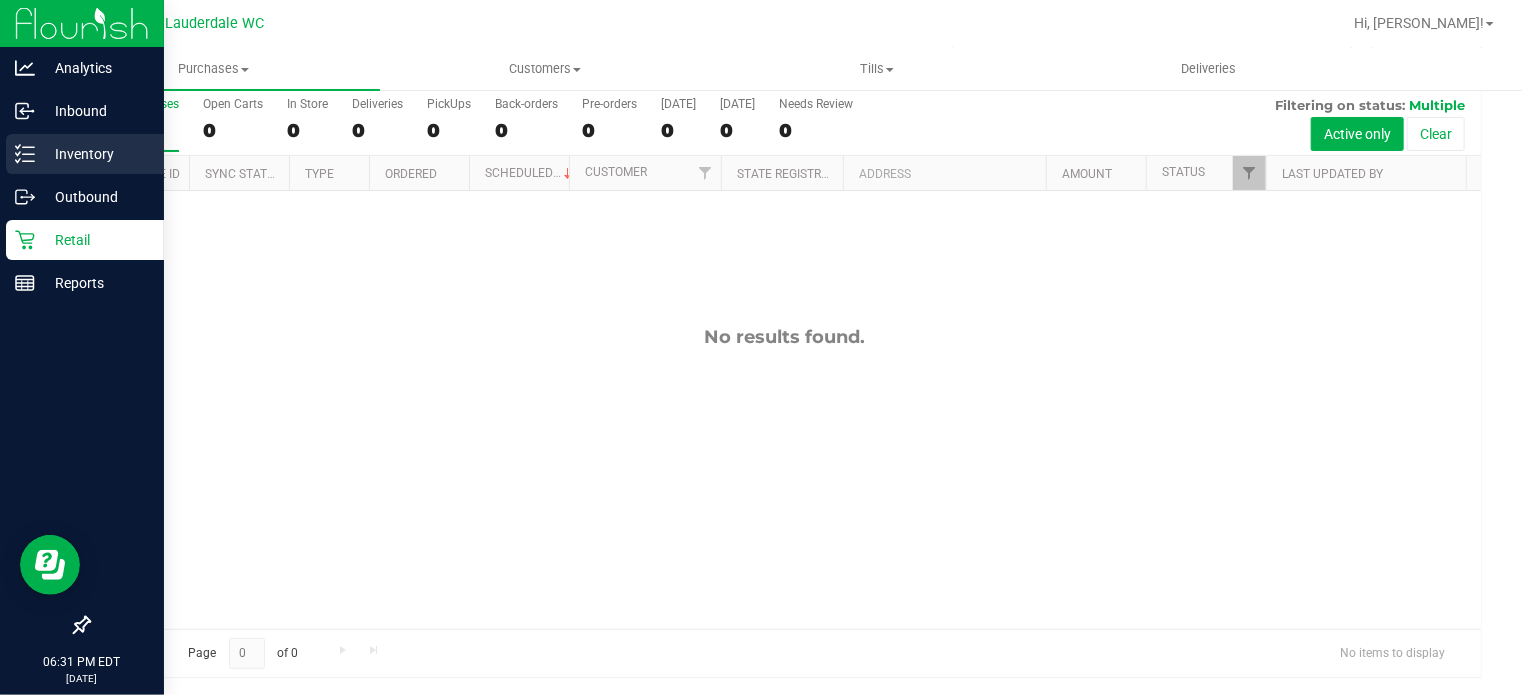 click on "Inventory" at bounding box center [95, 154] 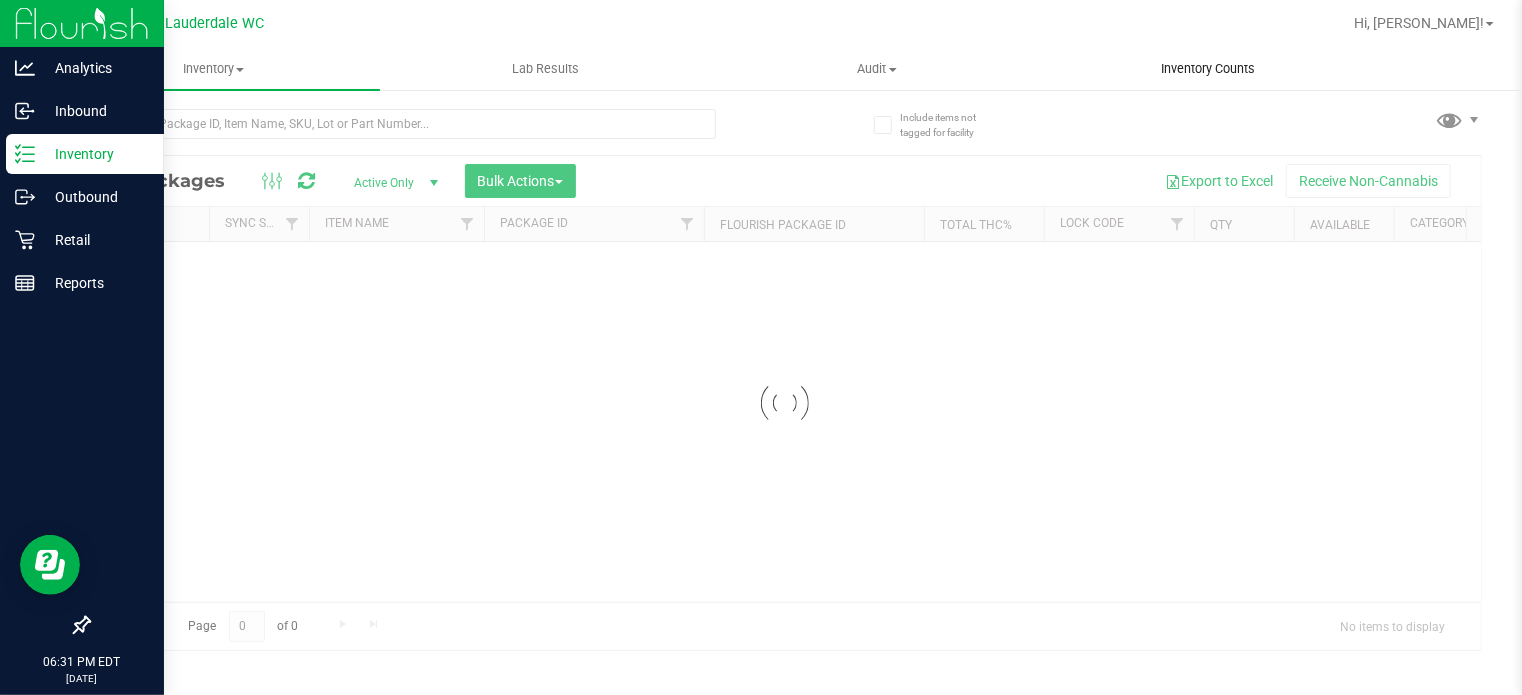 scroll, scrollTop: 3, scrollLeft: 0, axis: vertical 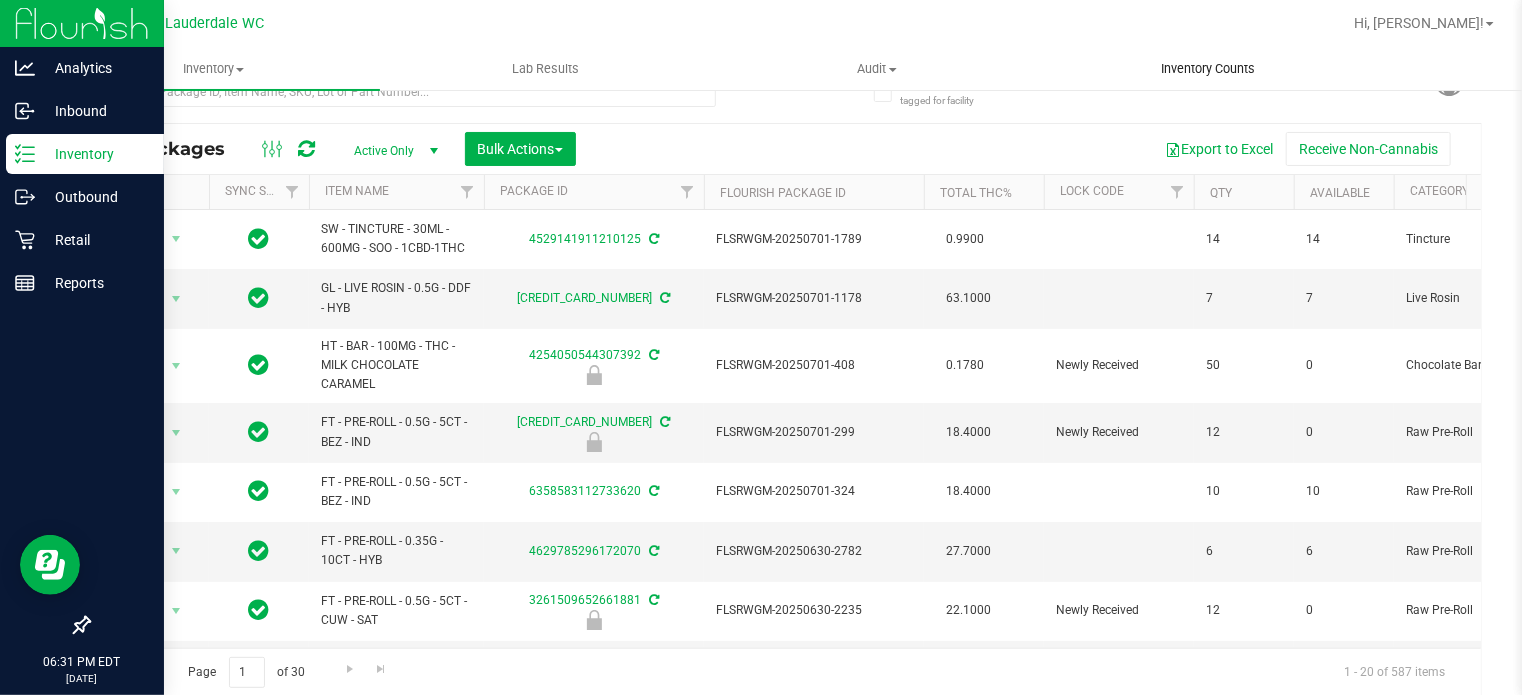 click on "Inventory Counts" at bounding box center [1209, 69] 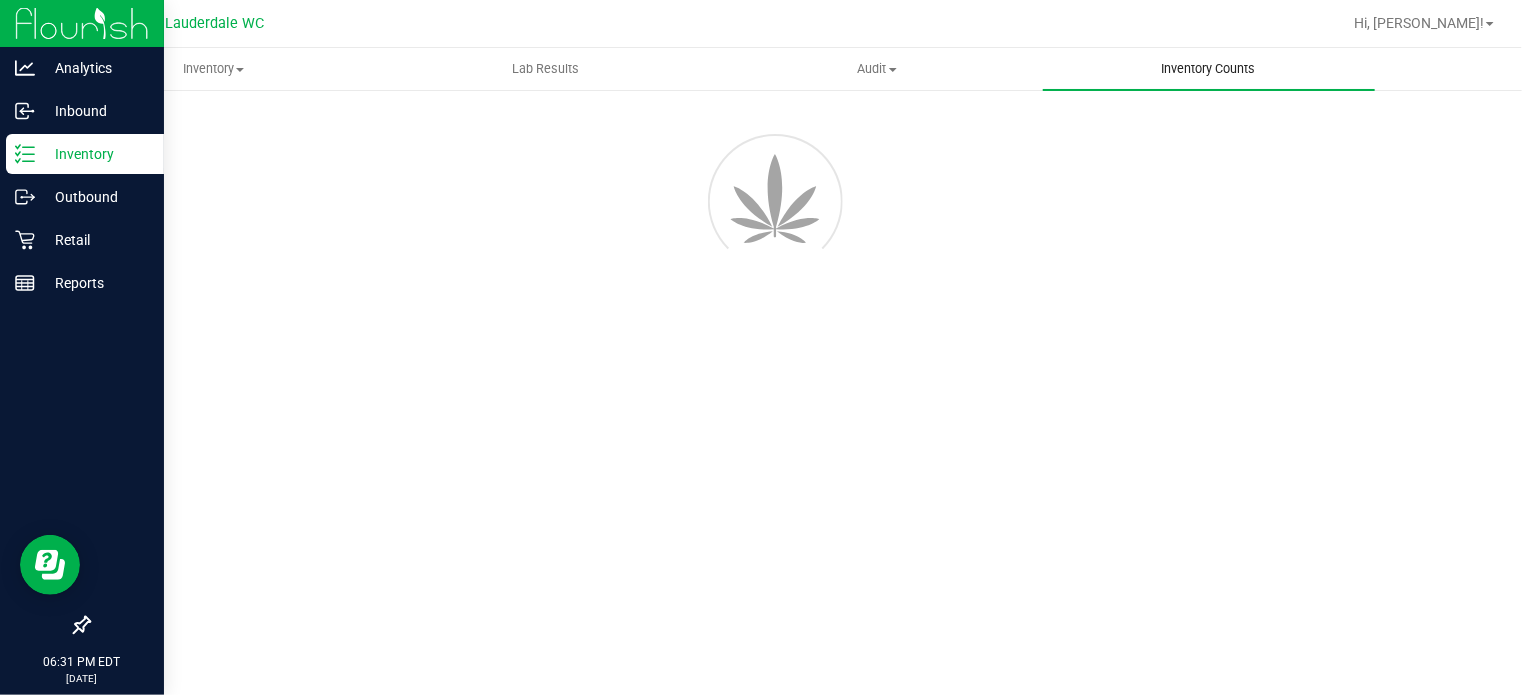 scroll, scrollTop: 0, scrollLeft: 0, axis: both 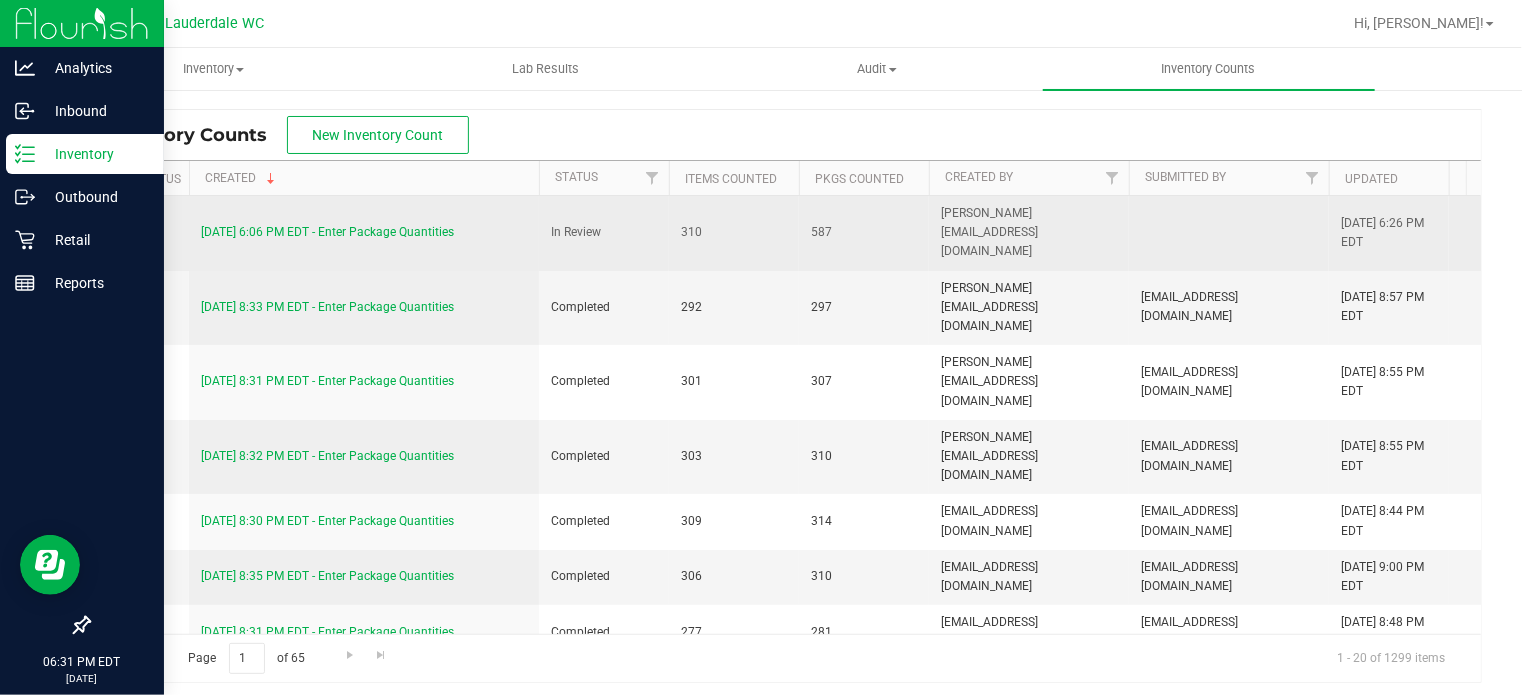 click on "[DATE] 6:06 PM EDT - Enter Package Quantities" at bounding box center [327, 232] 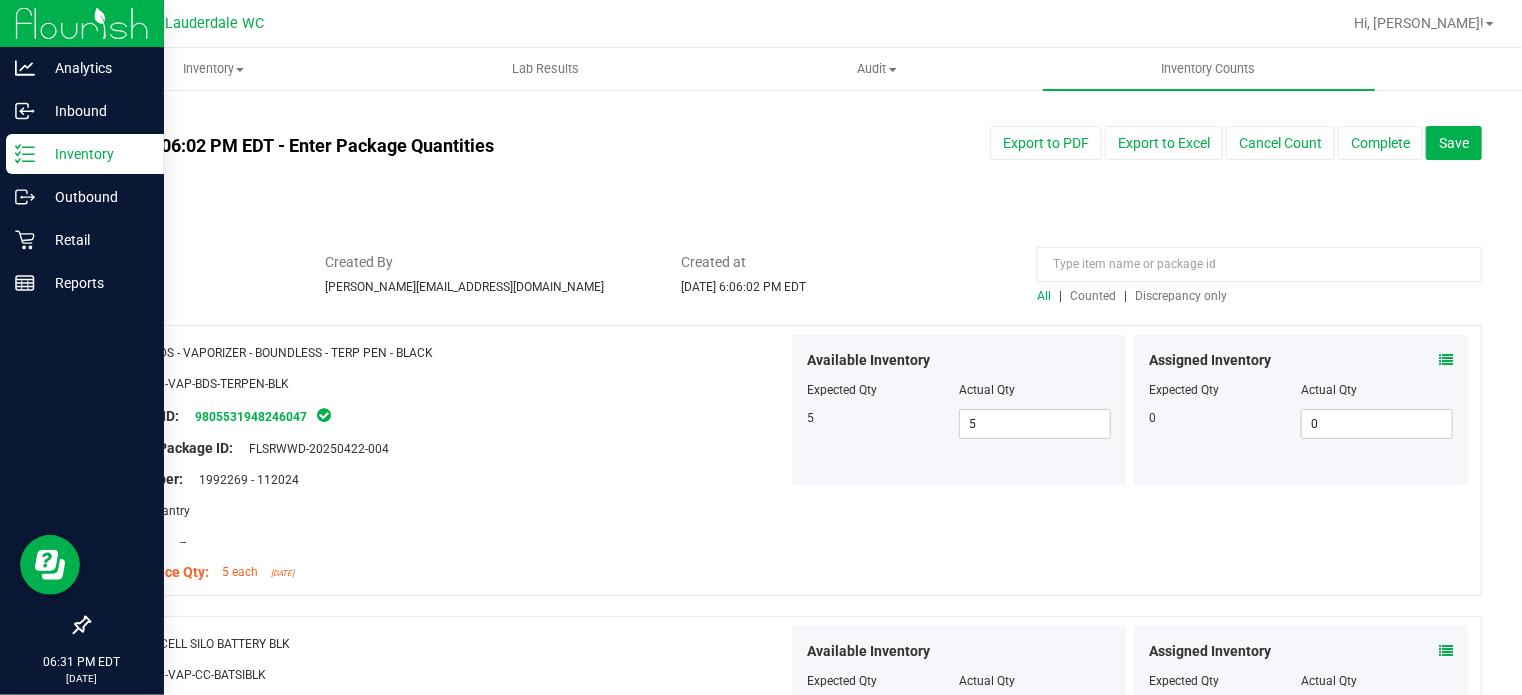 click on "Discrepancy only" at bounding box center (1181, 296) 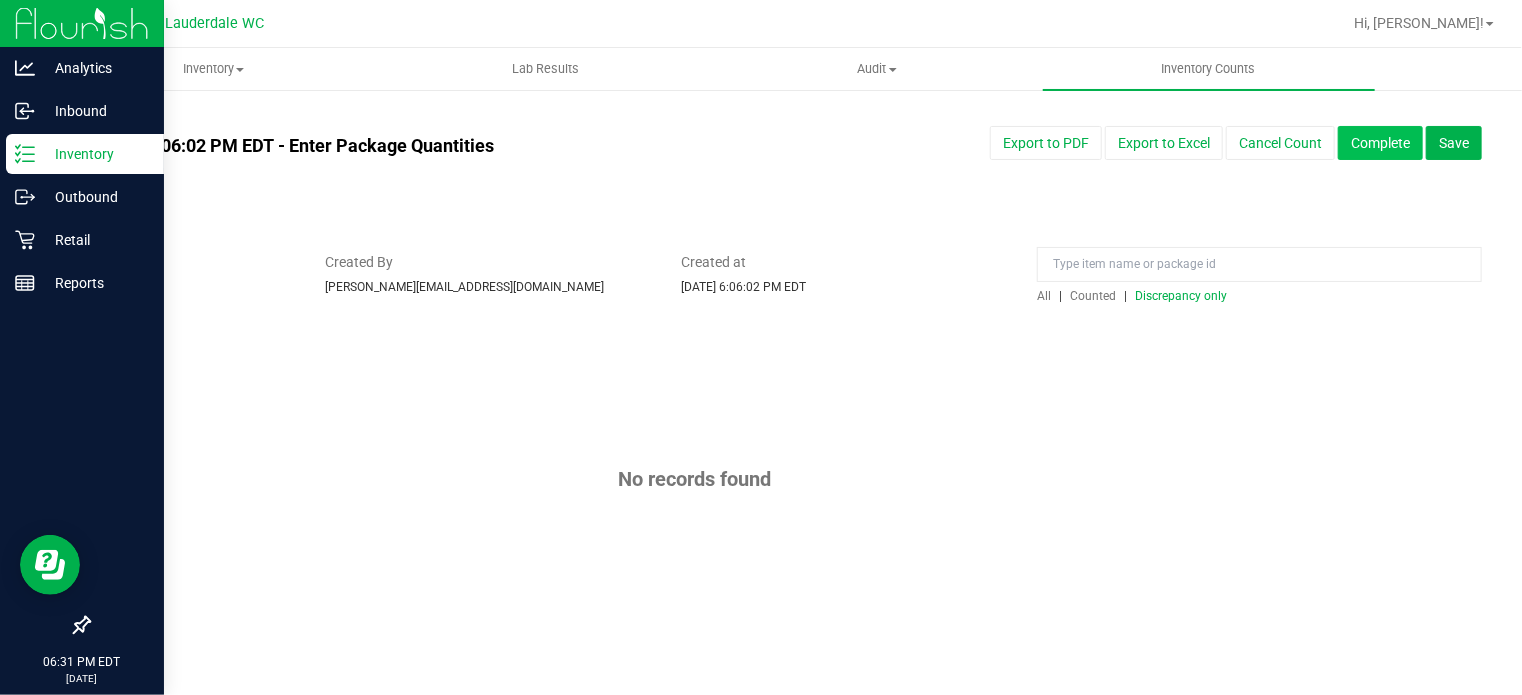 click on "Complete" at bounding box center [1380, 143] 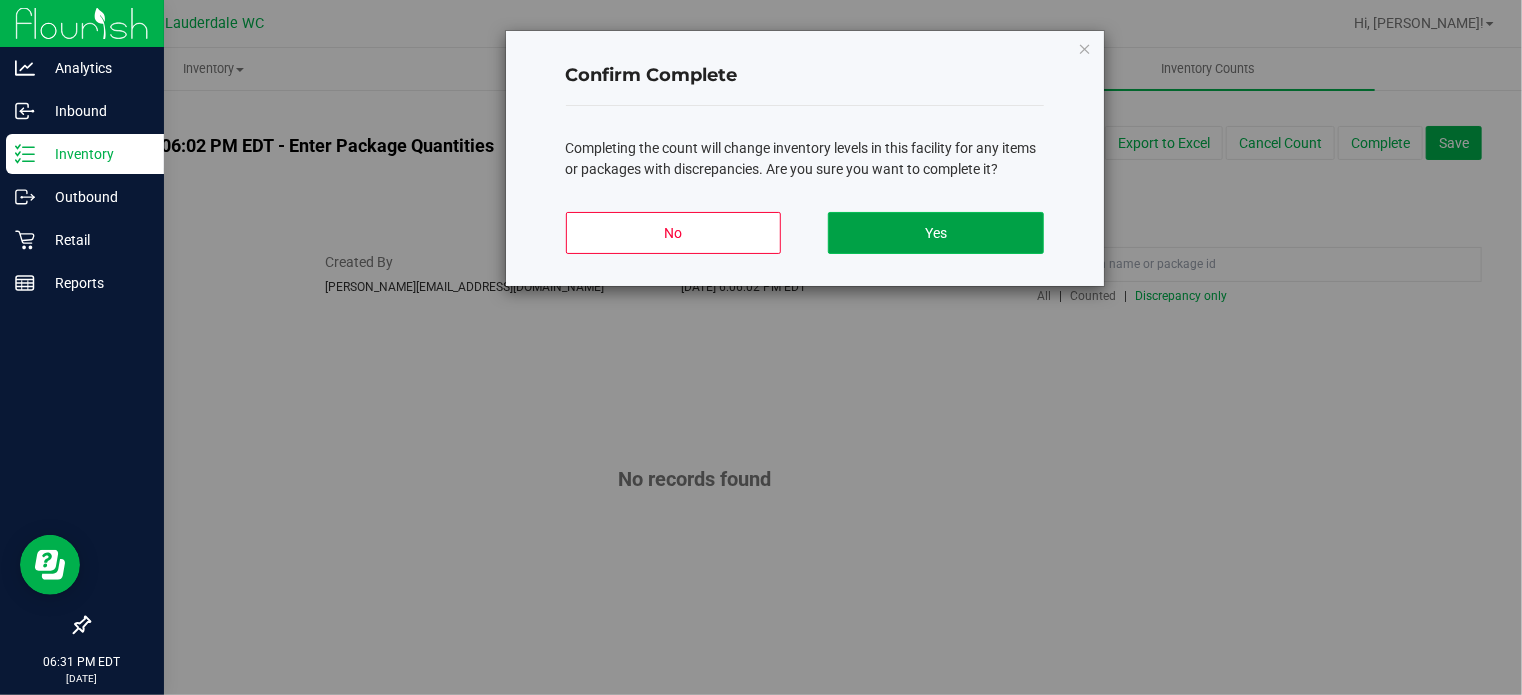 click on "Yes" at bounding box center (935, 233) 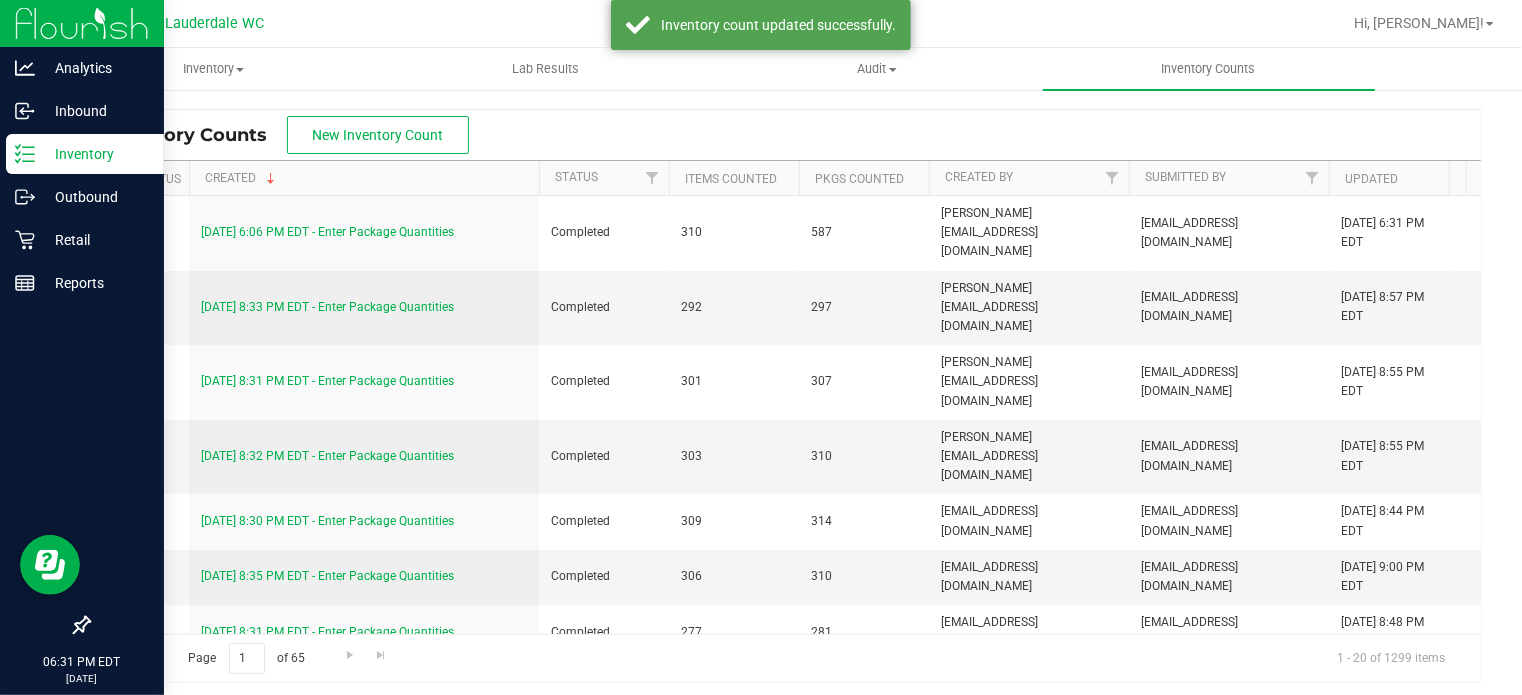 scroll, scrollTop: 0, scrollLeft: 6, axis: horizontal 